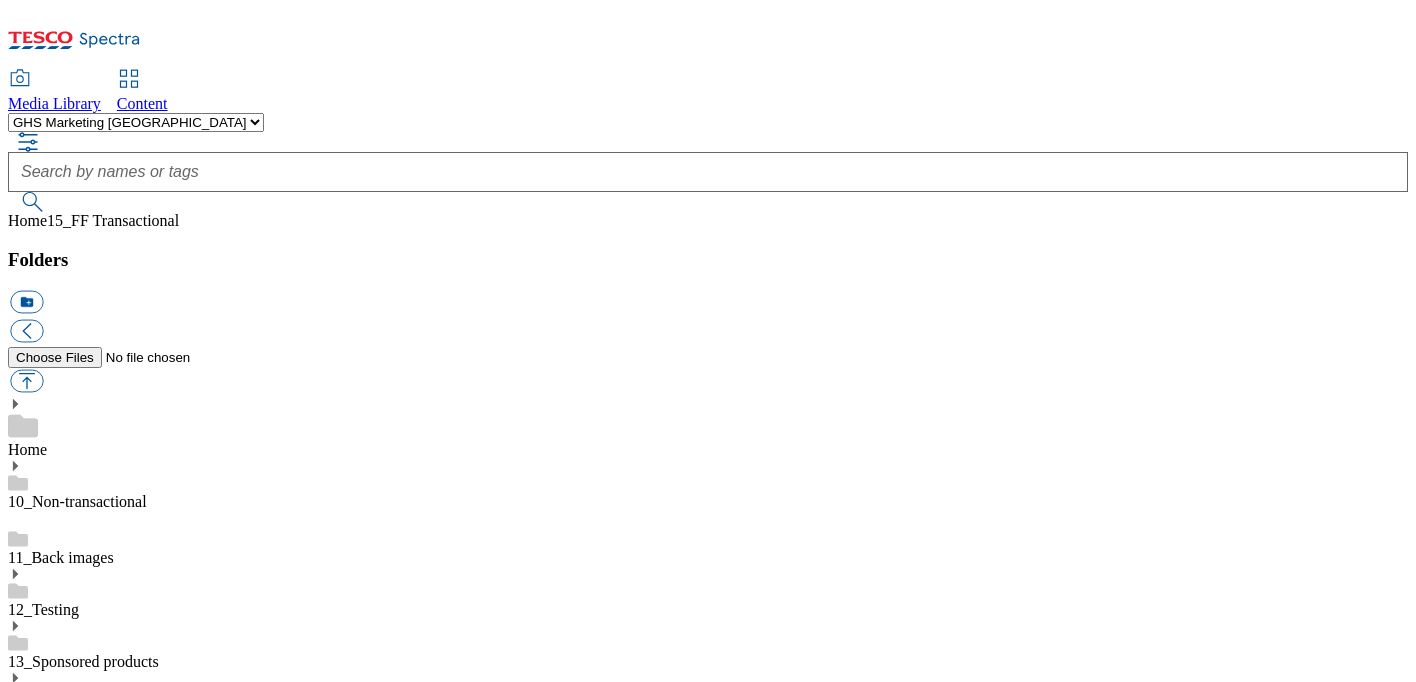select on "flare-ghs-mktg" 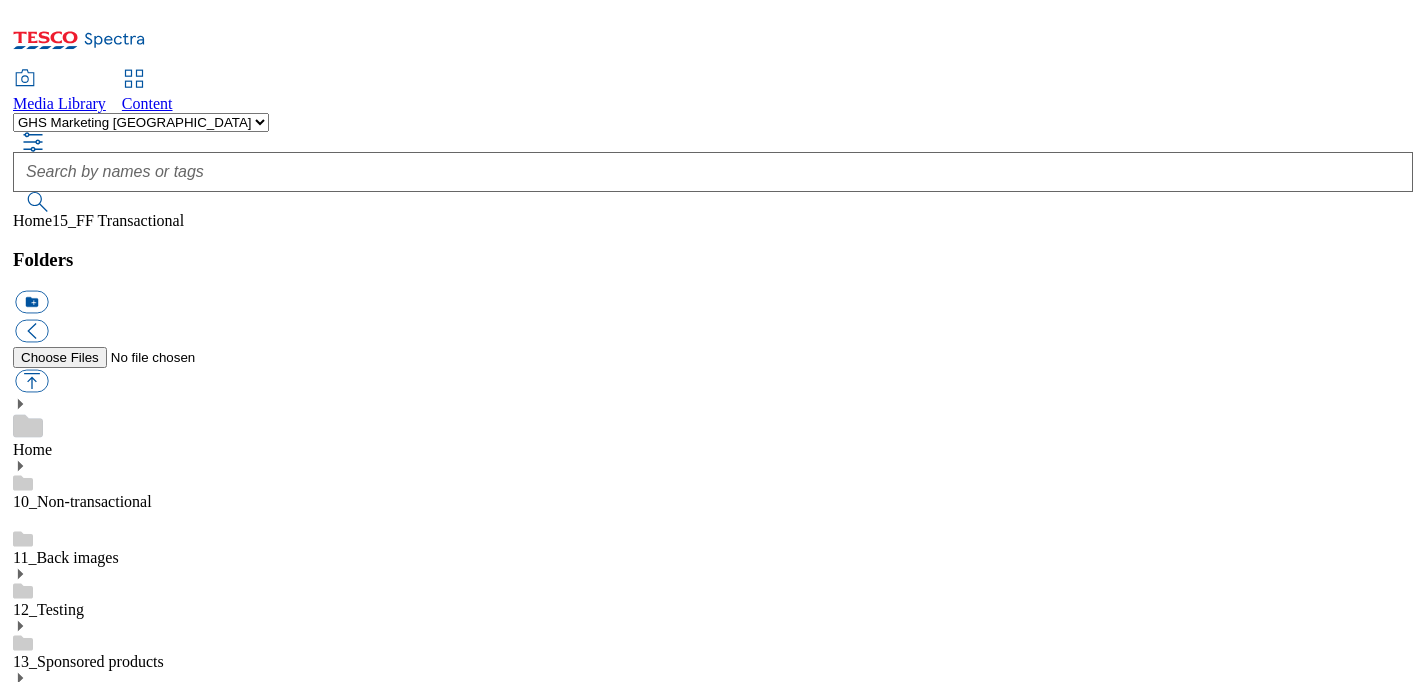 scroll, scrollTop: 0, scrollLeft: 0, axis: both 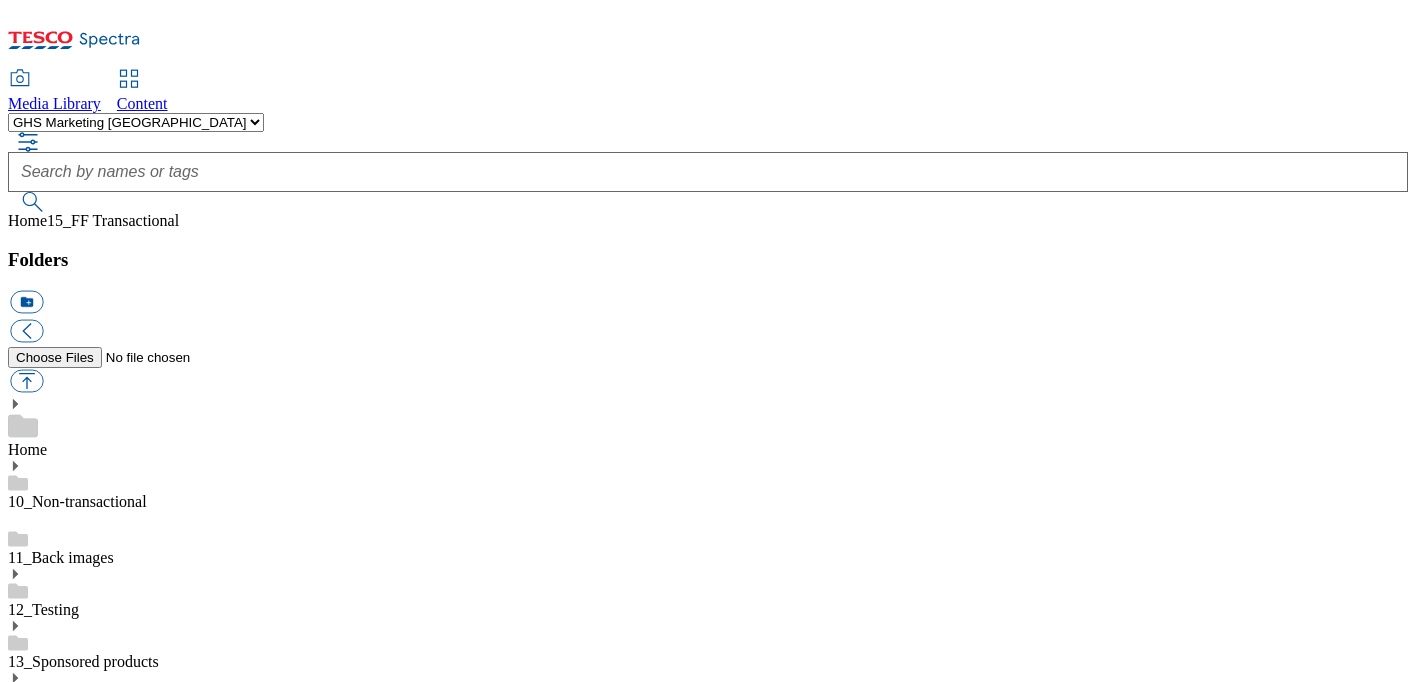 click on "Content" at bounding box center (142, 103) 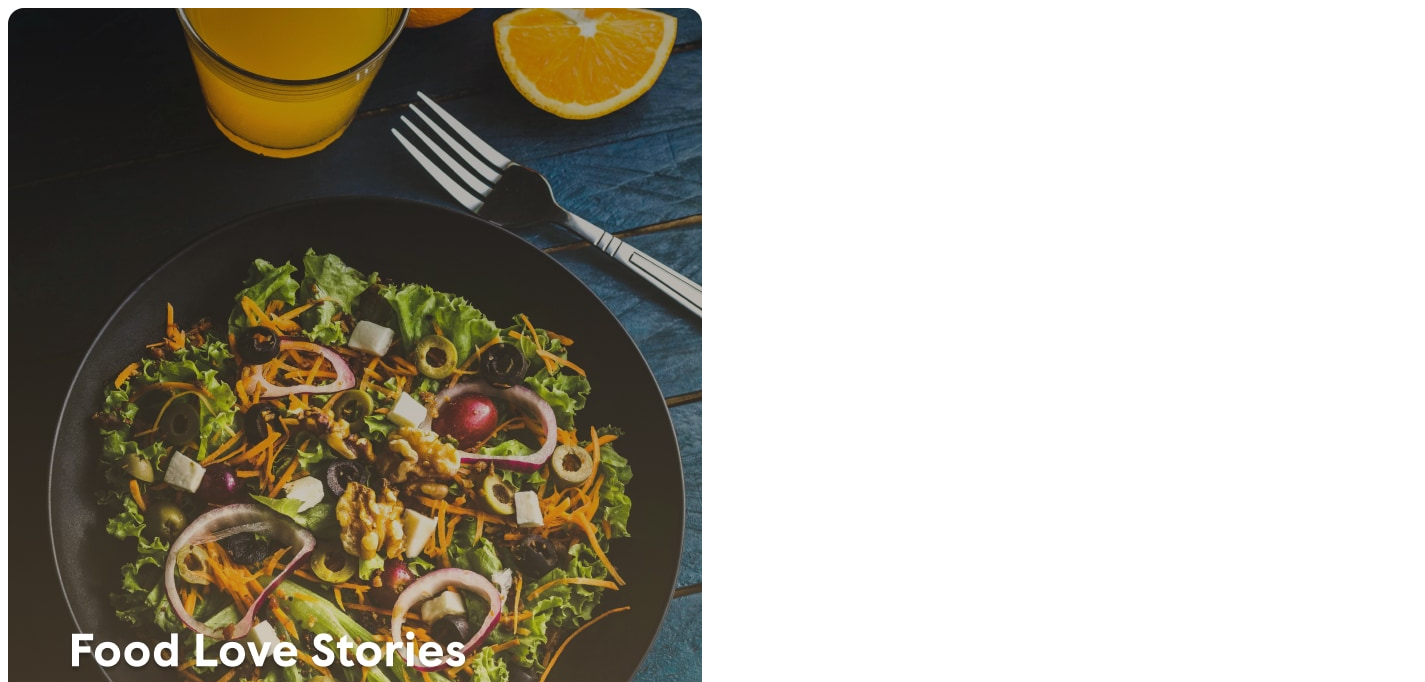 scroll, scrollTop: 0, scrollLeft: 0, axis: both 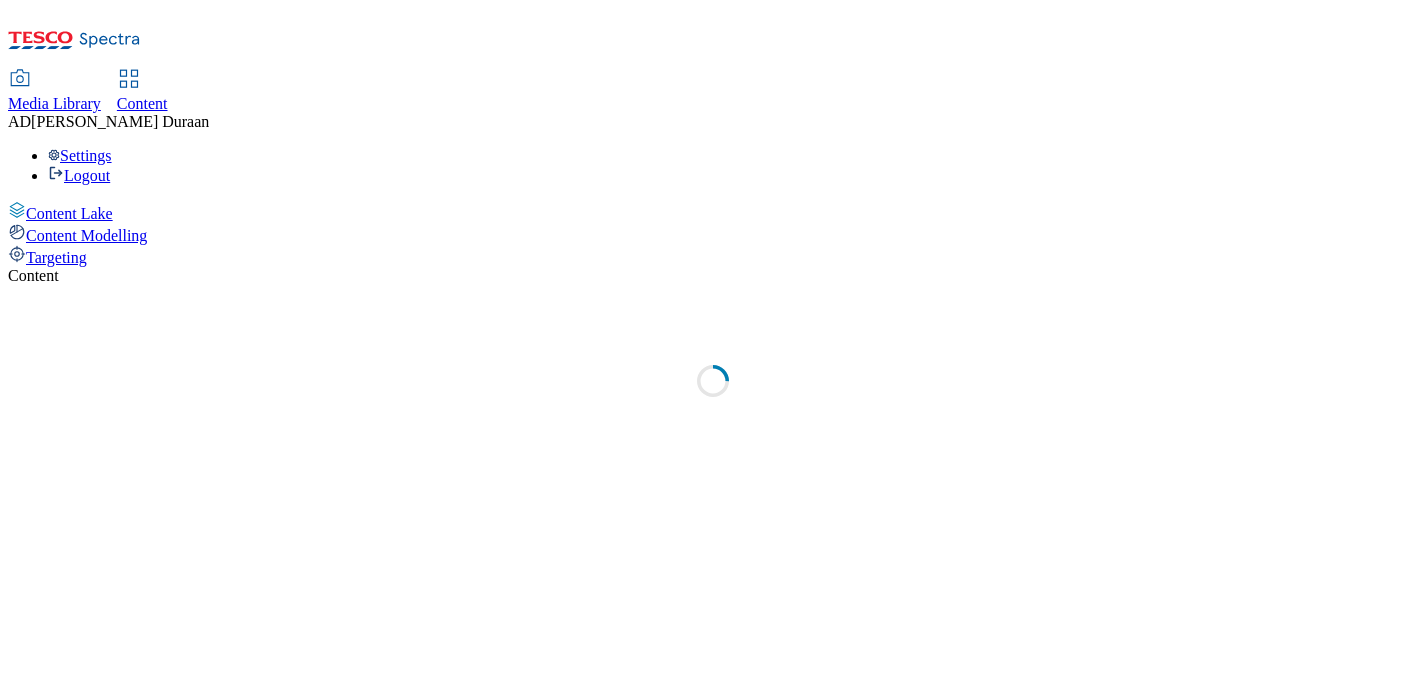 select on "ghs-[GEOGRAPHIC_DATA]" 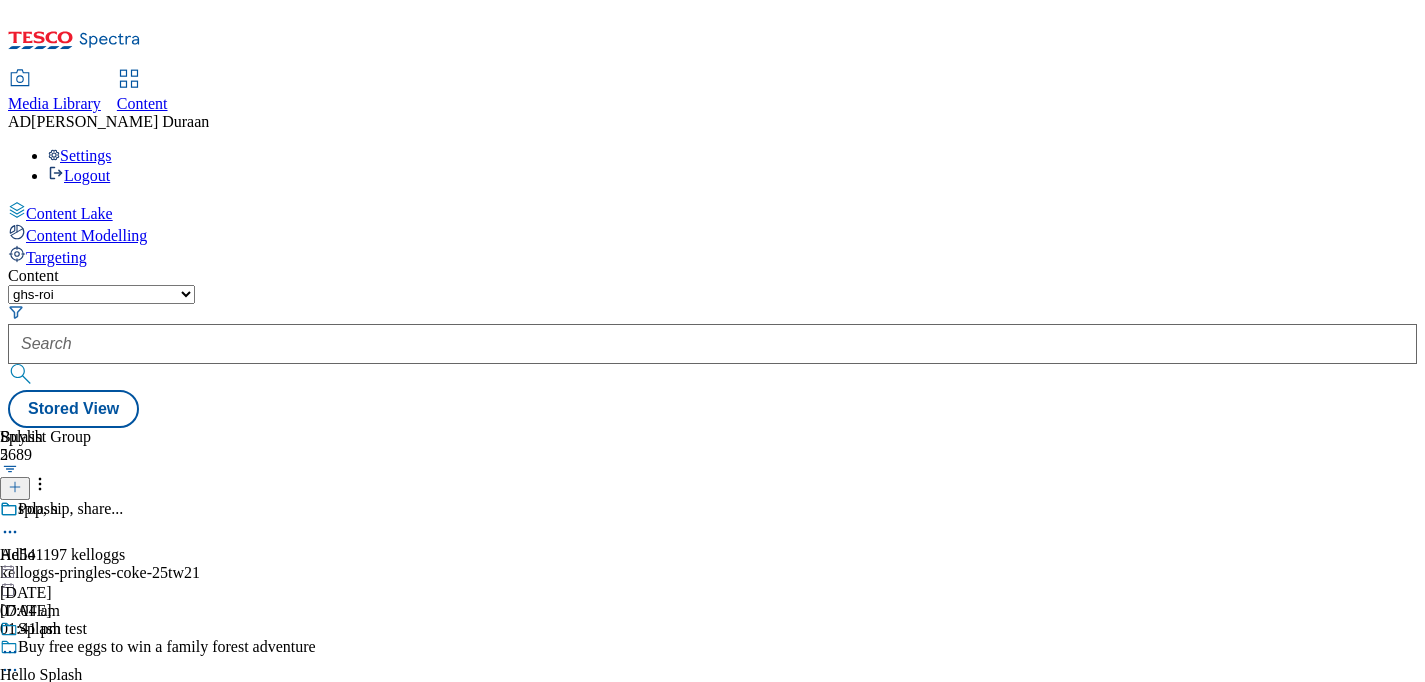click on "Content Modelling" at bounding box center [86, 235] 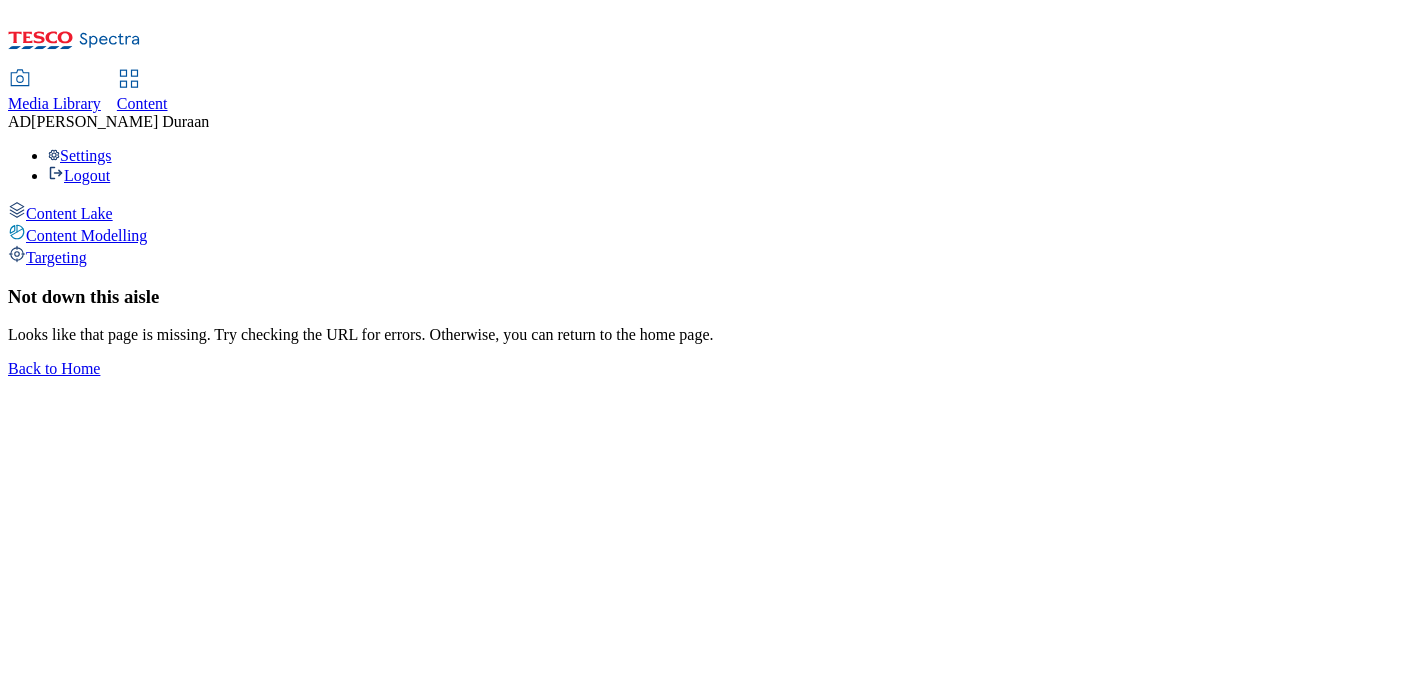 click on "Targeting" at bounding box center [56, 257] 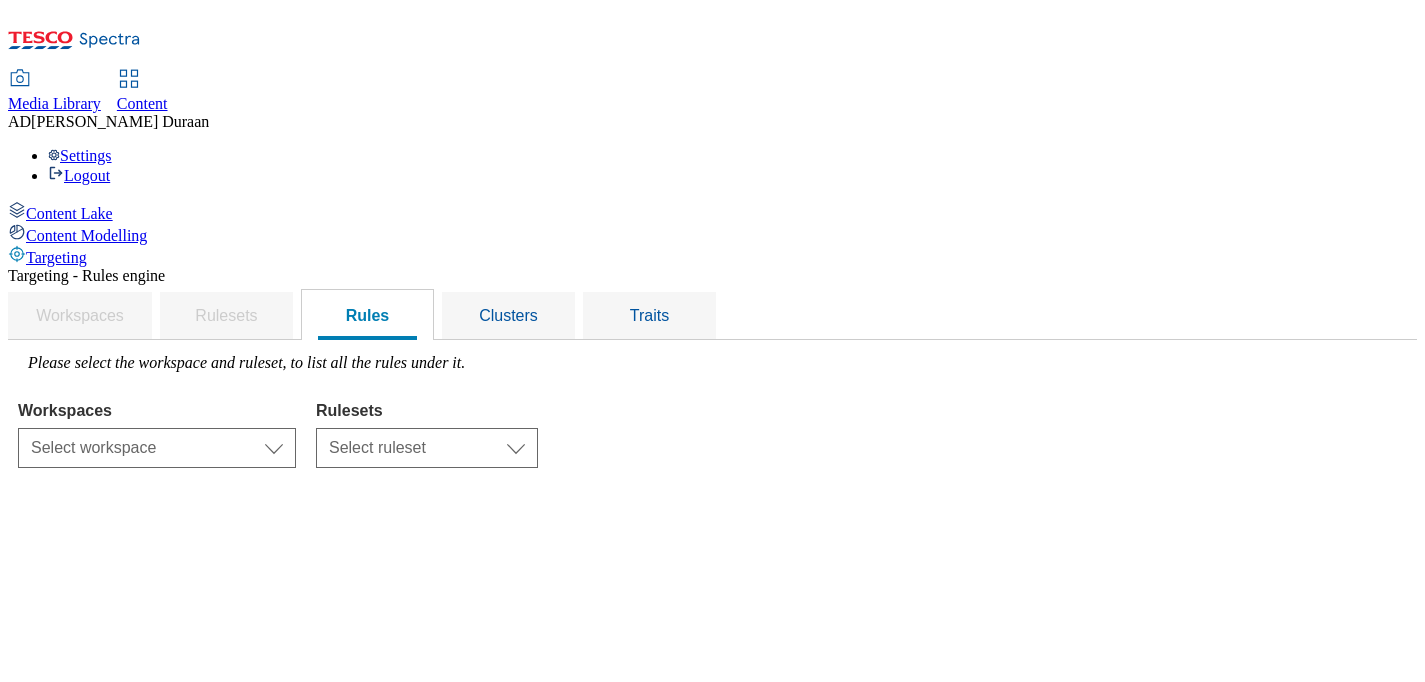 click on "Content Modelling" at bounding box center [86, 235] 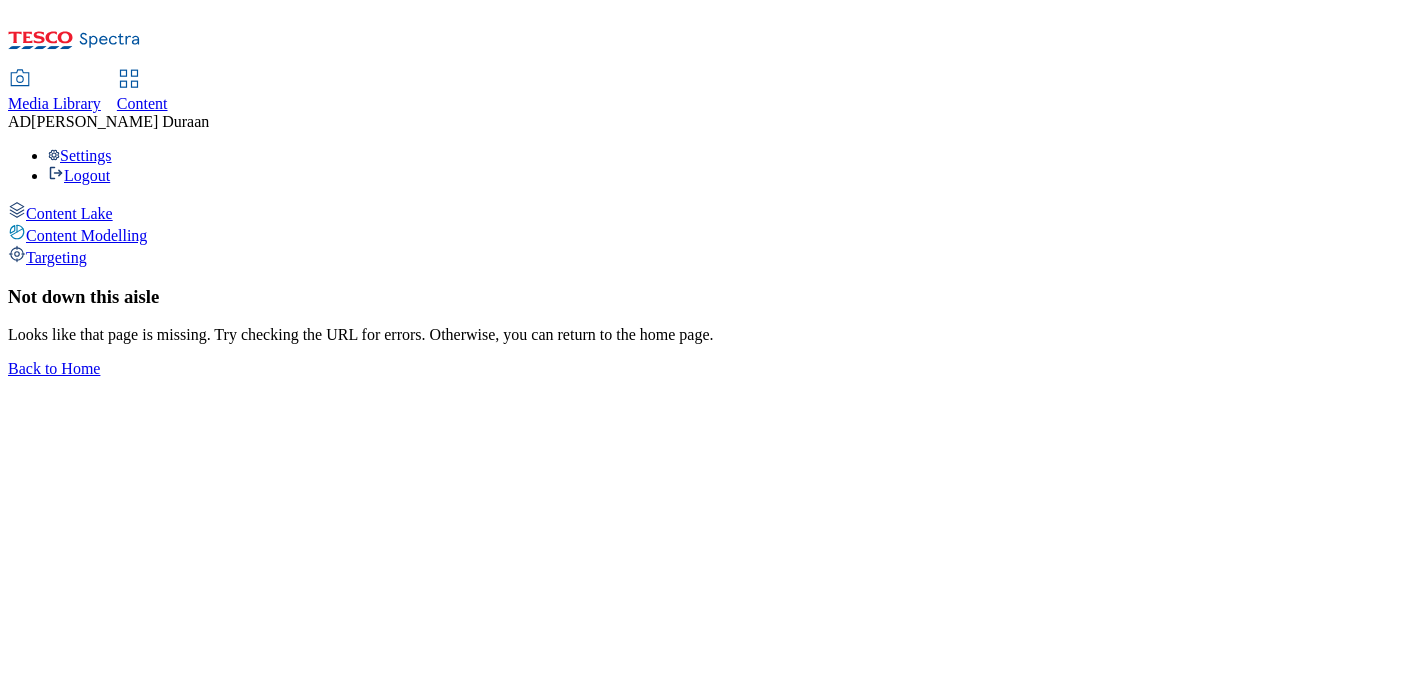 click on "Targeting" at bounding box center (56, 257) 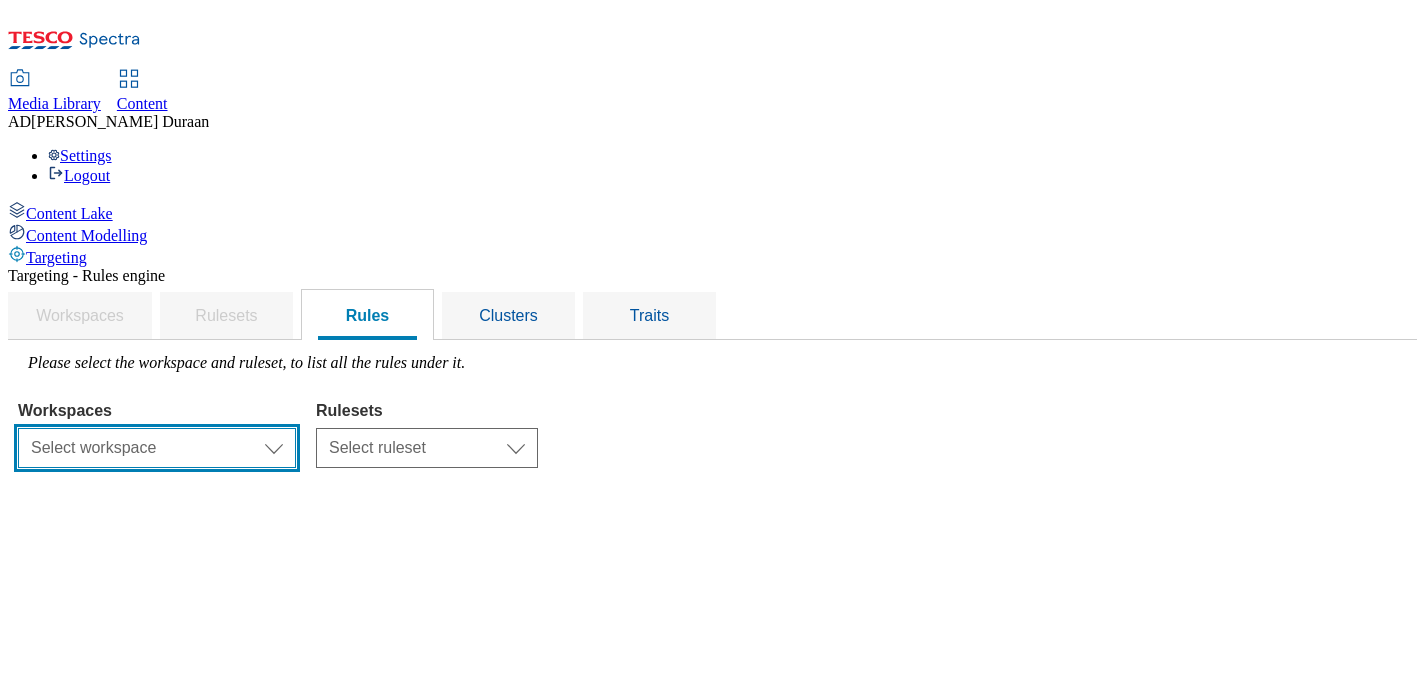 click on "Select workspace Content" at bounding box center [157, 448] 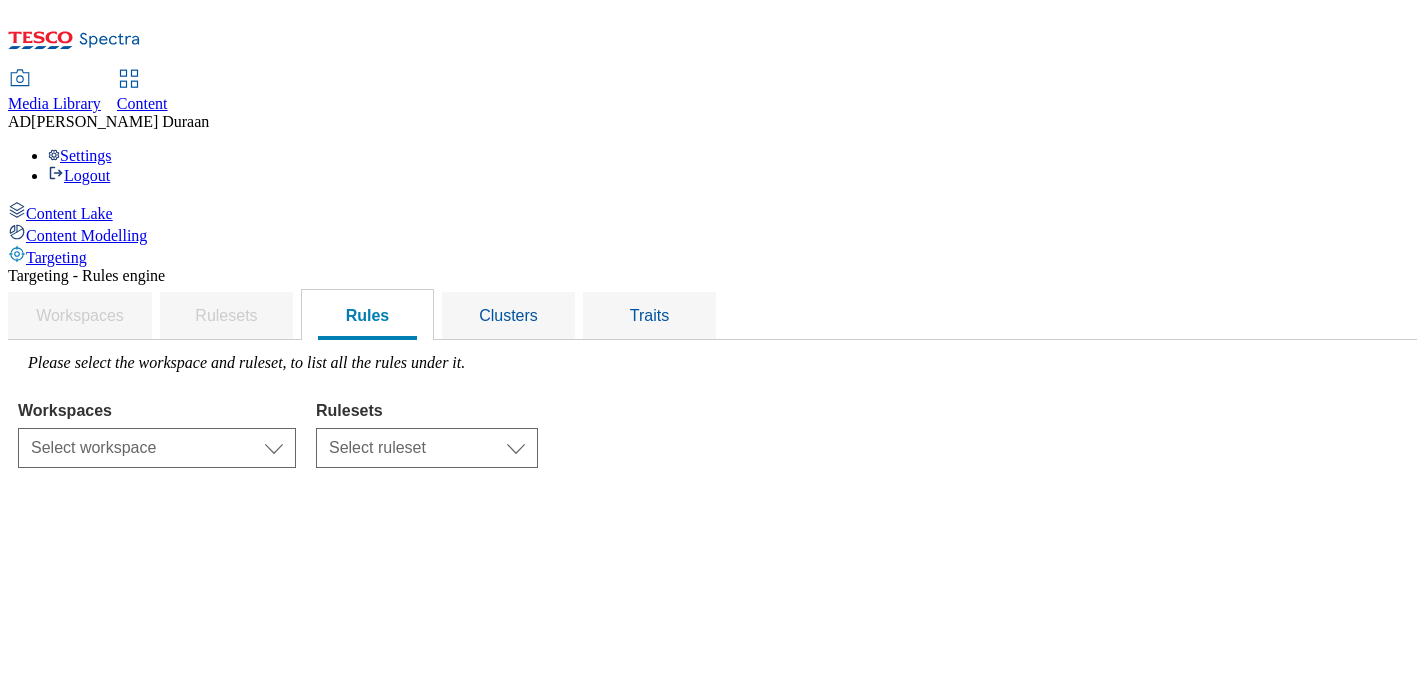 select on "f510054f-adaa-4692-b570-80fa3897127a" 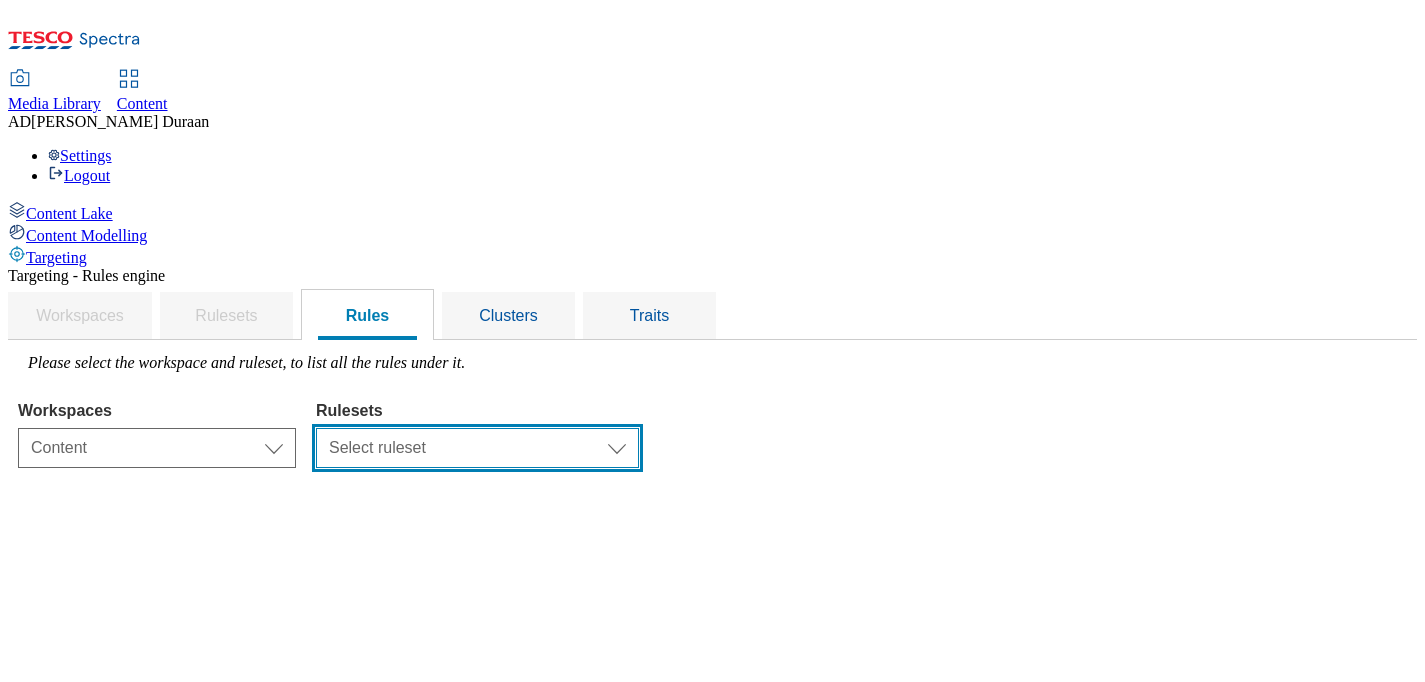 click on "Select ruleset clubcard-roi clubcard-website customer-engagement dotcom-roi ghs-roi ghs-uk" at bounding box center [477, 448] 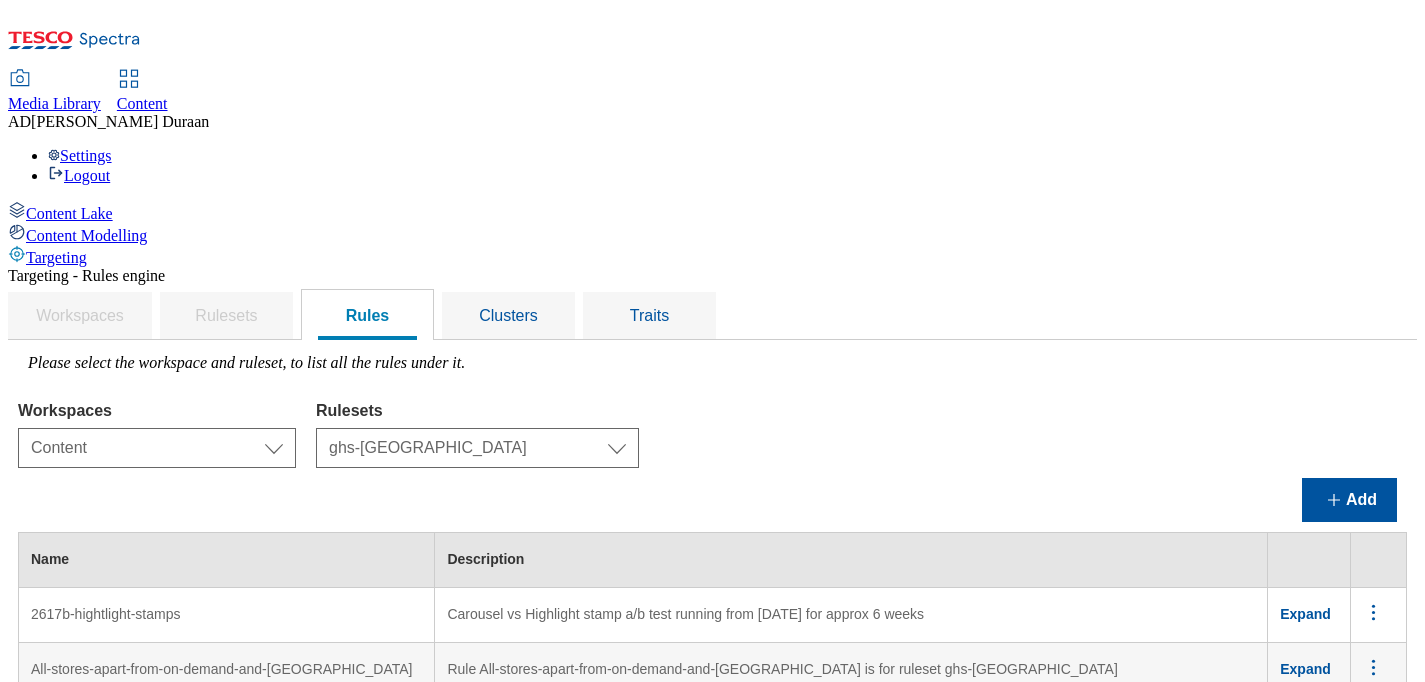 scroll, scrollTop: 184, scrollLeft: 0, axis: vertical 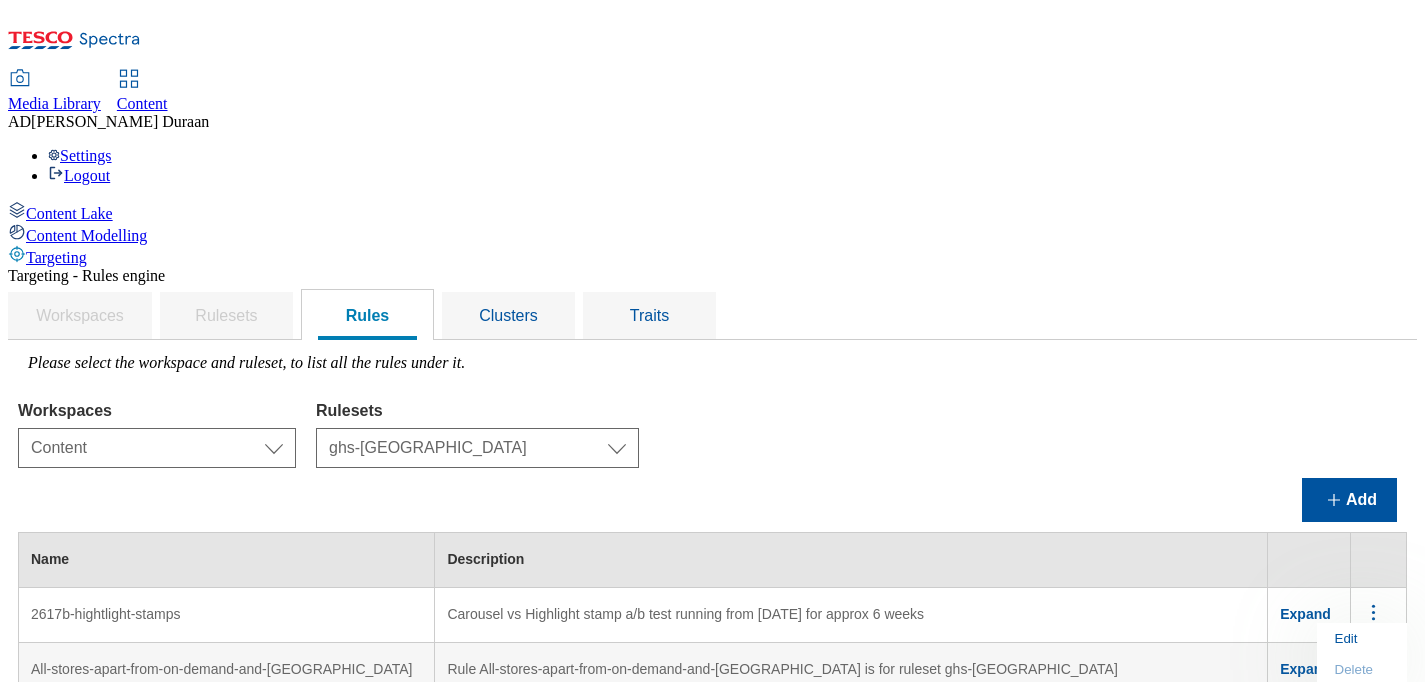 click on "Edit" at bounding box center (1362, 638) 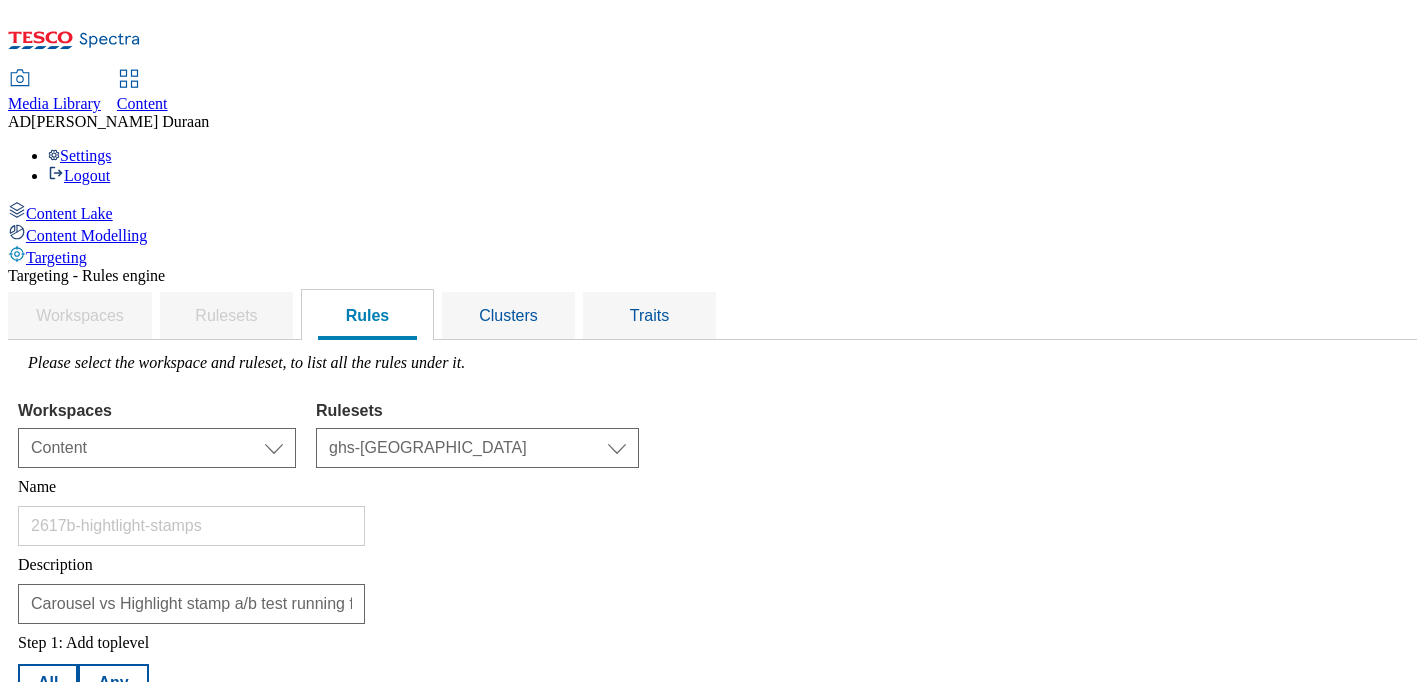 scroll, scrollTop: 67, scrollLeft: 0, axis: vertical 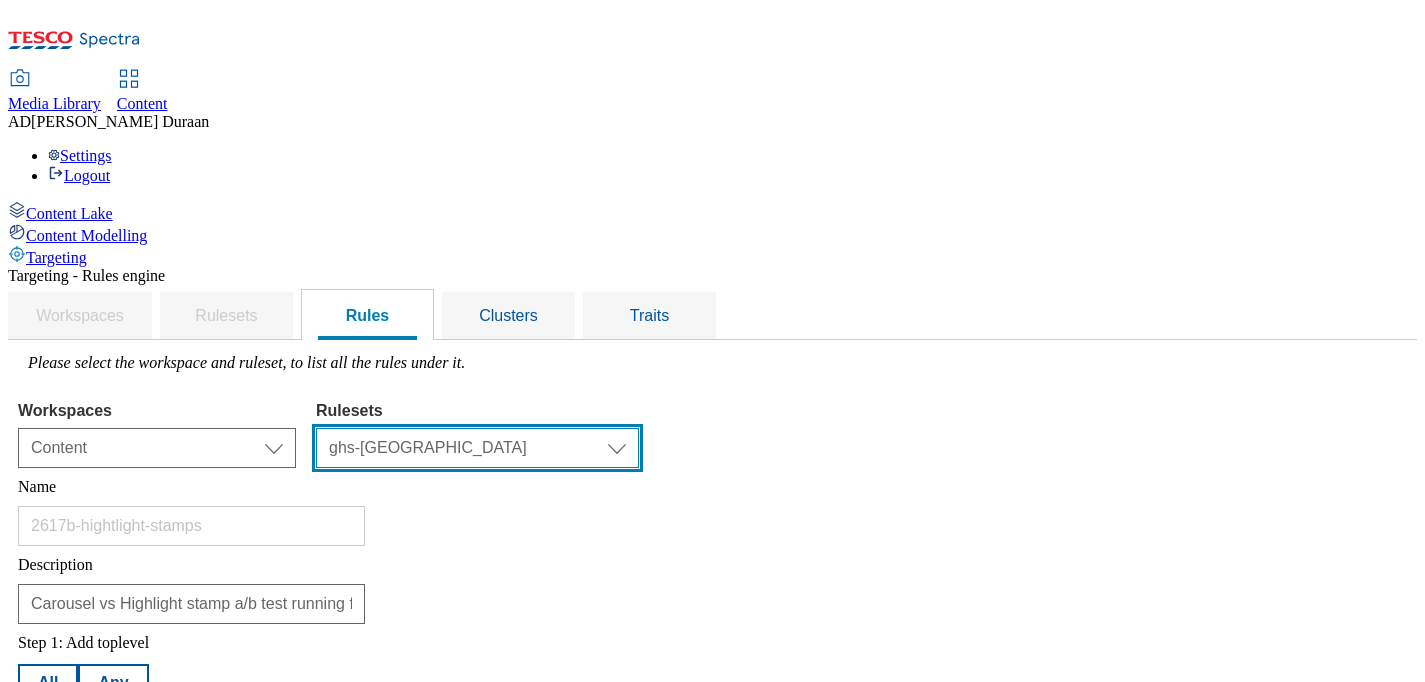 click on "Select ruleset clubcard-roi clubcard-website customer-engagement dotcom-roi ghs-roi ghs-uk" at bounding box center [477, 448] 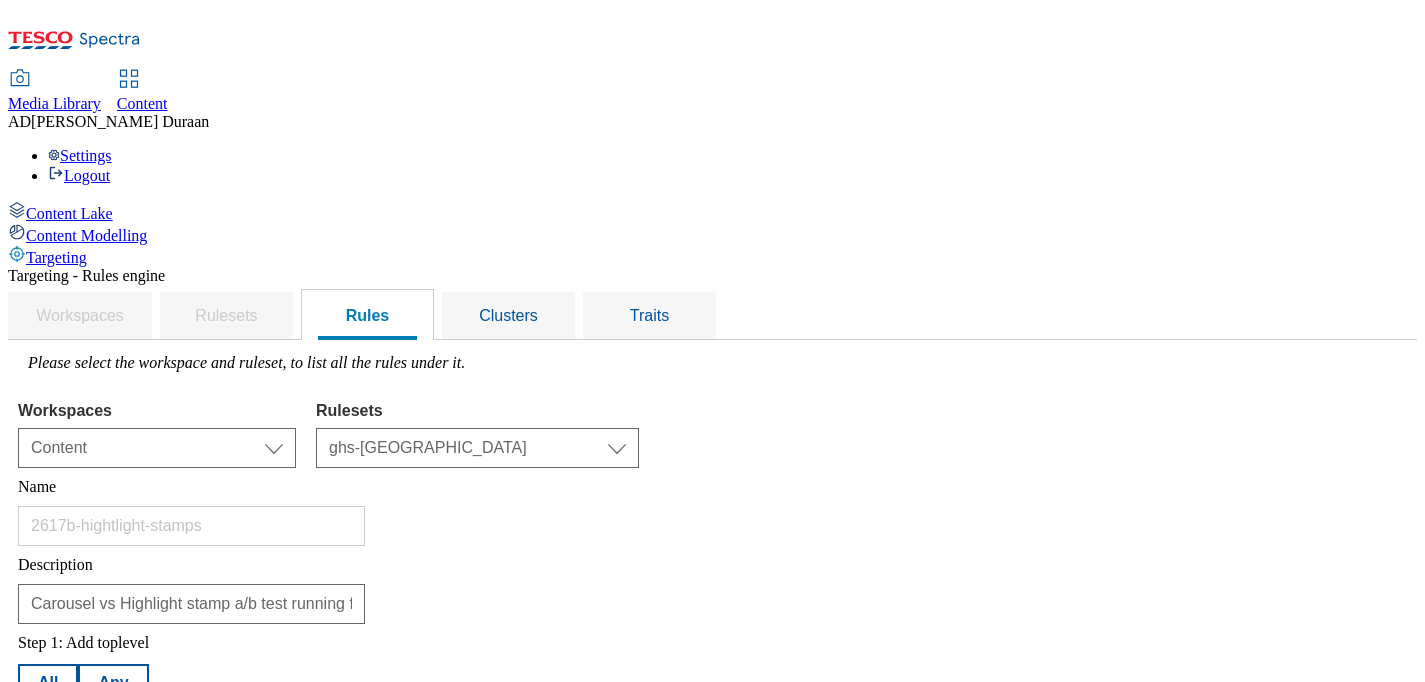 click on "Cancel" at bounding box center [205, 829] 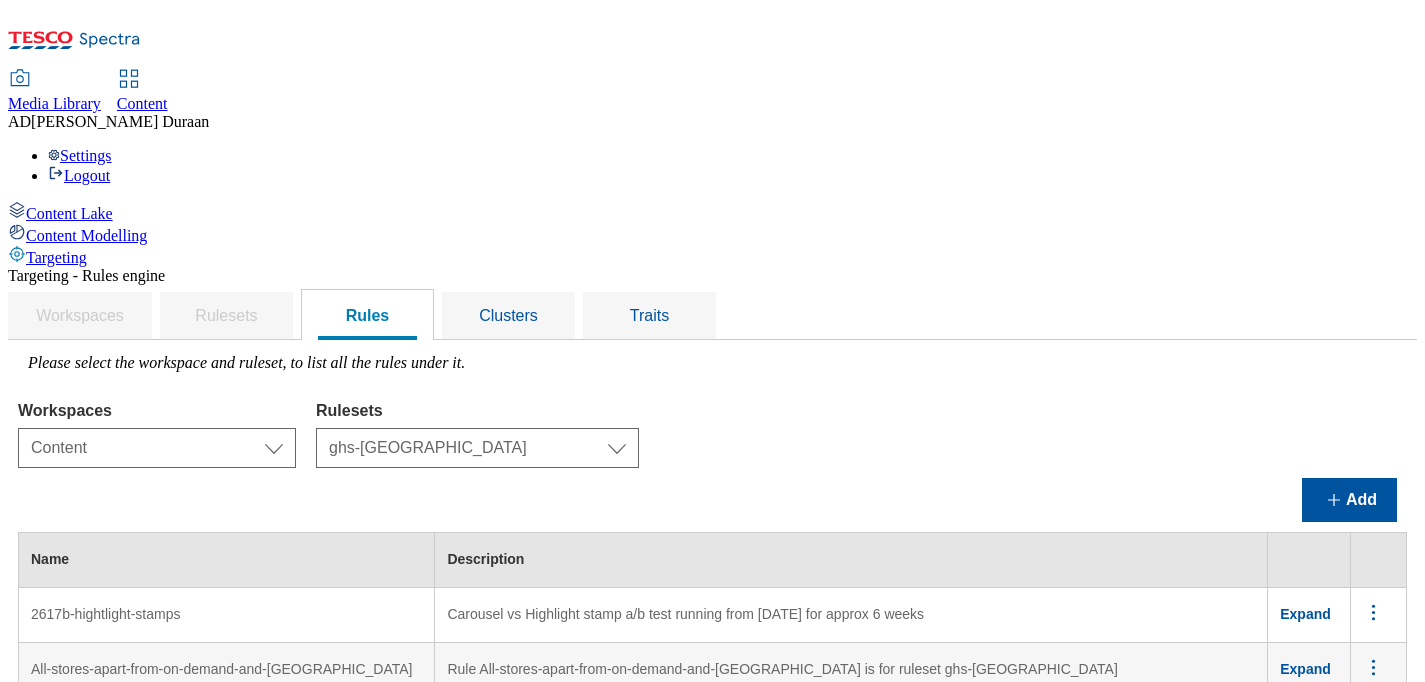 click 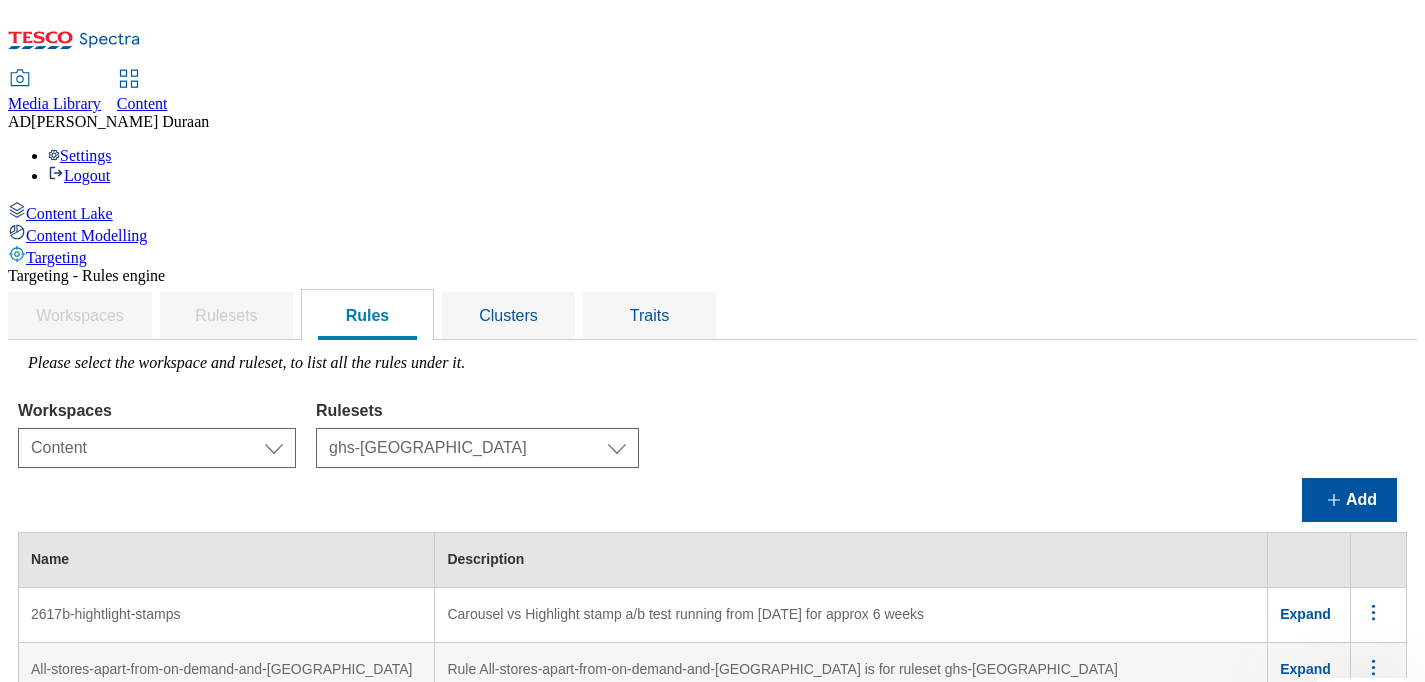 click on "Edit" at bounding box center [1346, 693] 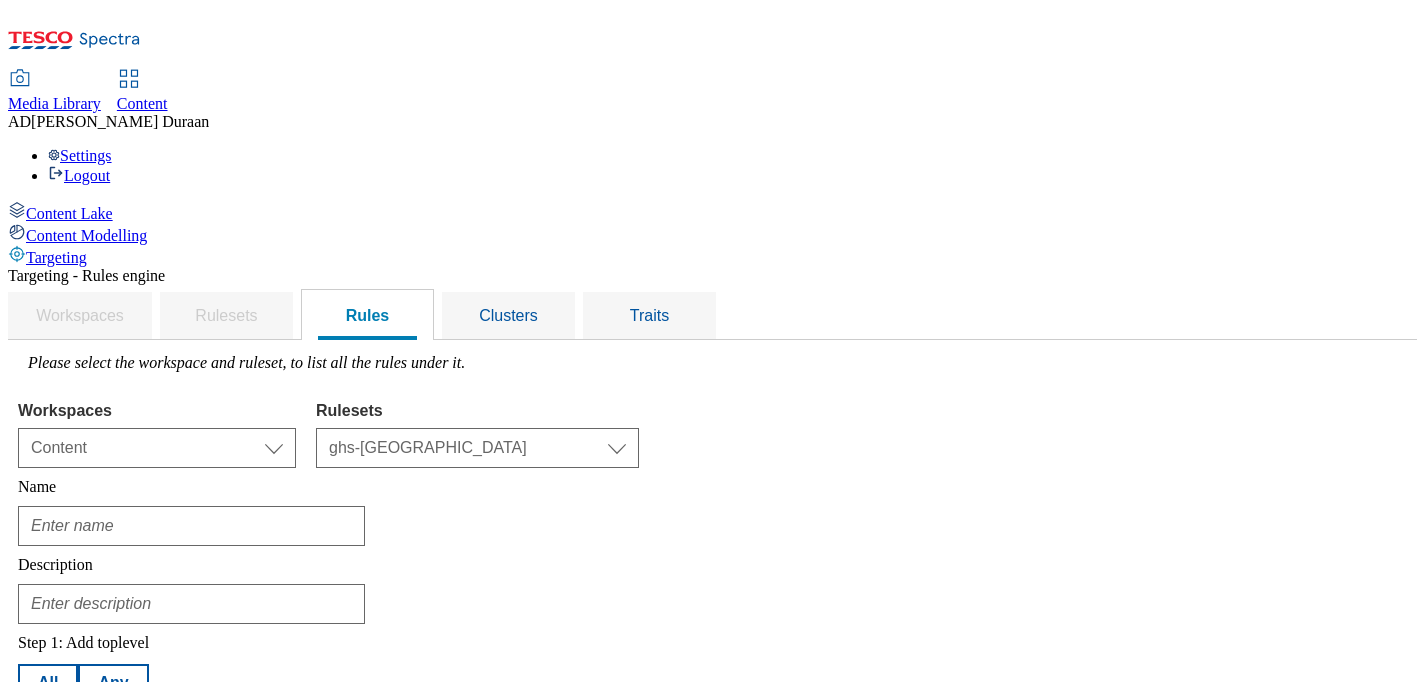 type on "All-stores-apart-from-on-demand-and-scotland" 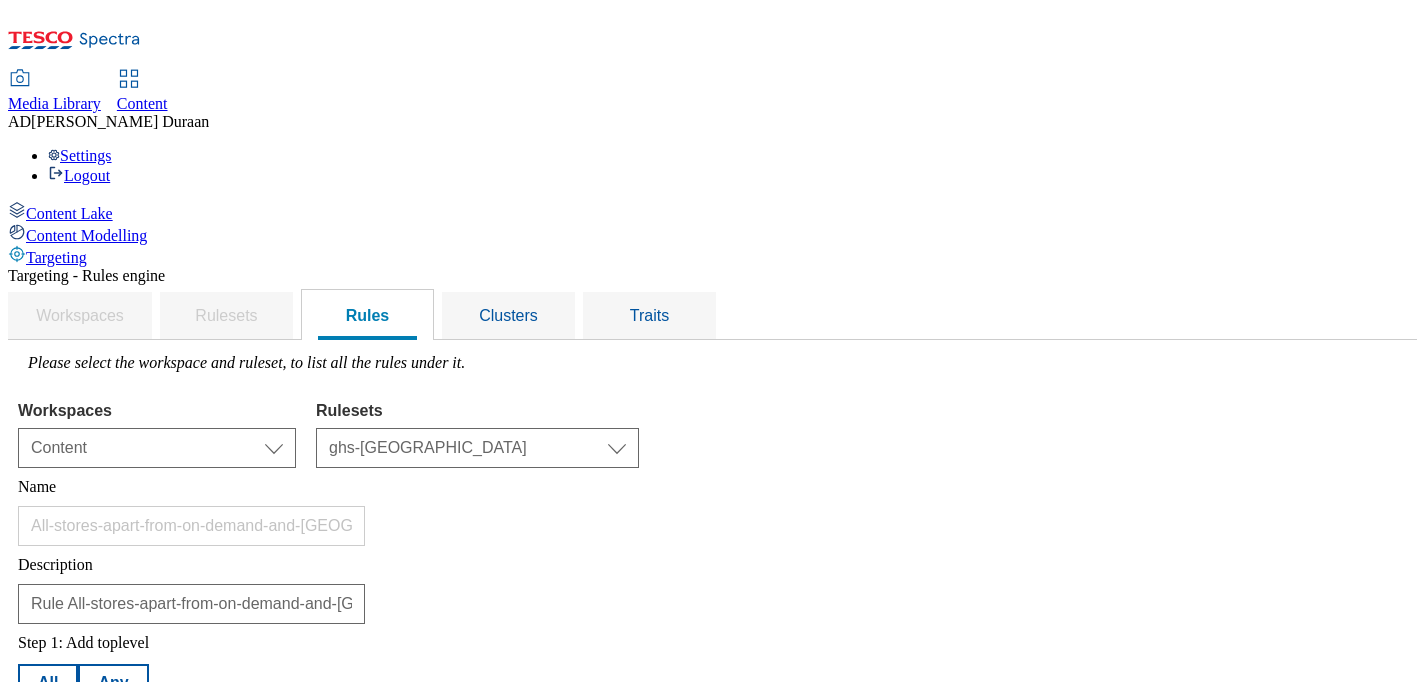 scroll, scrollTop: 229, scrollLeft: 0, axis: vertical 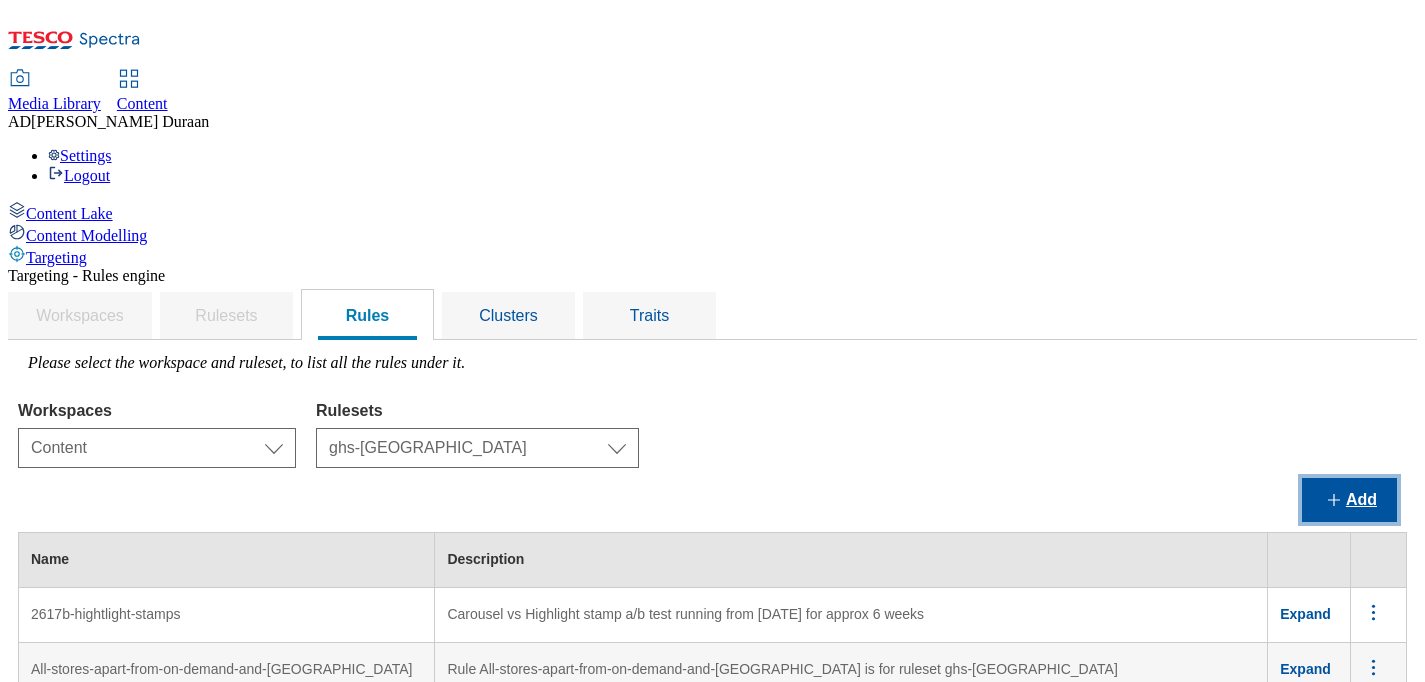 click on "Add" at bounding box center [1349, 500] 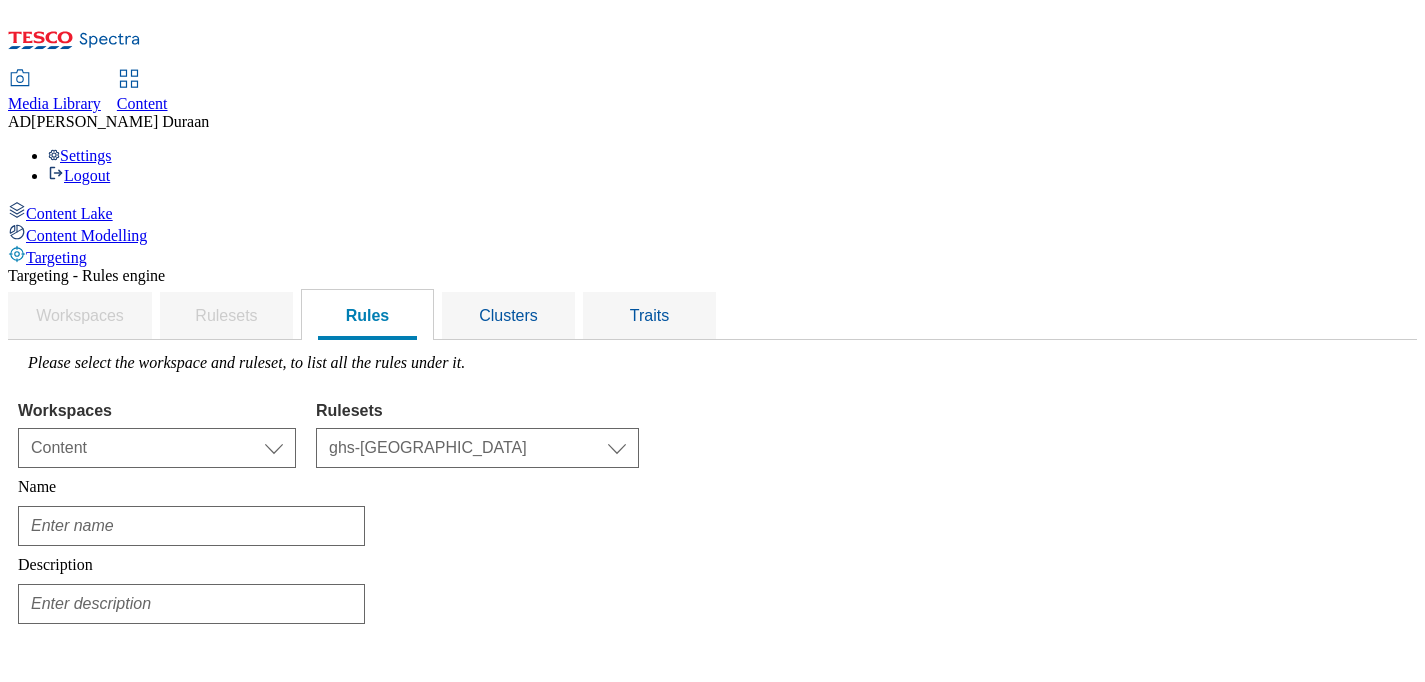 scroll, scrollTop: 89, scrollLeft: 0, axis: vertical 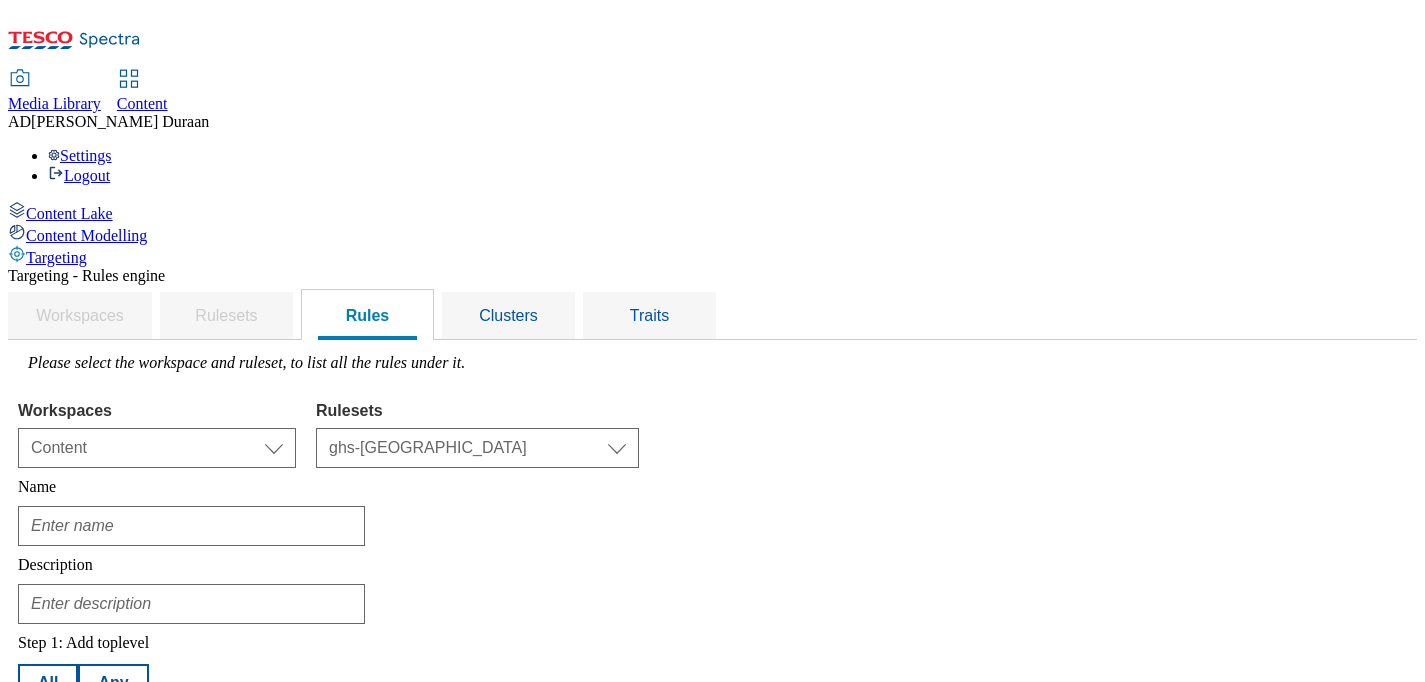 click on "Cancel" at bounding box center (205, 829) 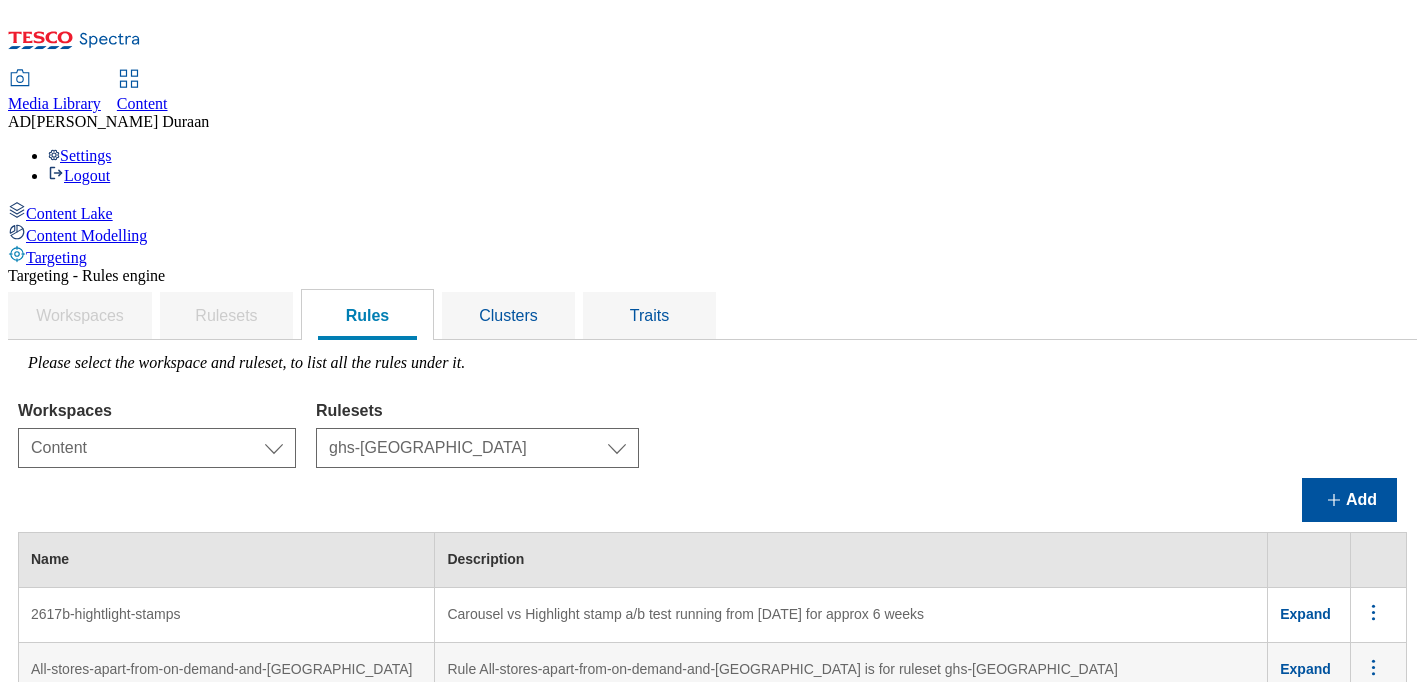 scroll, scrollTop: 42, scrollLeft: 0, axis: vertical 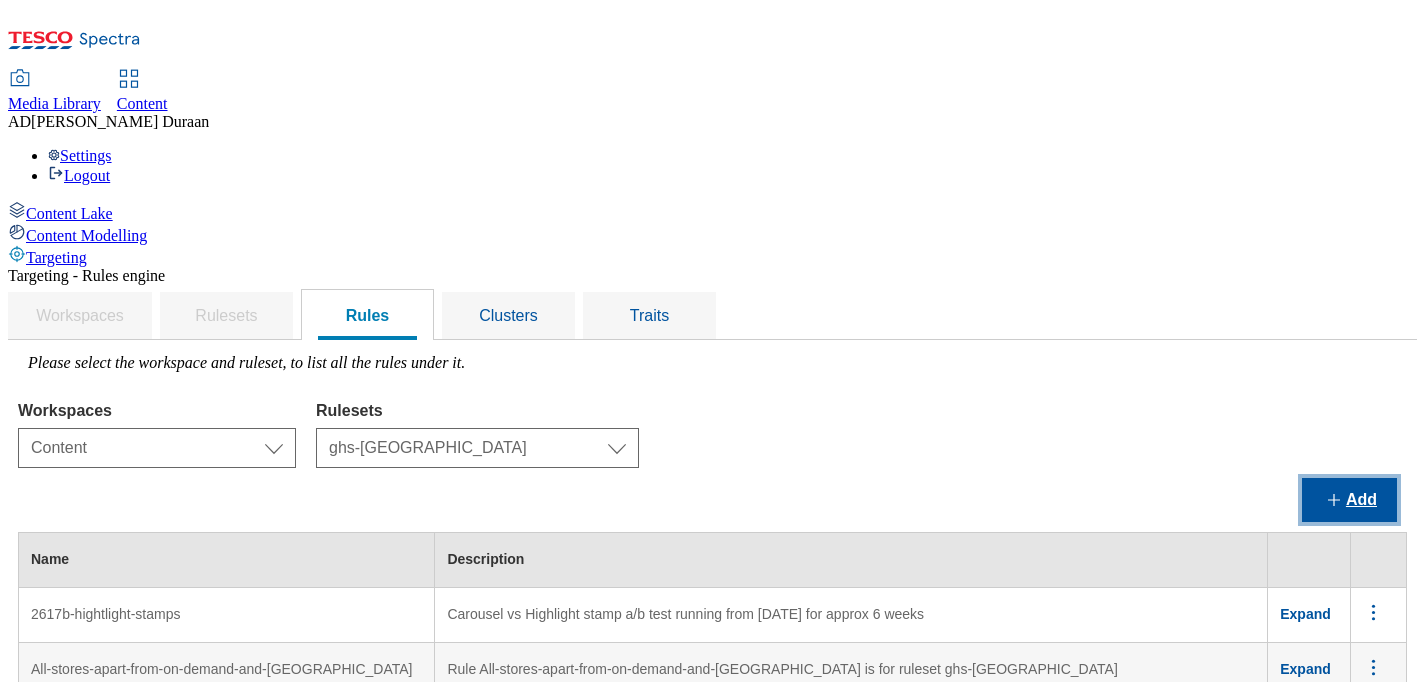 click on "Add" at bounding box center [1349, 500] 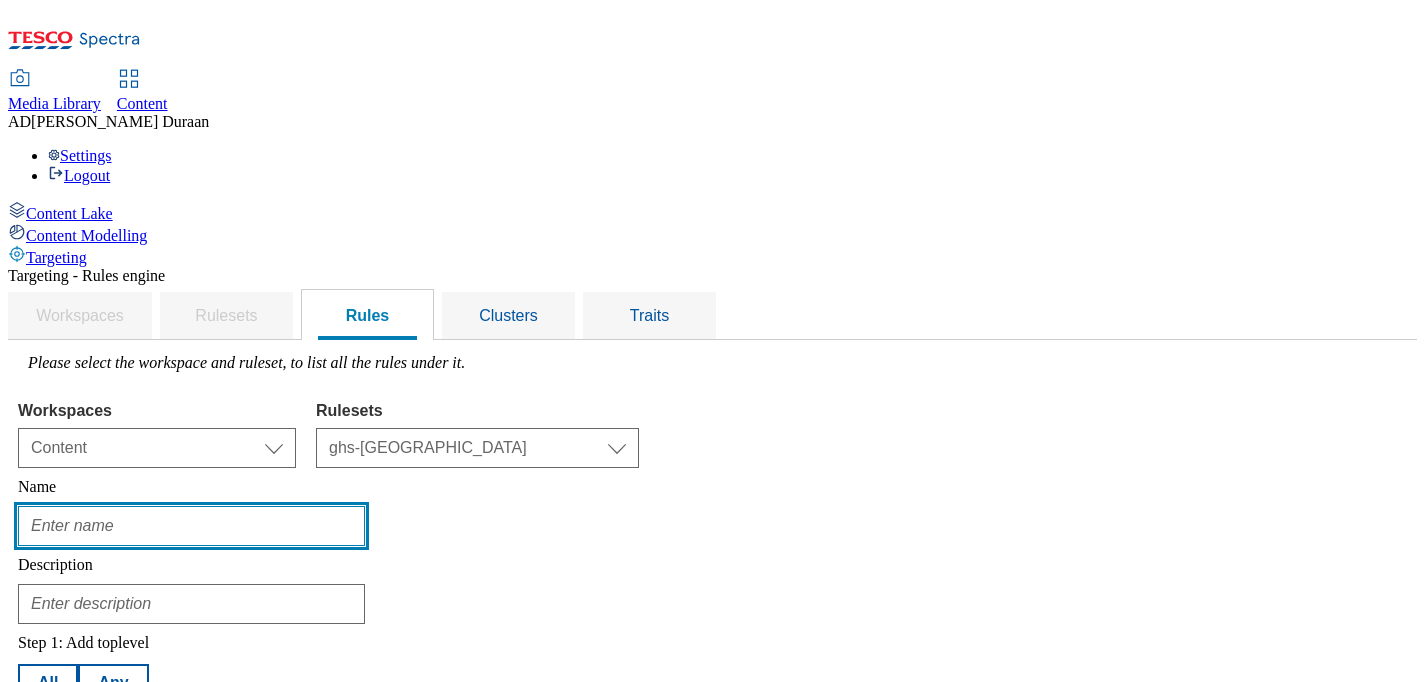 click at bounding box center (191, 526) 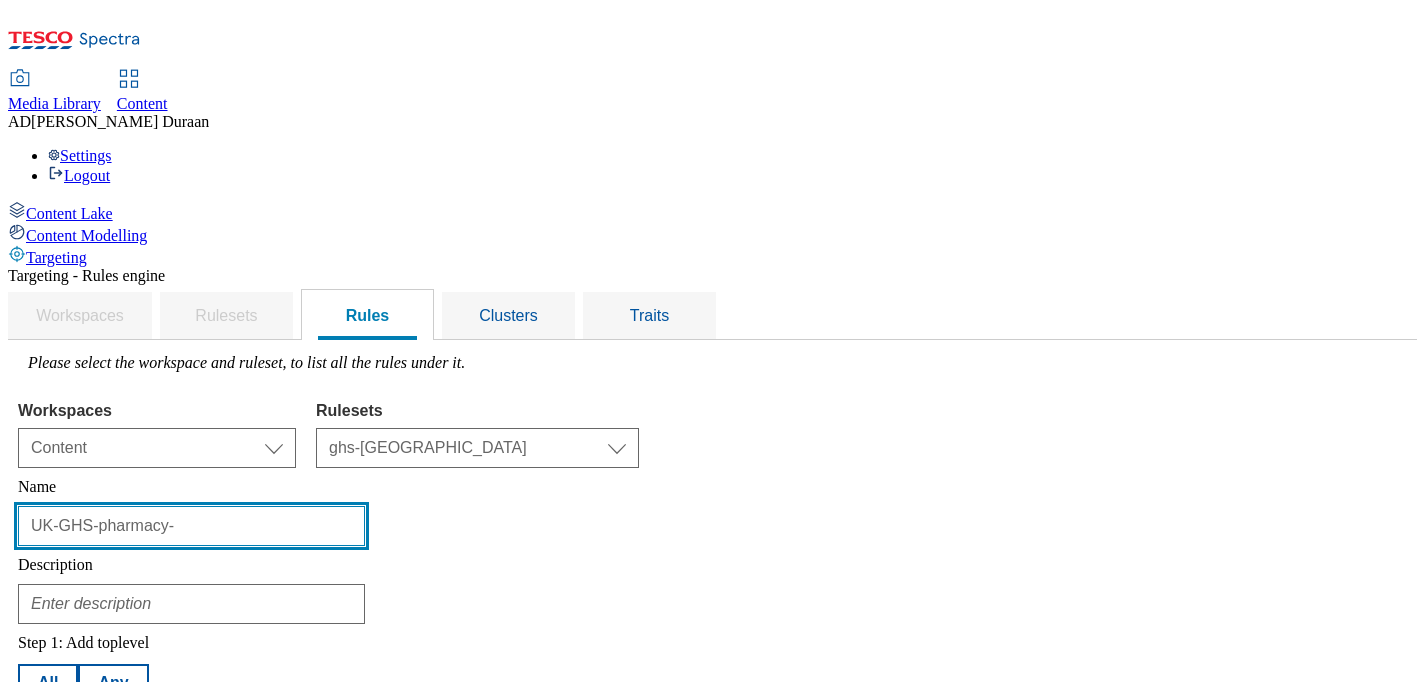 paste on "Weight Loss Management Service" 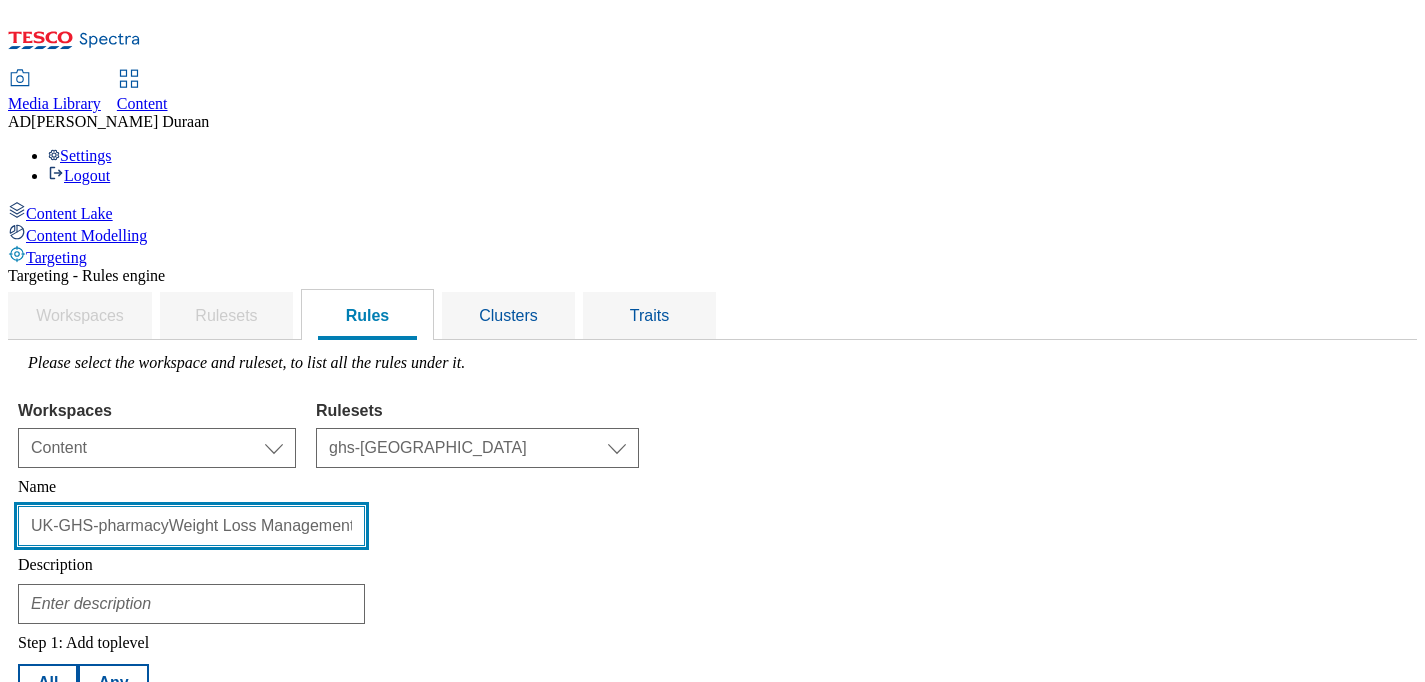 scroll, scrollTop: 0, scrollLeft: 125, axis: horizontal 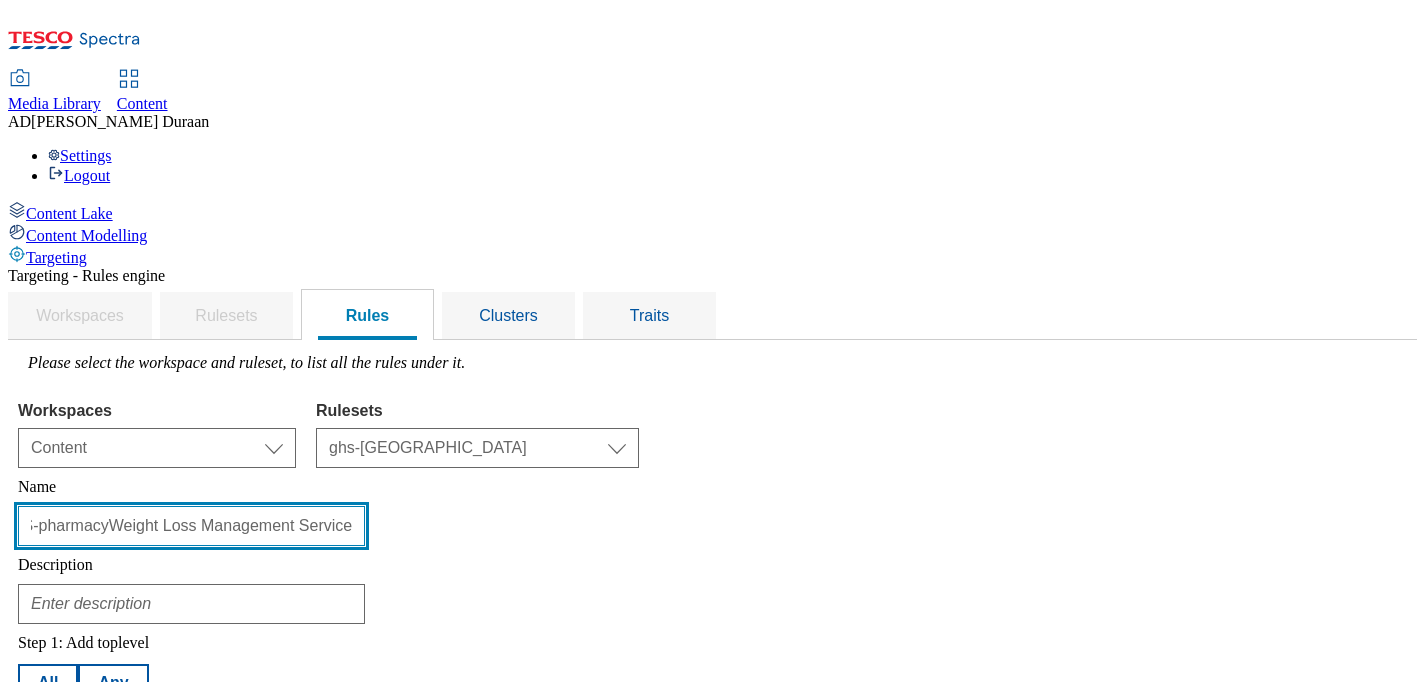 click on "UK-GHS-pharmacyWeight Loss Management Service" at bounding box center [191, 526] 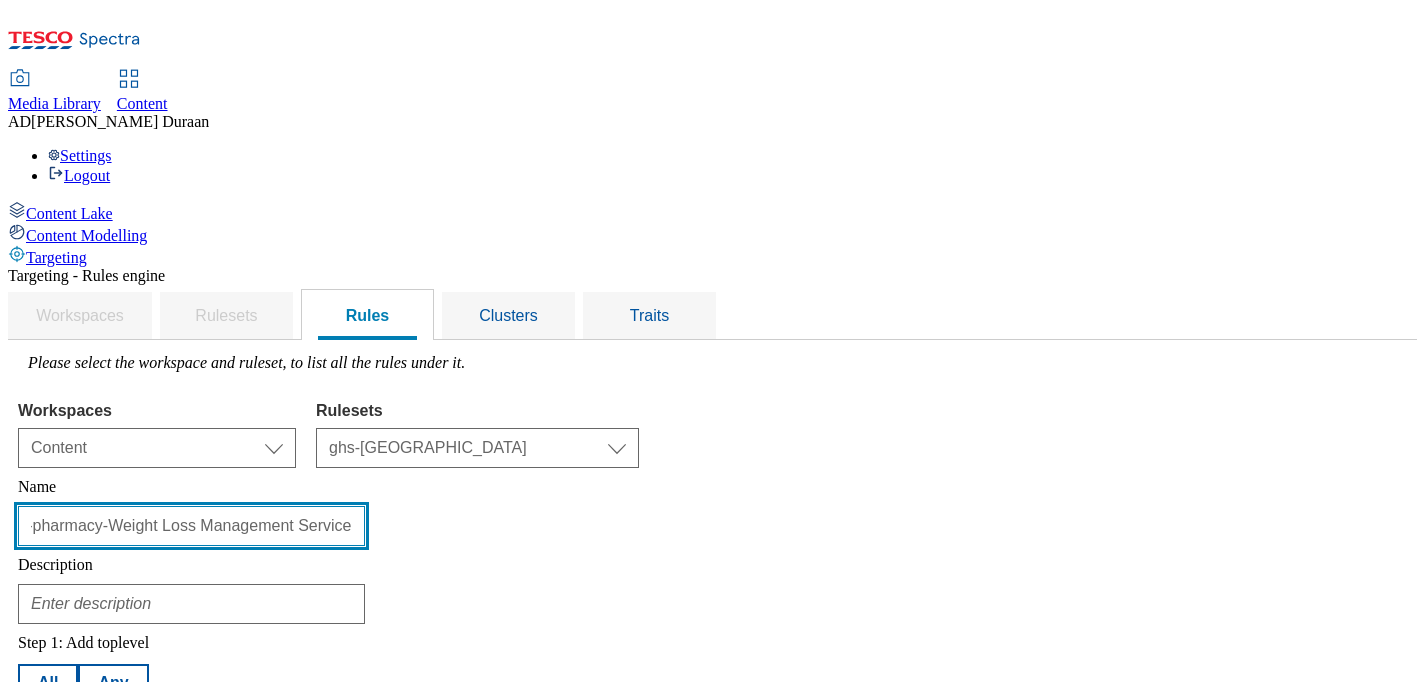 scroll, scrollTop: 0, scrollLeft: 0, axis: both 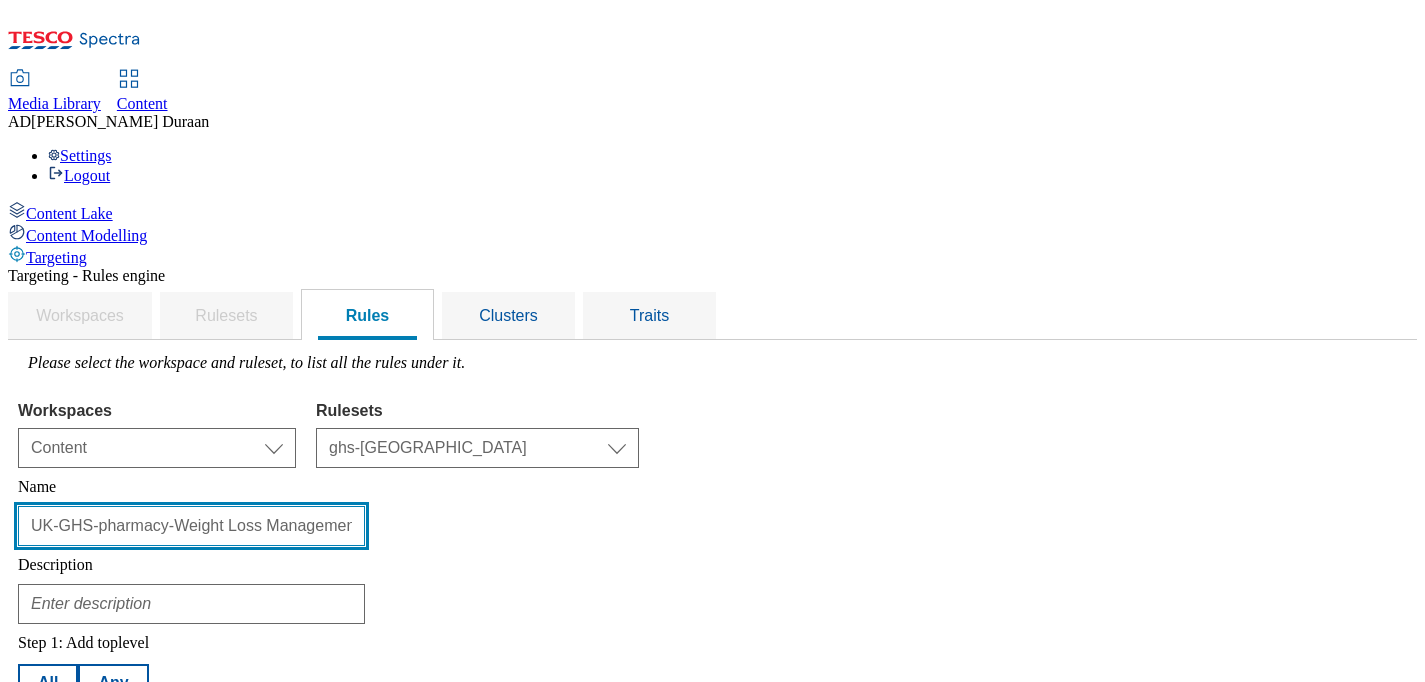 click on "UK-GHS-pharmacy-Weight Loss Management Service" at bounding box center [191, 526] 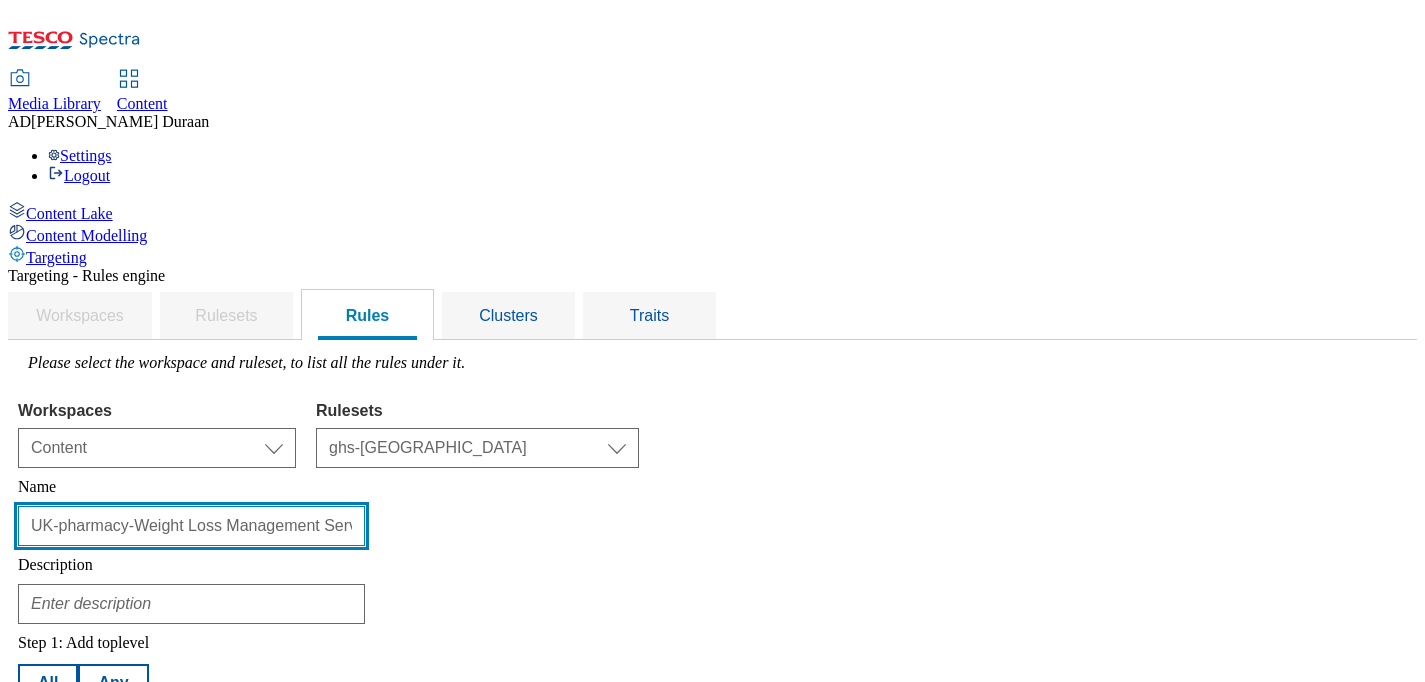 type on "UK-pharmacy-Weight Loss Management Service" 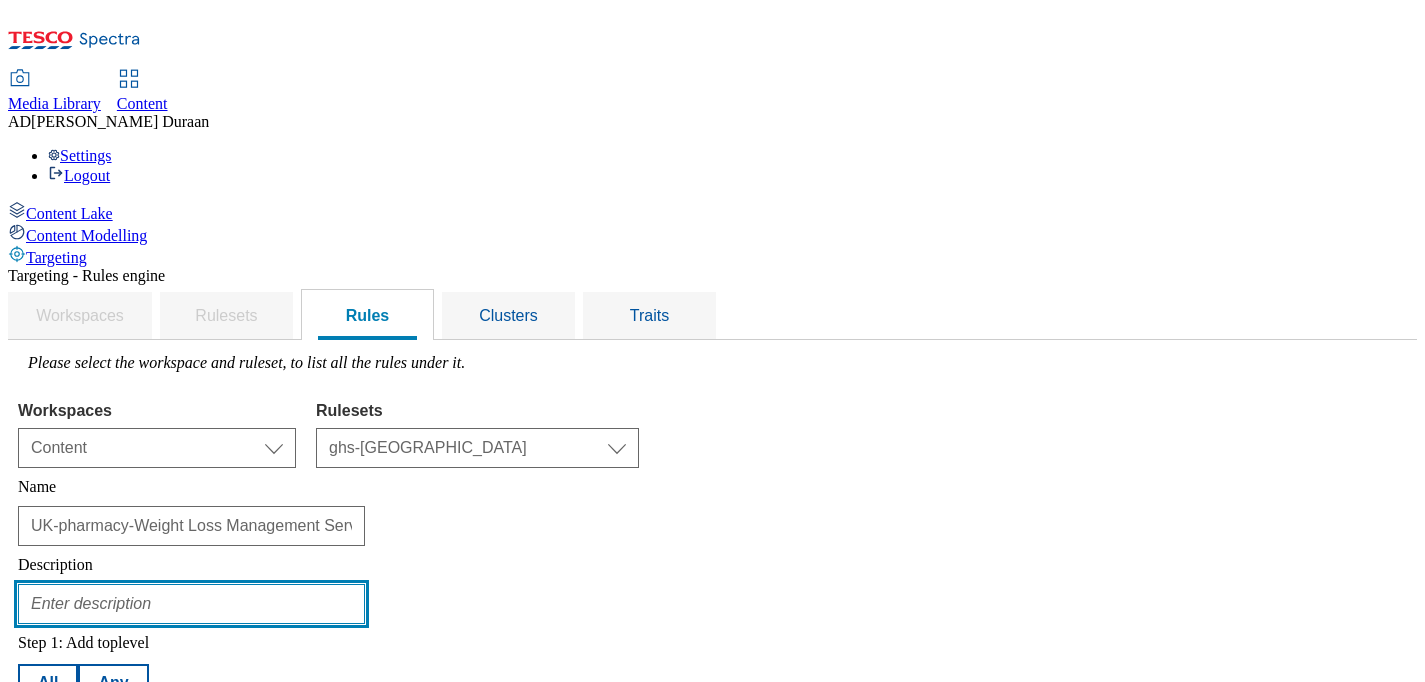 click at bounding box center (191, 604) 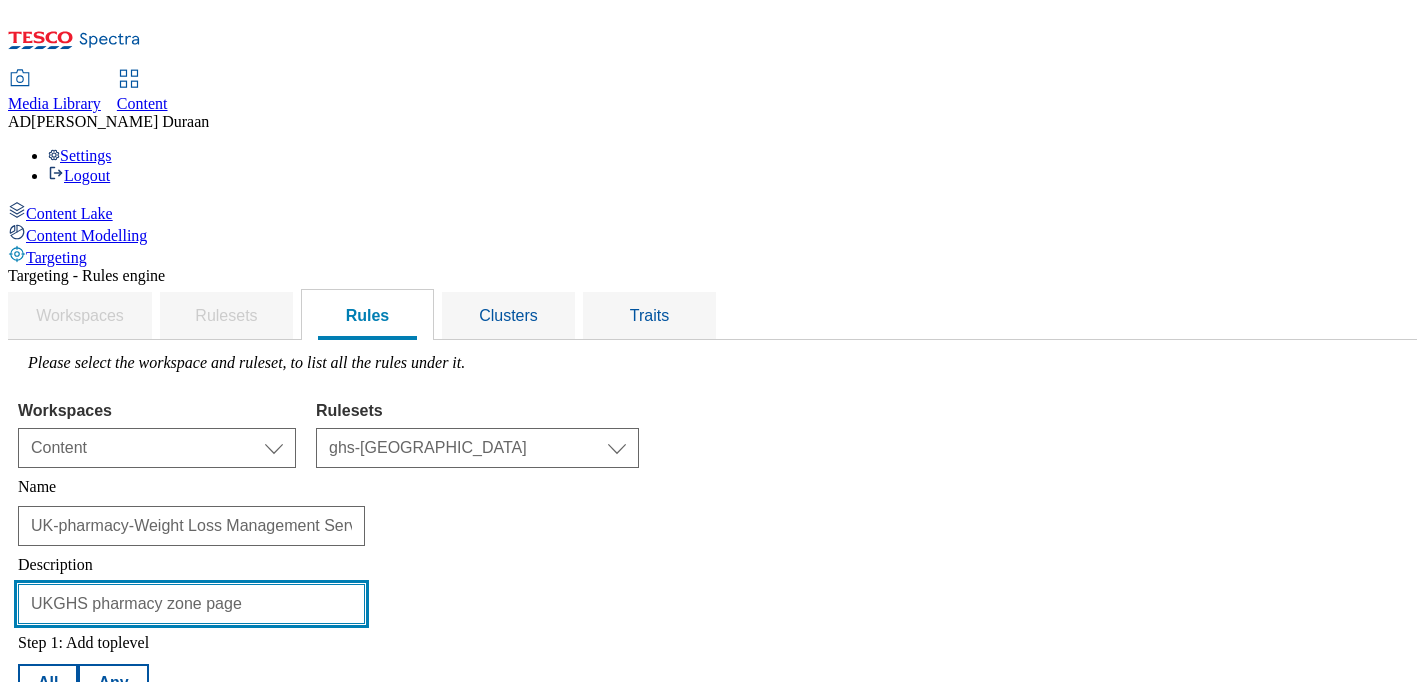 click on "UKGHS pharmacy zone page" at bounding box center (191, 604) 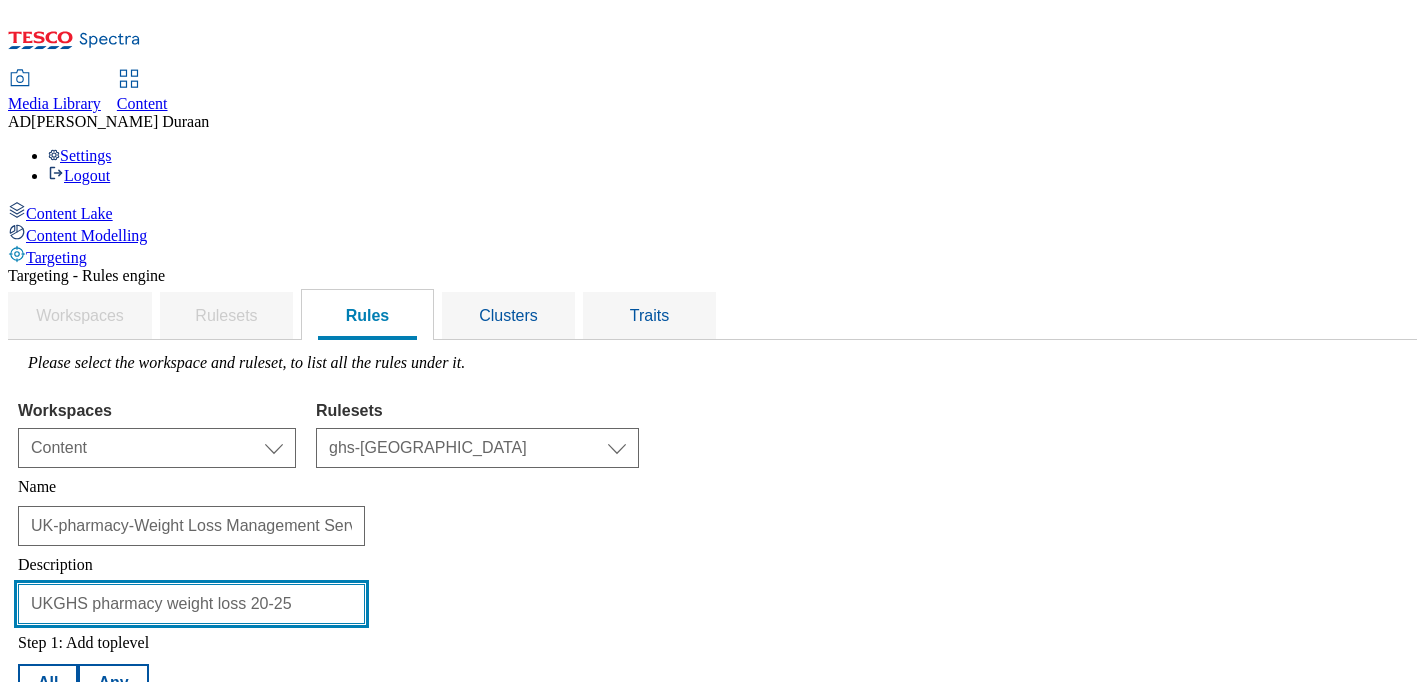 scroll, scrollTop: 0, scrollLeft: 2, axis: horizontal 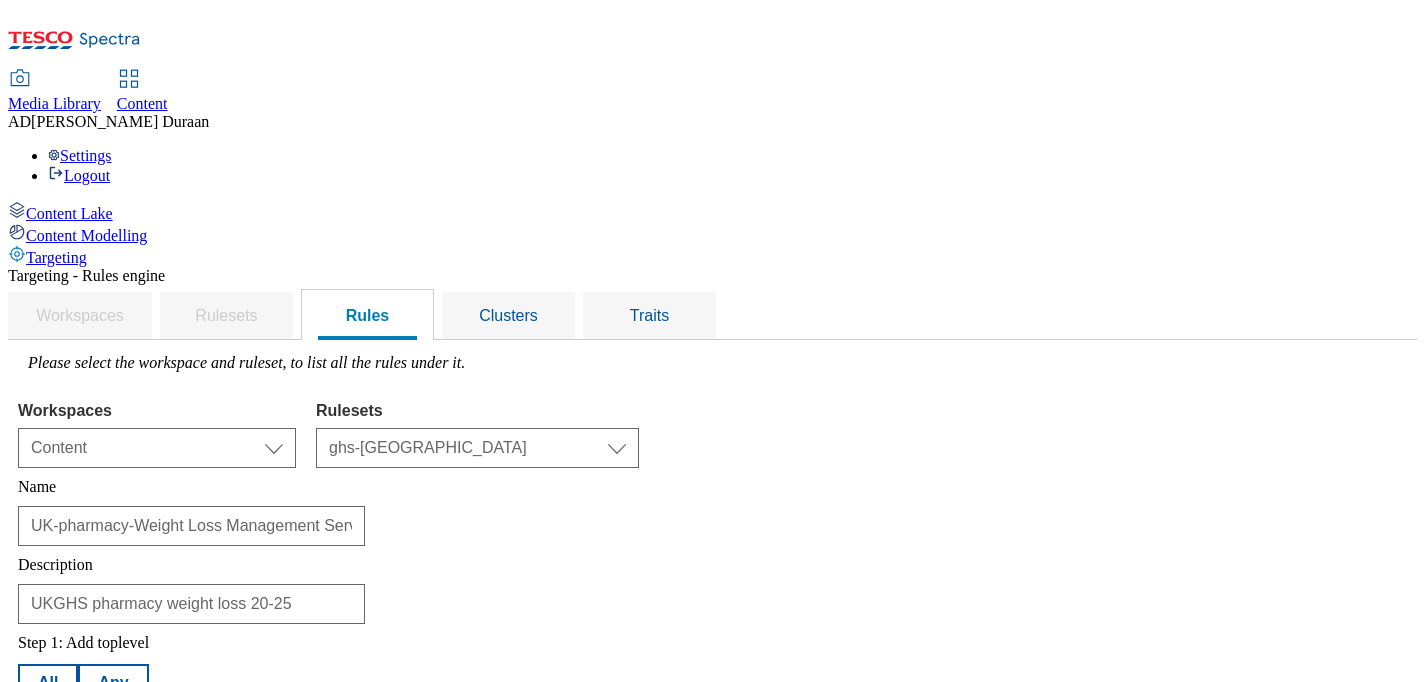 click on "Step 1: Add toplevel All Any Step 2: Add / Remove traits Add trait Add all Add any Remove Save rule Cancel - + Reset Zoom" at bounding box center (712, 741) 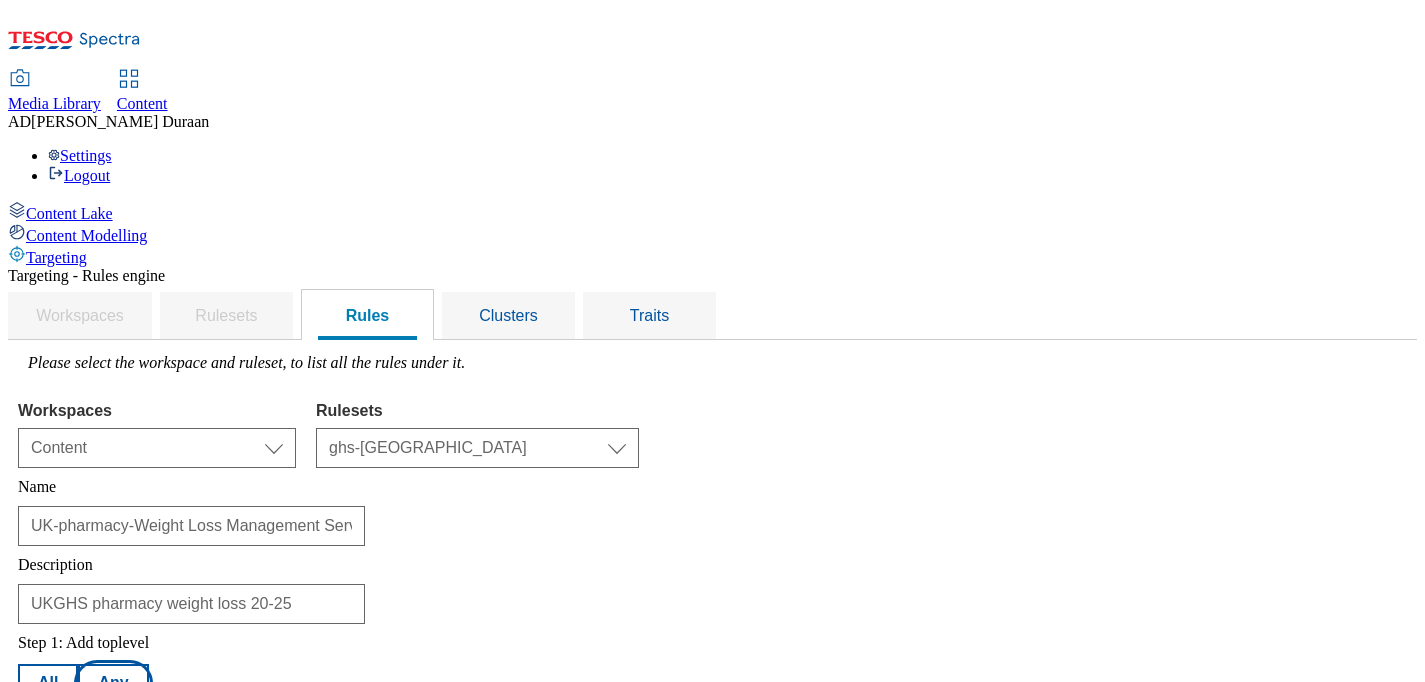 click on "Any" at bounding box center (113, 683) 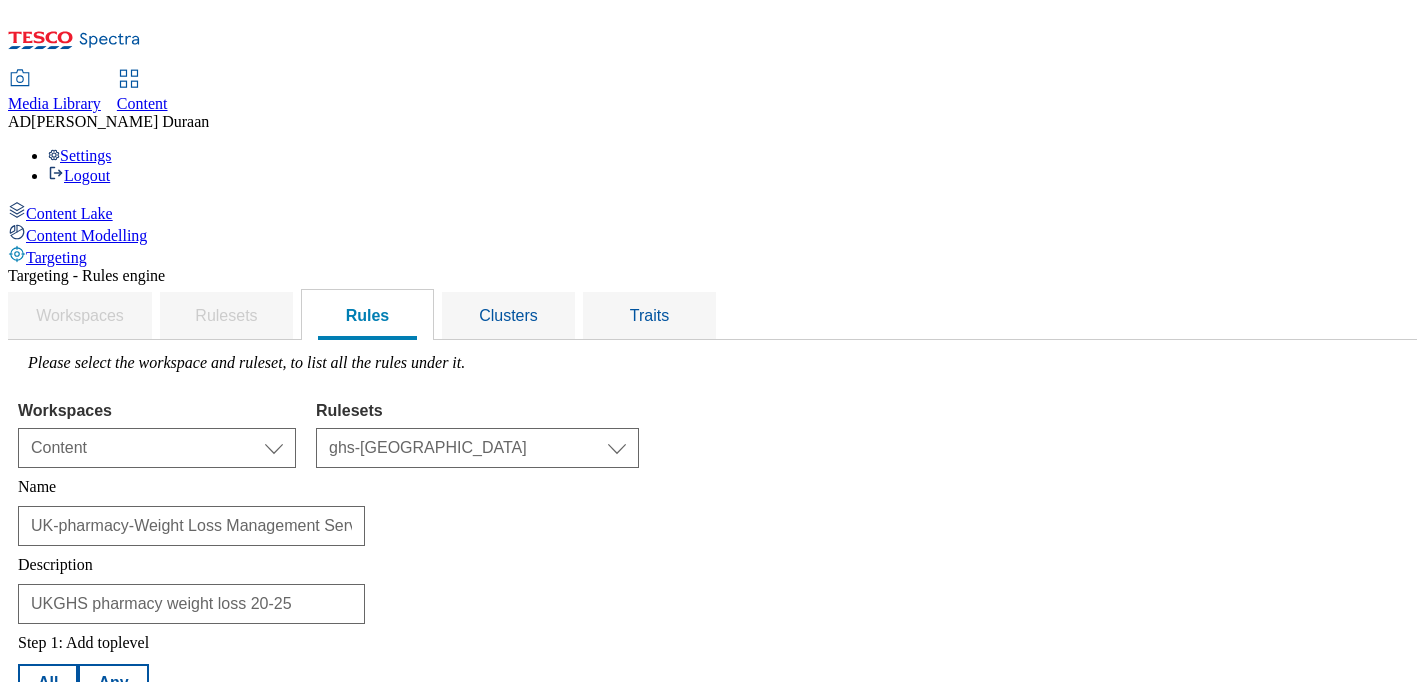 click on "Add trait" at bounding box center (71, 771) 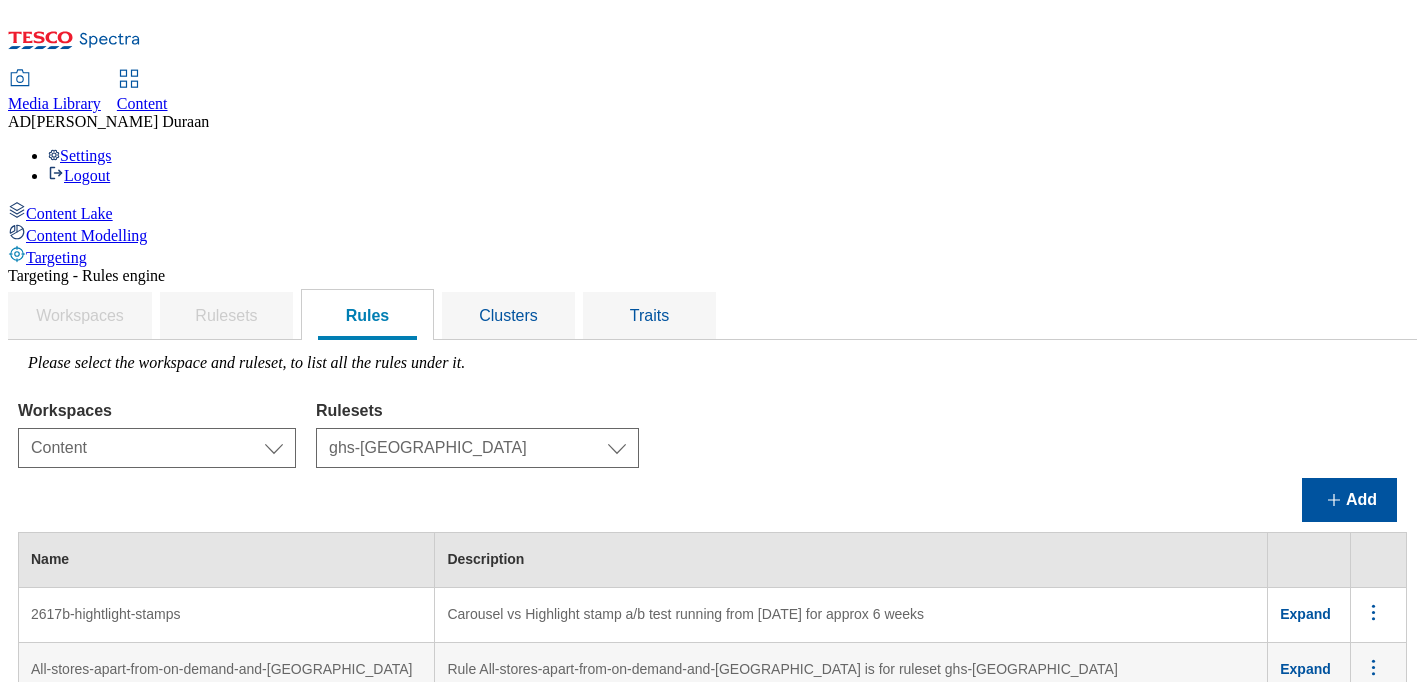 scroll, scrollTop: 5323, scrollLeft: 0, axis: vertical 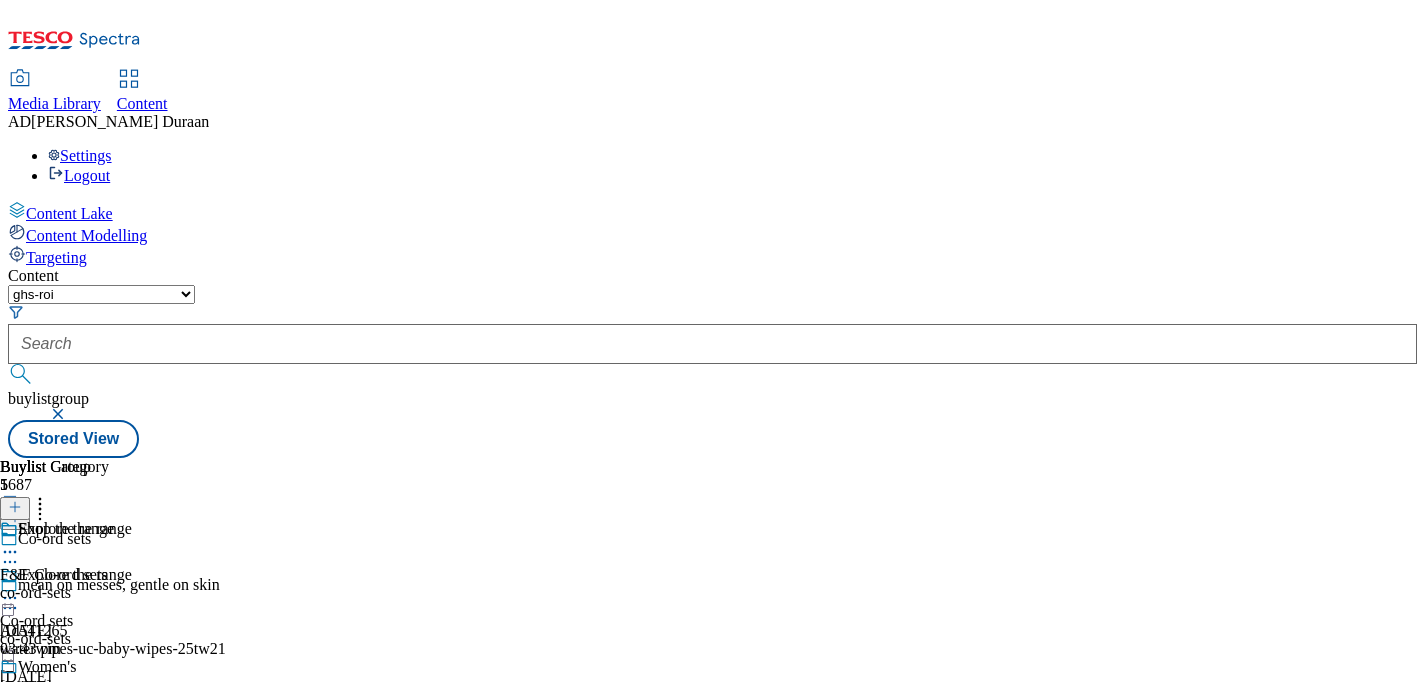select on "ghs-[GEOGRAPHIC_DATA]" 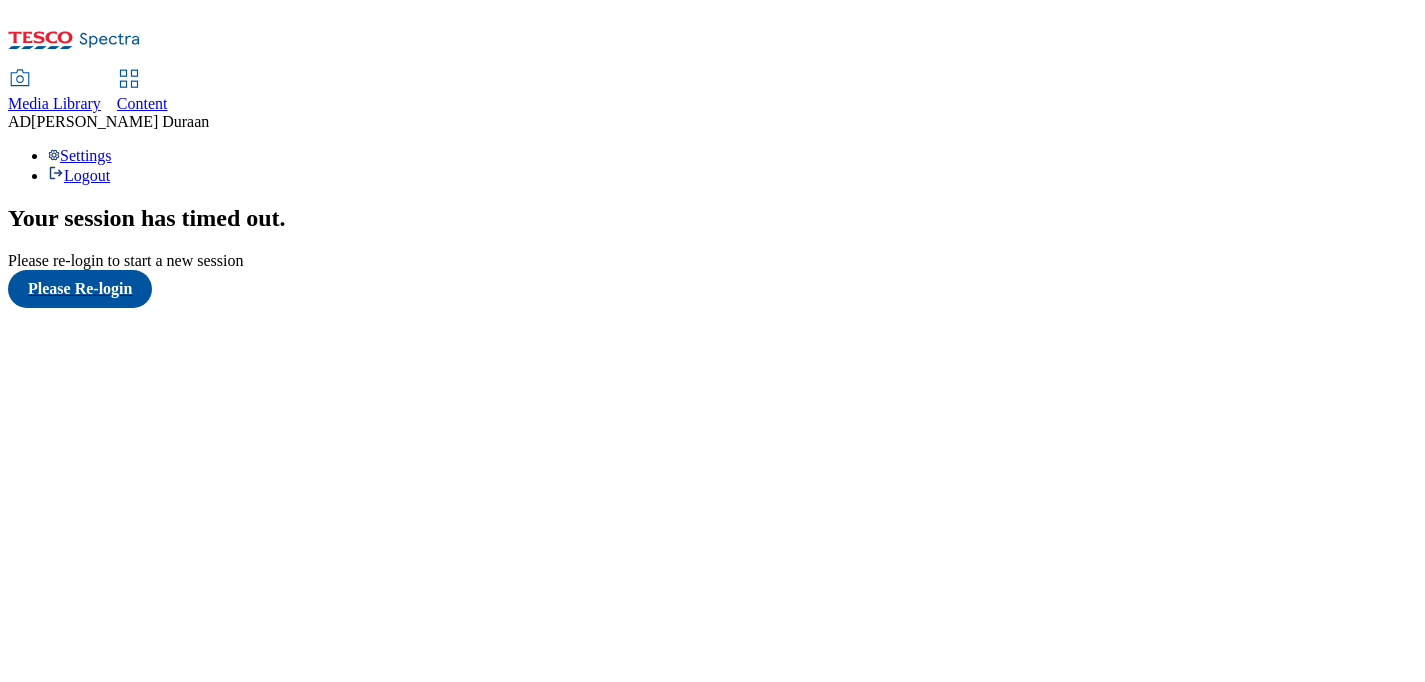 scroll, scrollTop: 0, scrollLeft: 0, axis: both 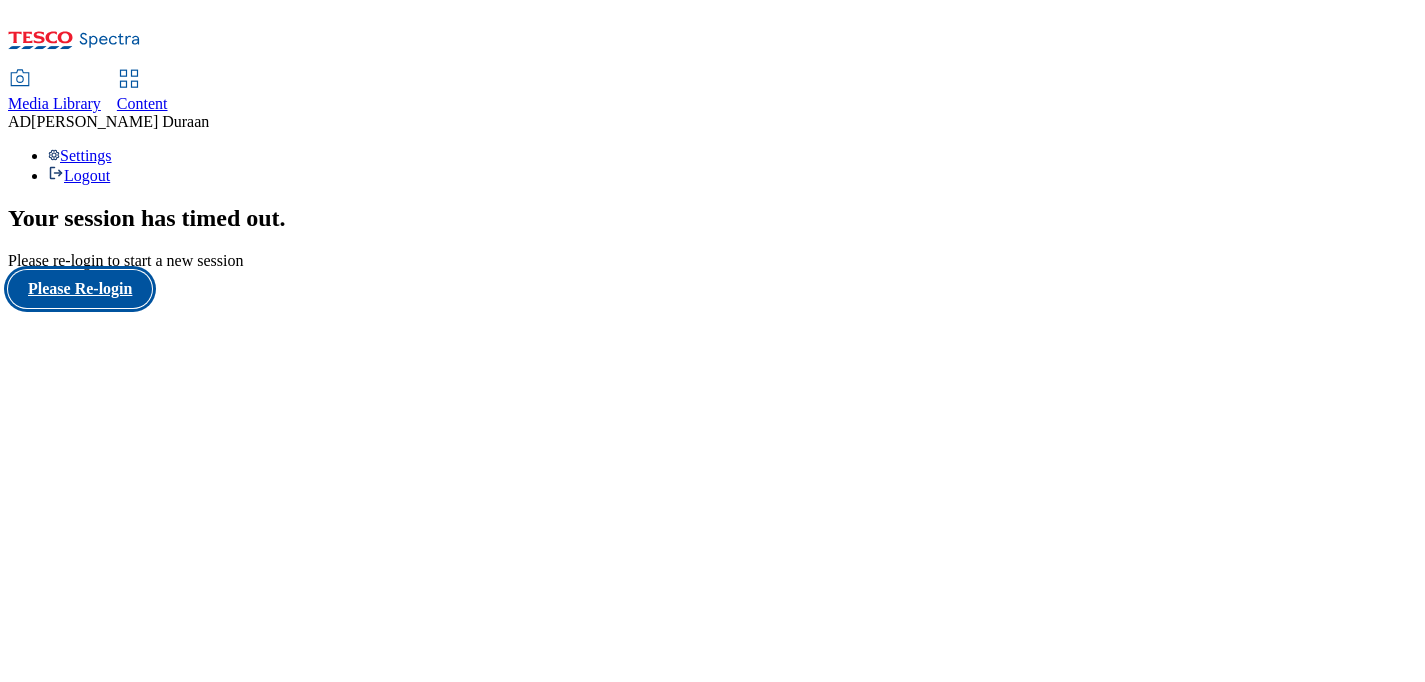 click on "Please Re-login" at bounding box center [80, 289] 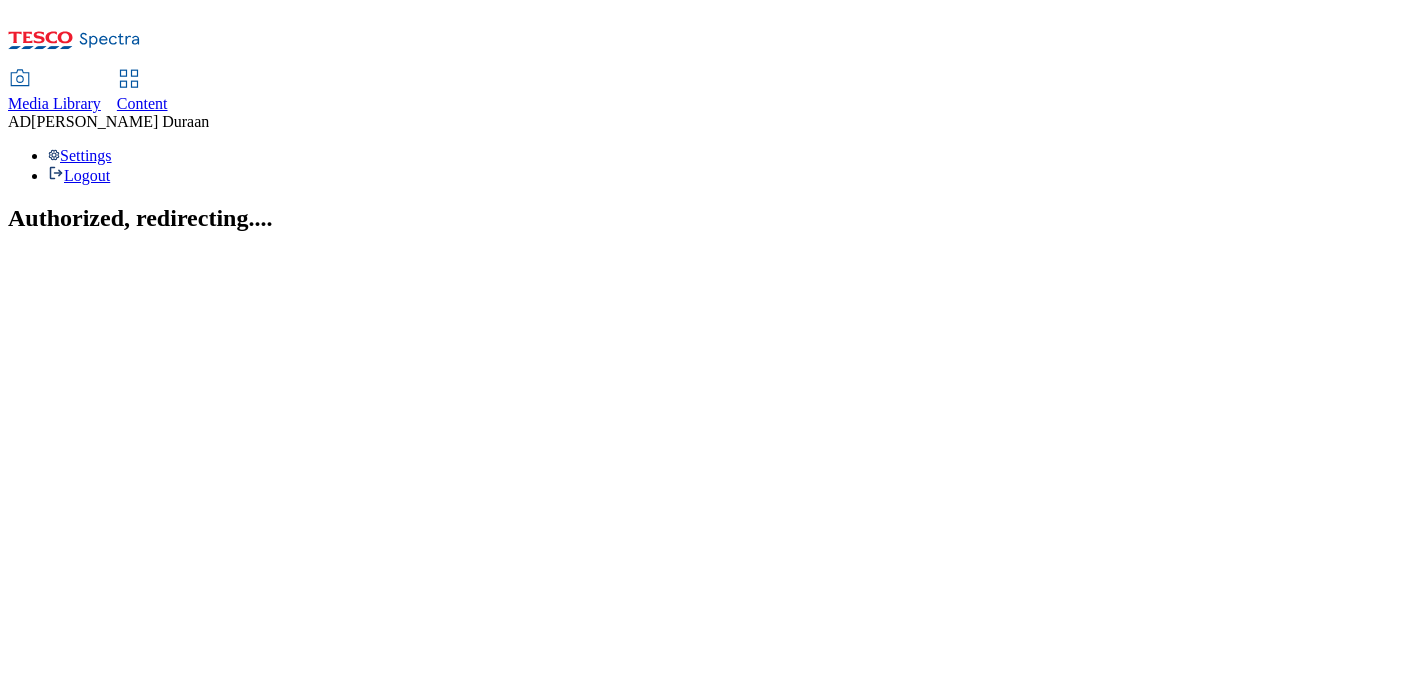 scroll, scrollTop: 0, scrollLeft: 0, axis: both 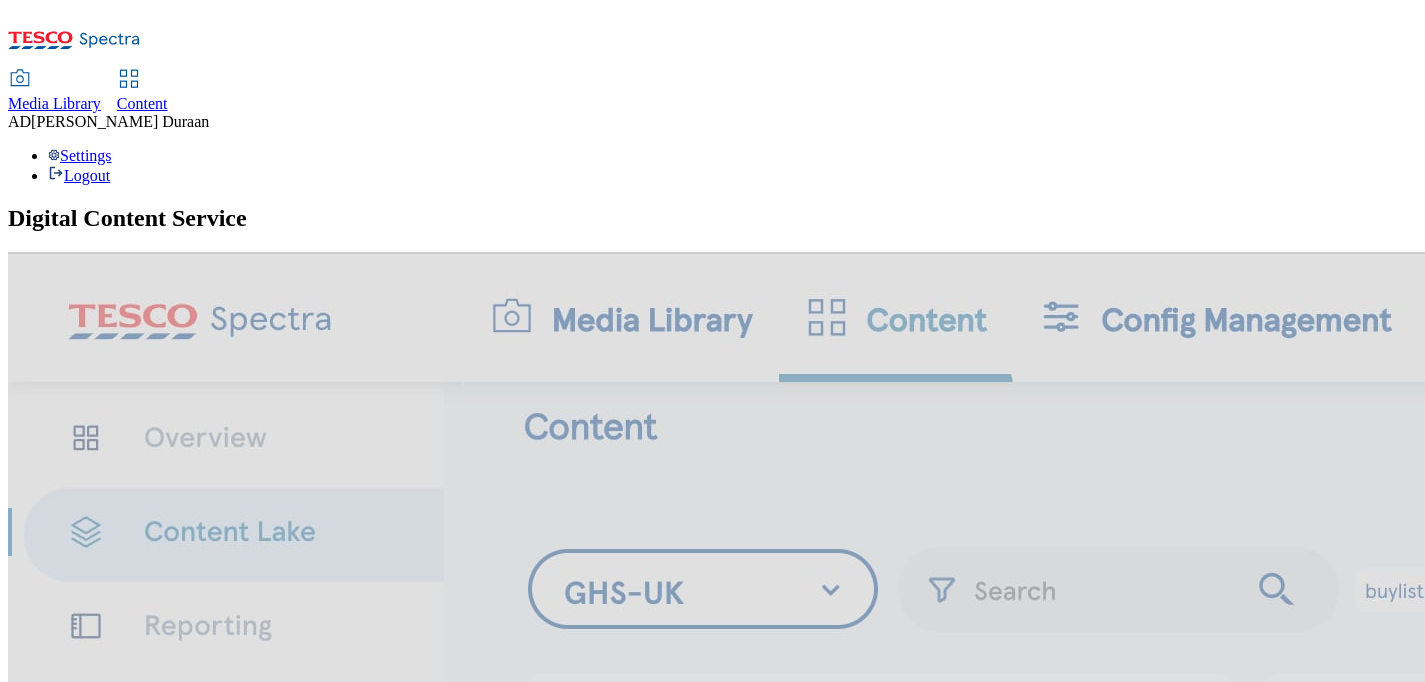 click on "Content" at bounding box center [142, 103] 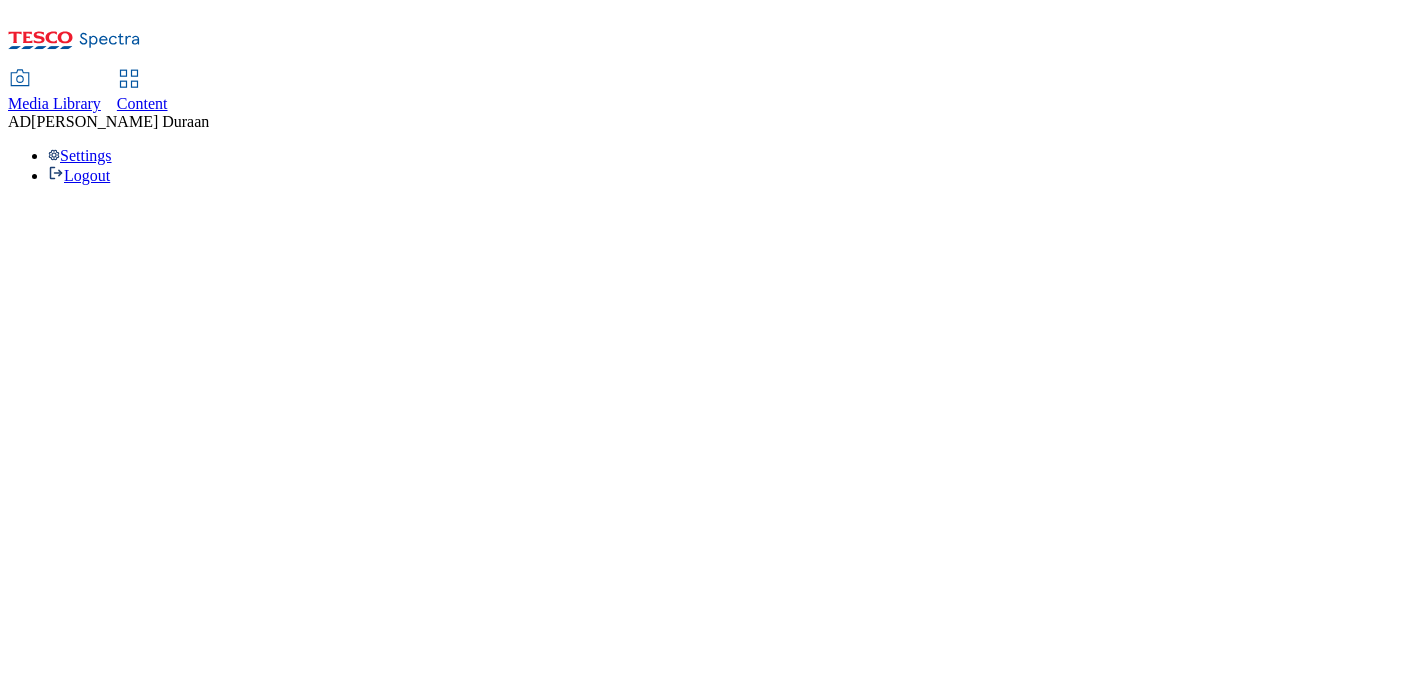 select on "ghs-[GEOGRAPHIC_DATA]" 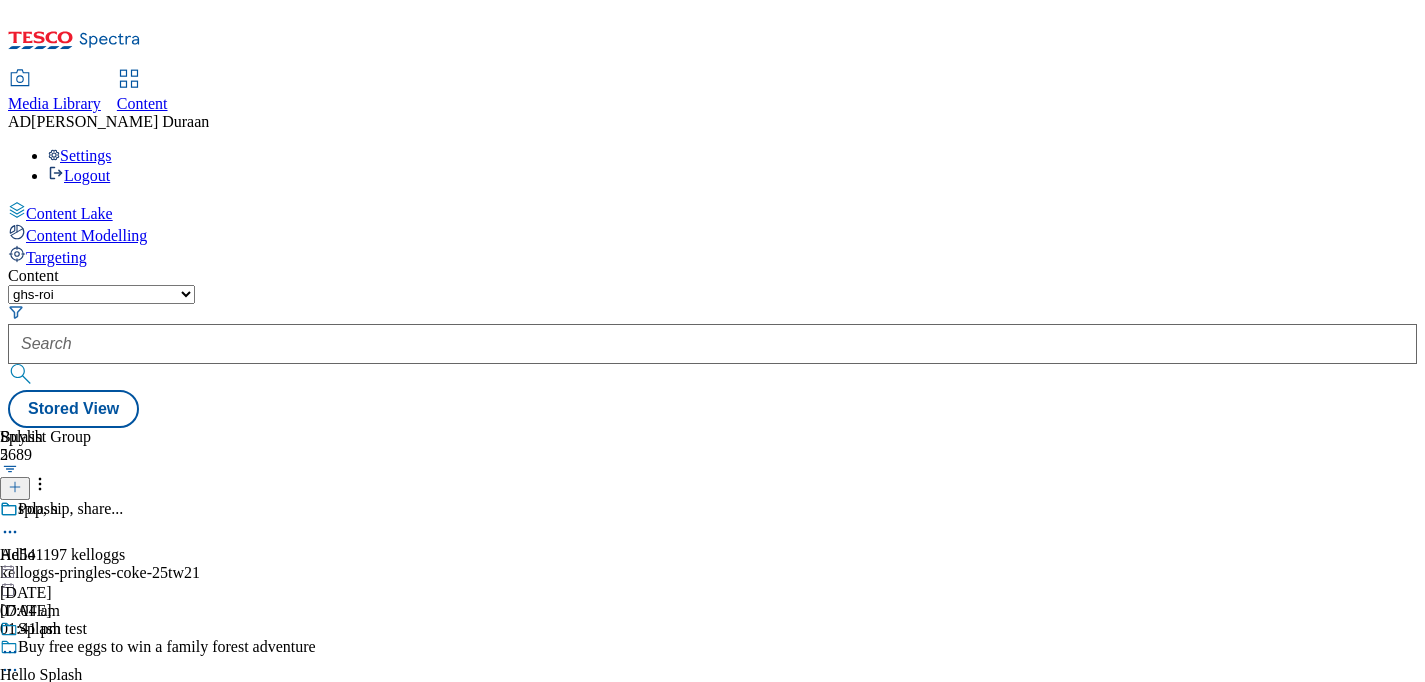 click on "Content Modelling" at bounding box center [86, 235] 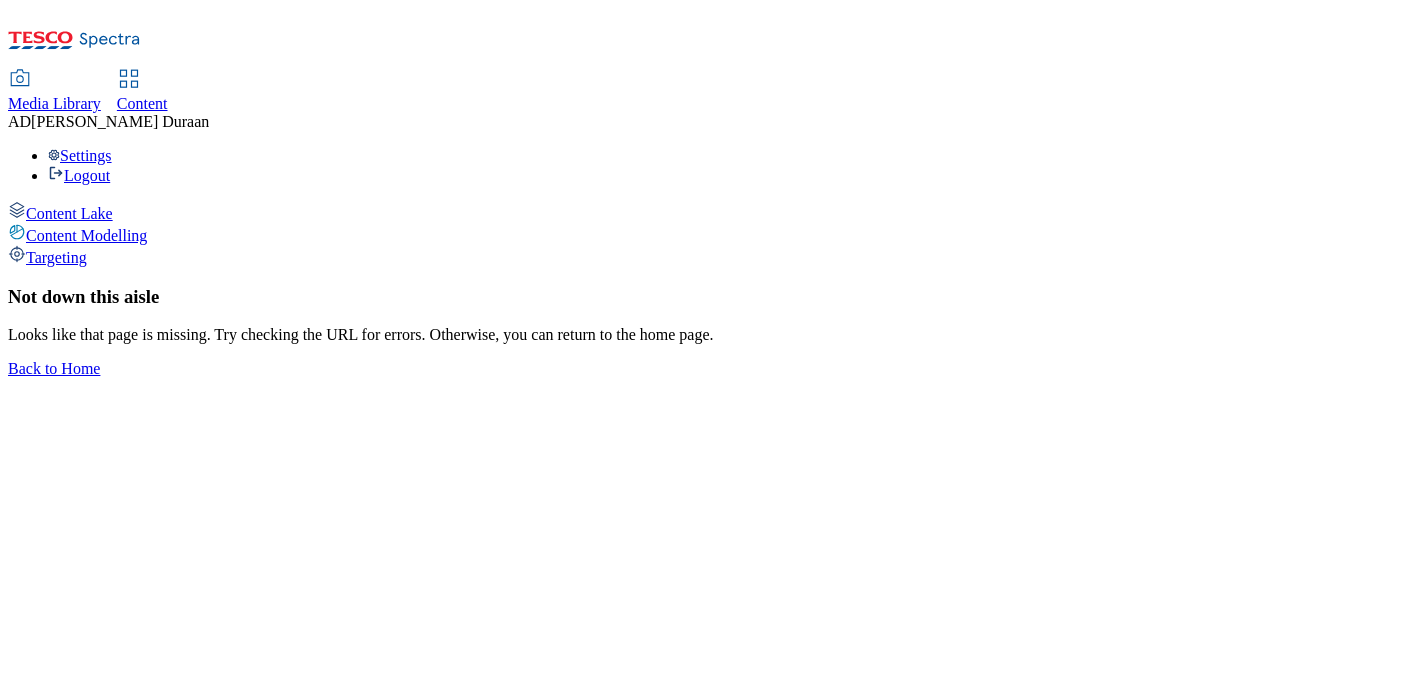 click on "Targeting" at bounding box center [56, 257] 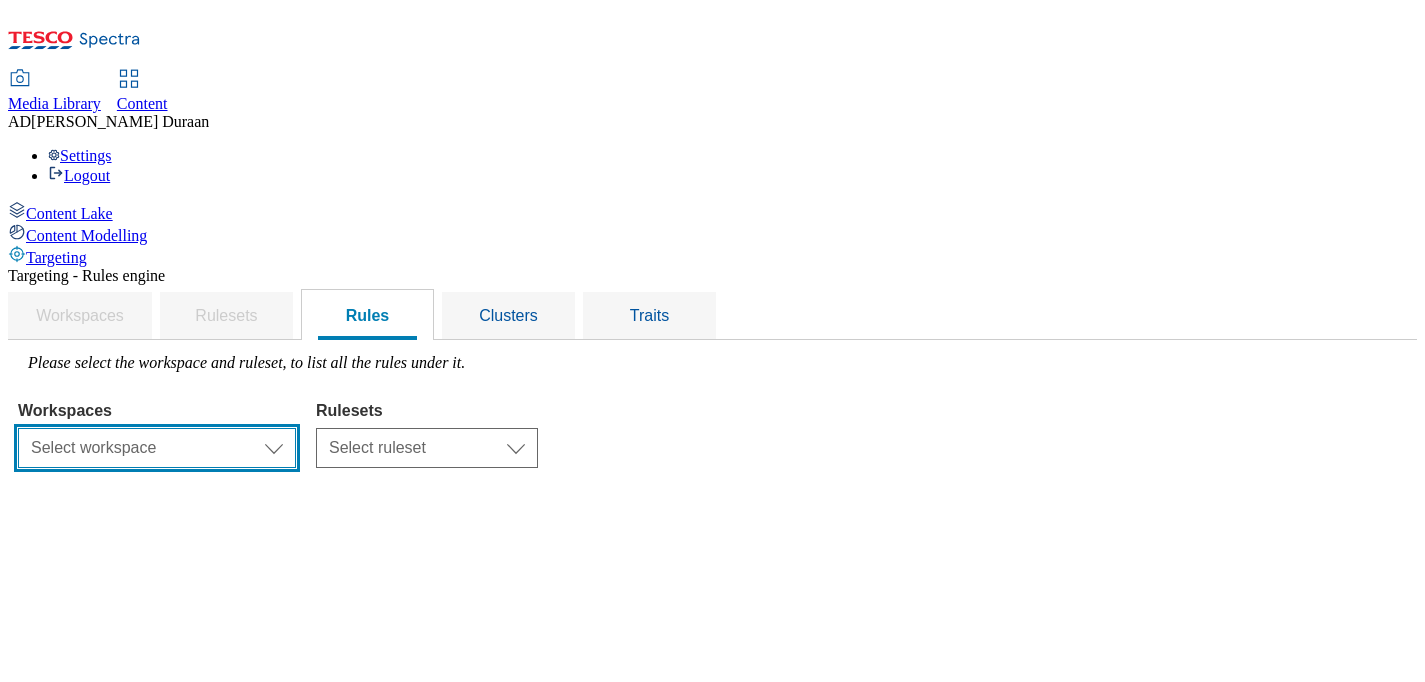 click on "Select workspace Content" at bounding box center [157, 448] 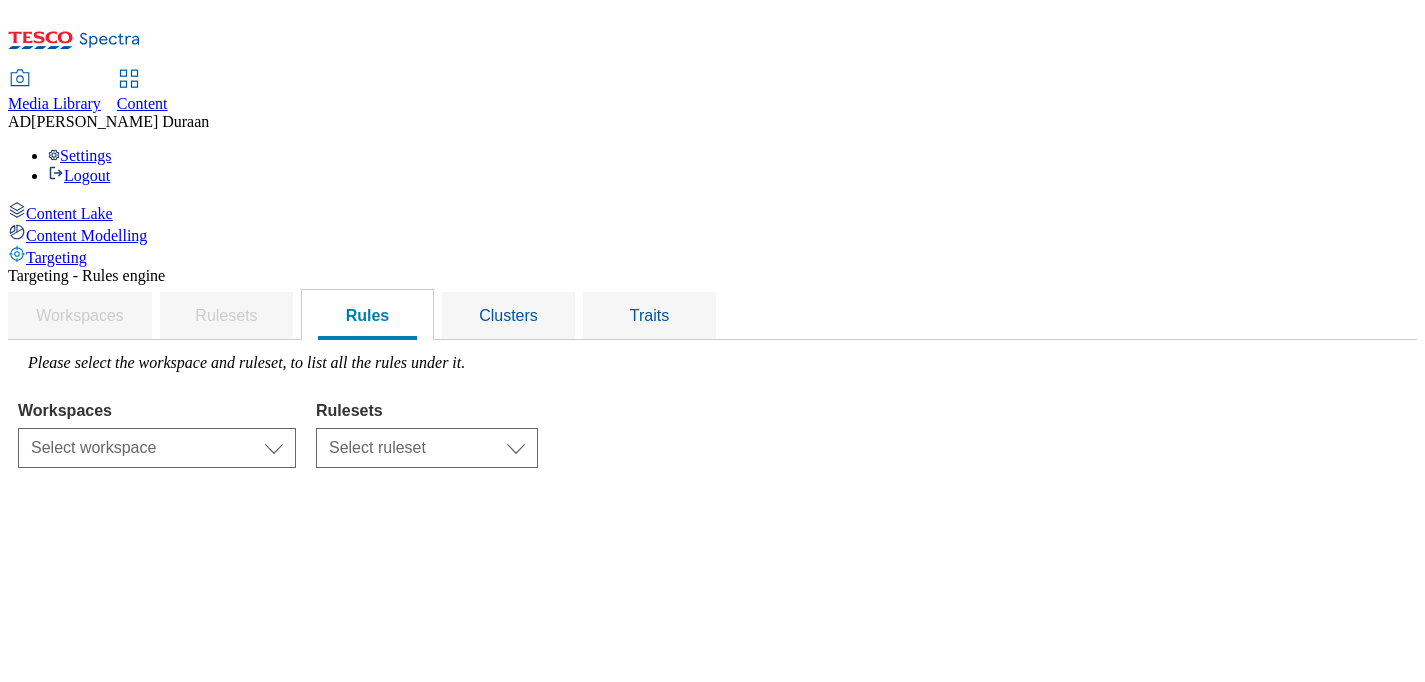 select on "f510054f-adaa-4692-b570-80fa3897127a" 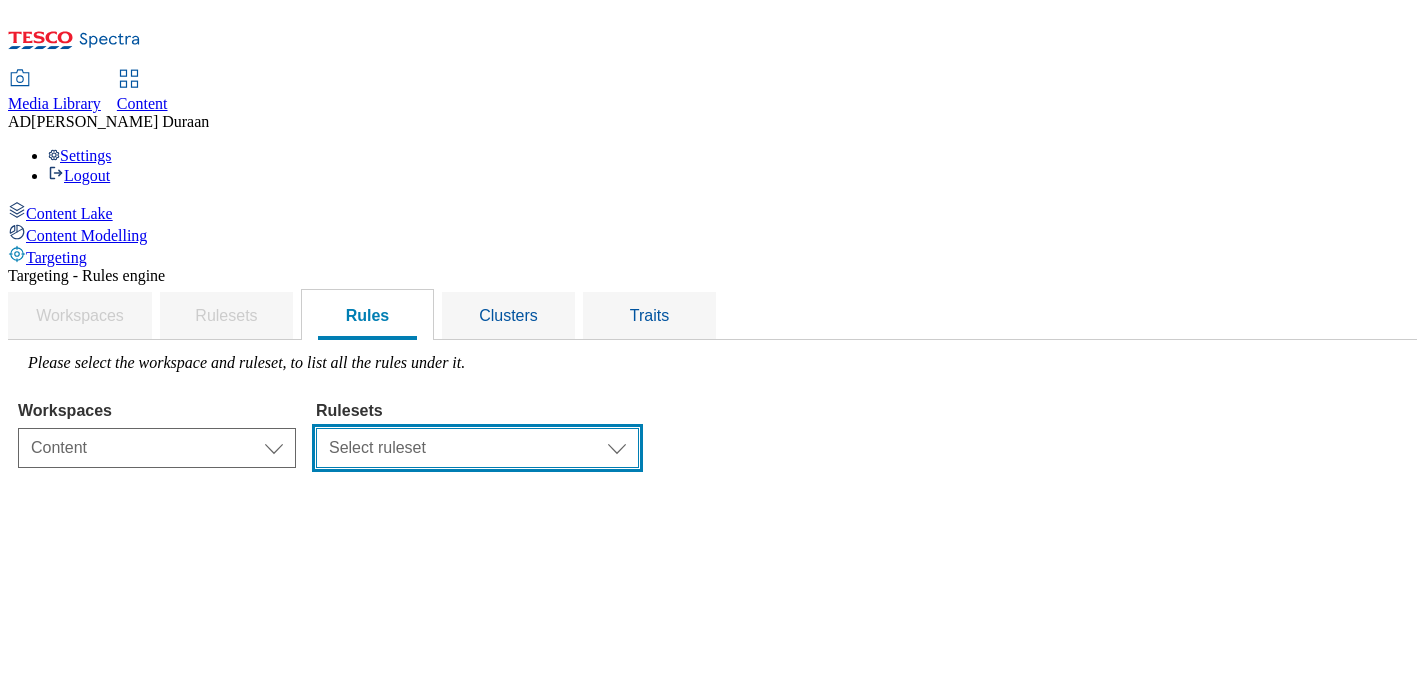 click on "Select ruleset clubcard-roi clubcard-website customer-engagement dotcom-roi ghs-roi ghs-uk" at bounding box center [477, 448] 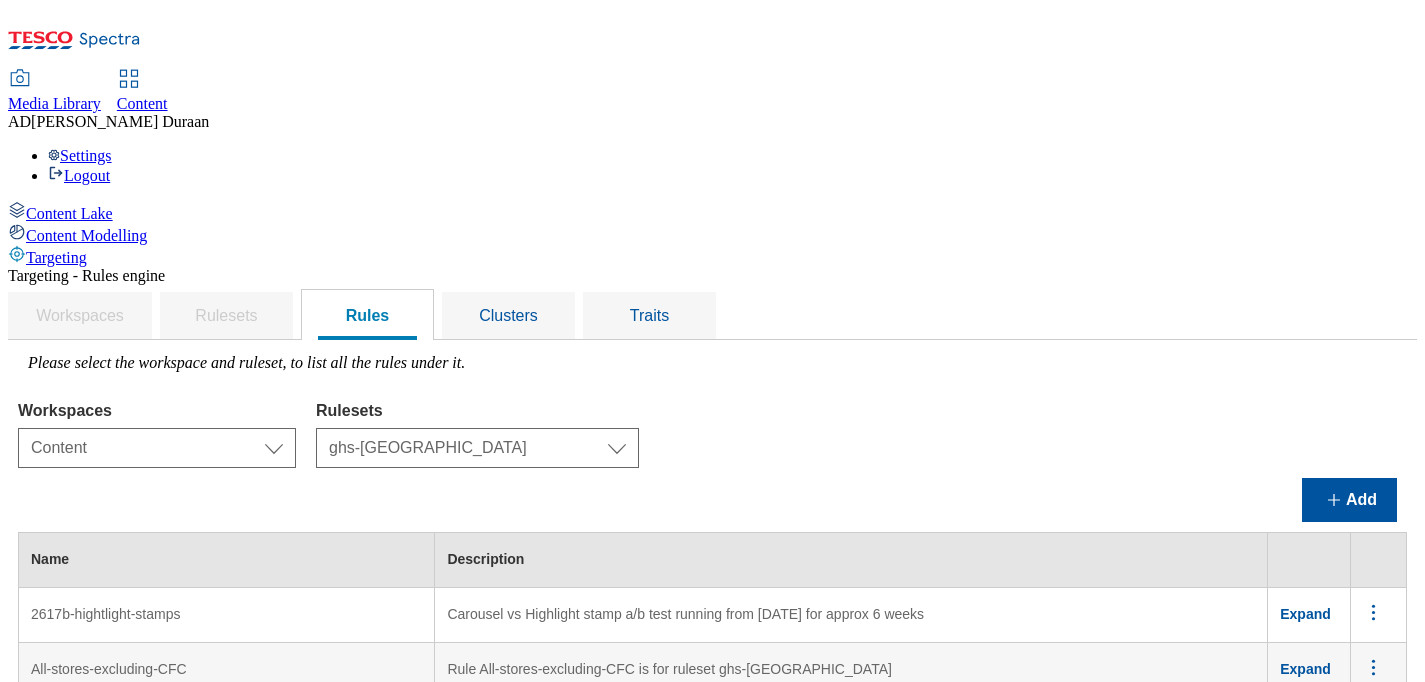 scroll, scrollTop: 5479, scrollLeft: 0, axis: vertical 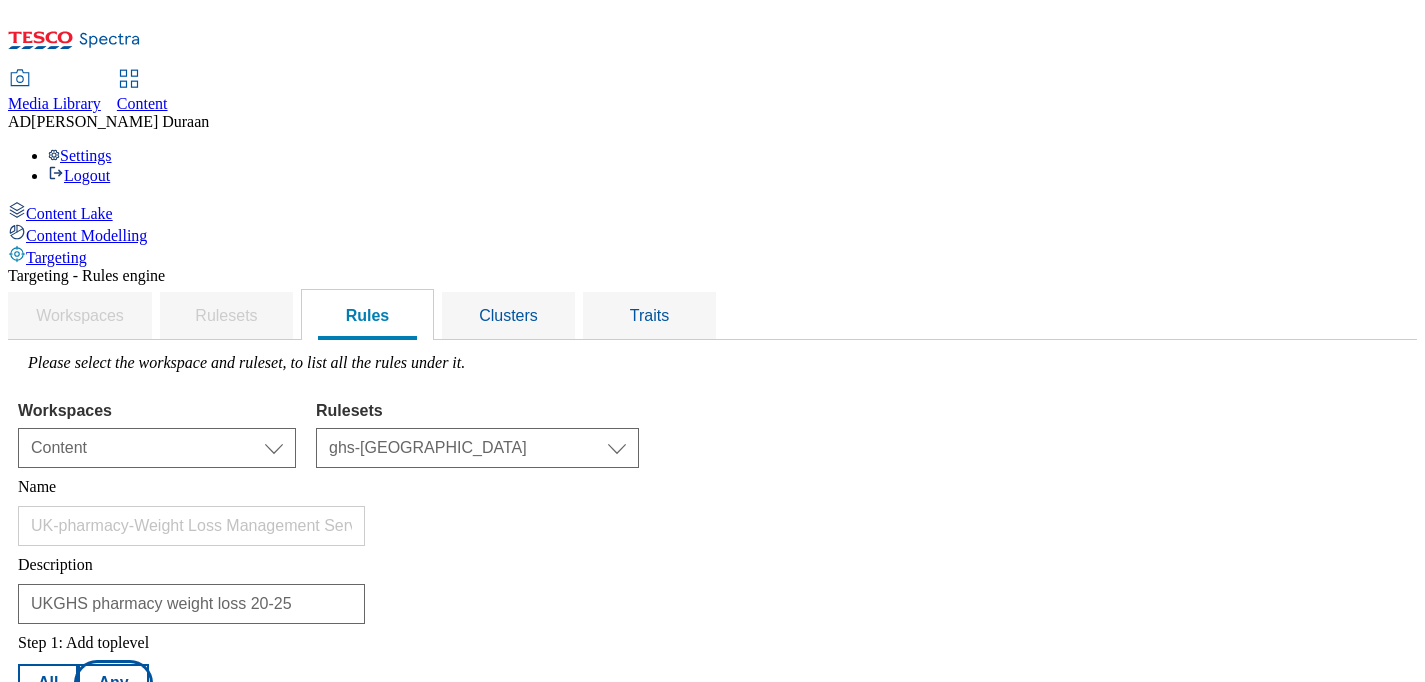 click on "Any" at bounding box center (113, 683) 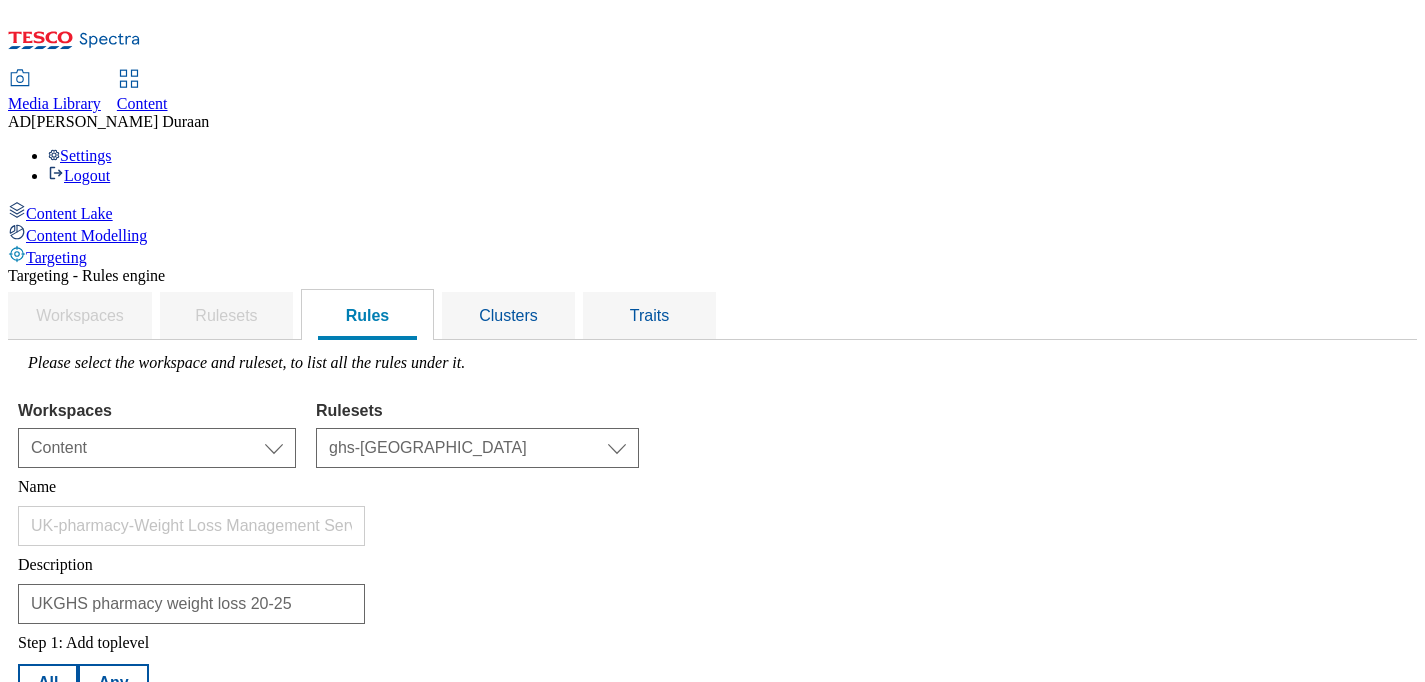 click on "Add trait" at bounding box center [71, 771] 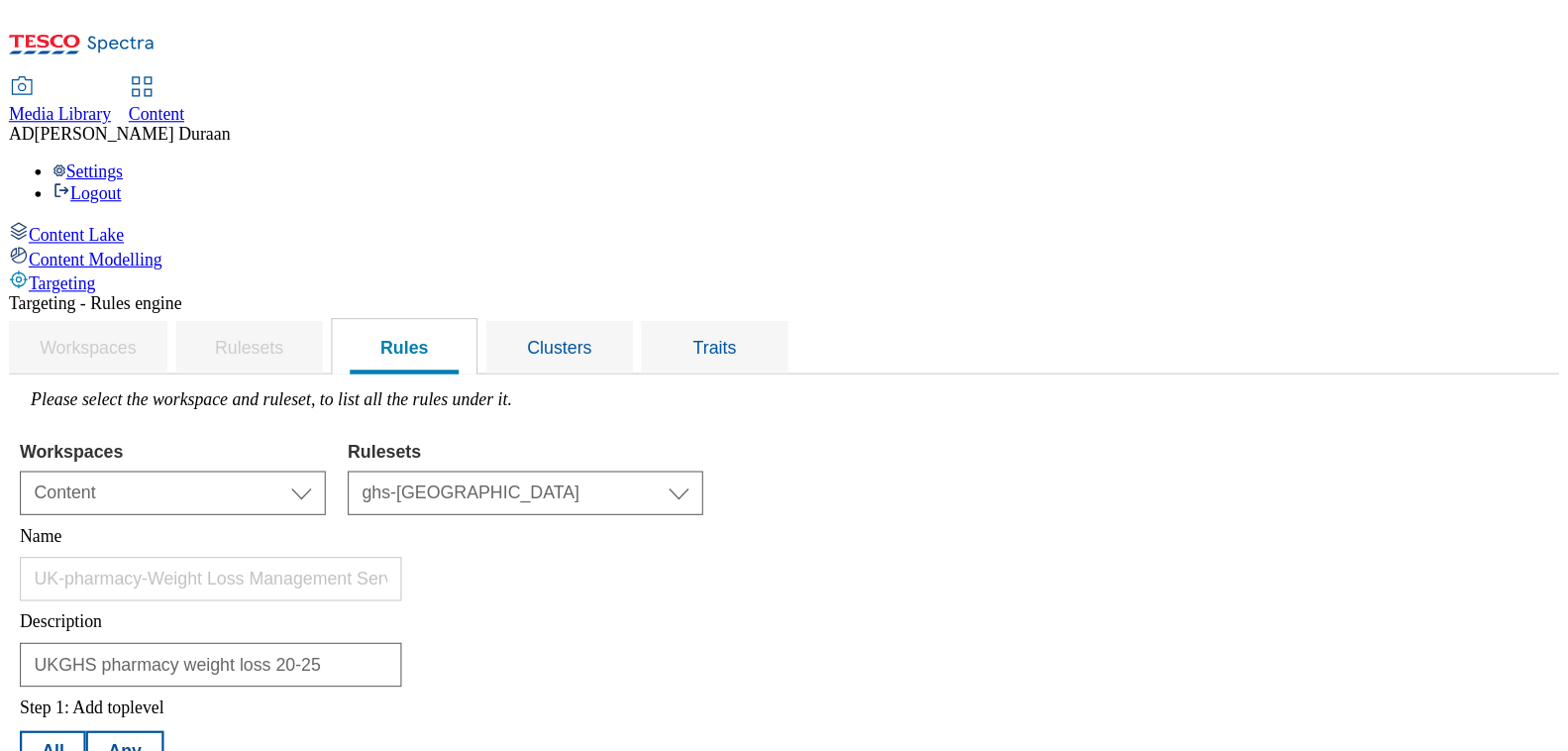 scroll, scrollTop: 447, scrollLeft: 0, axis: vertical 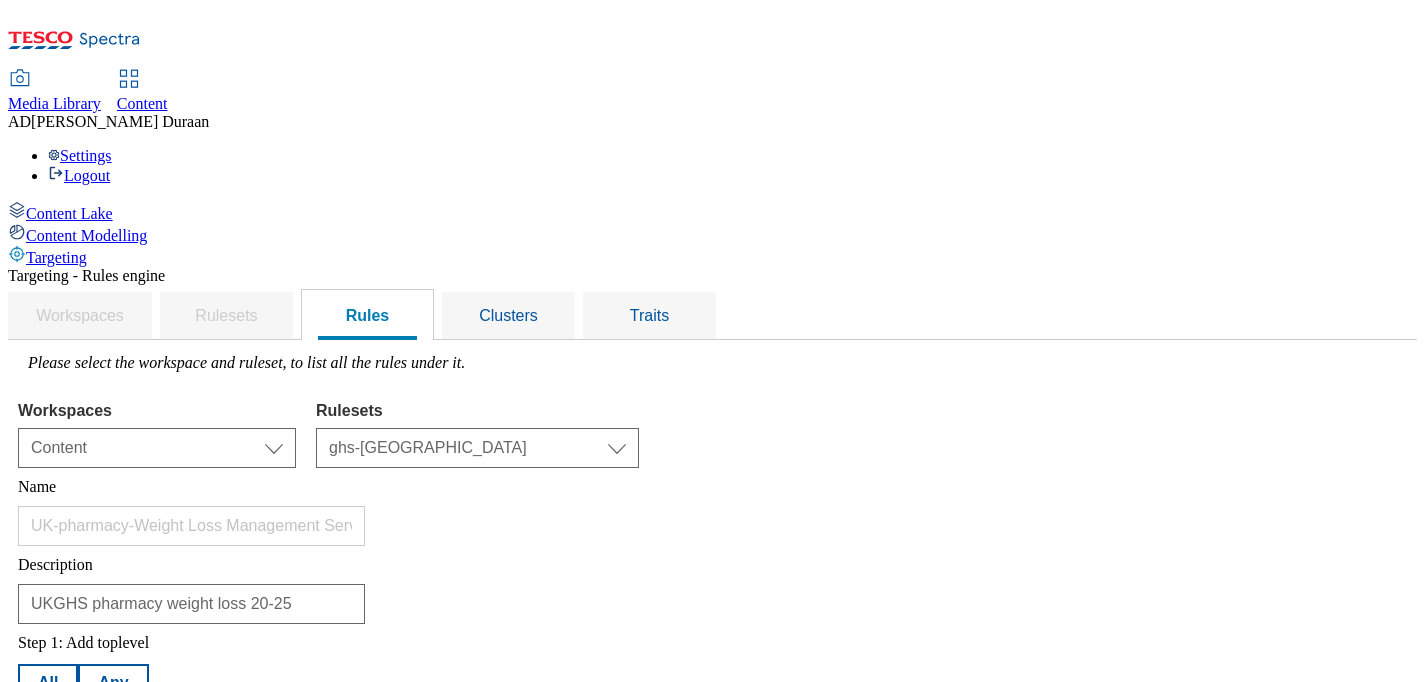 type 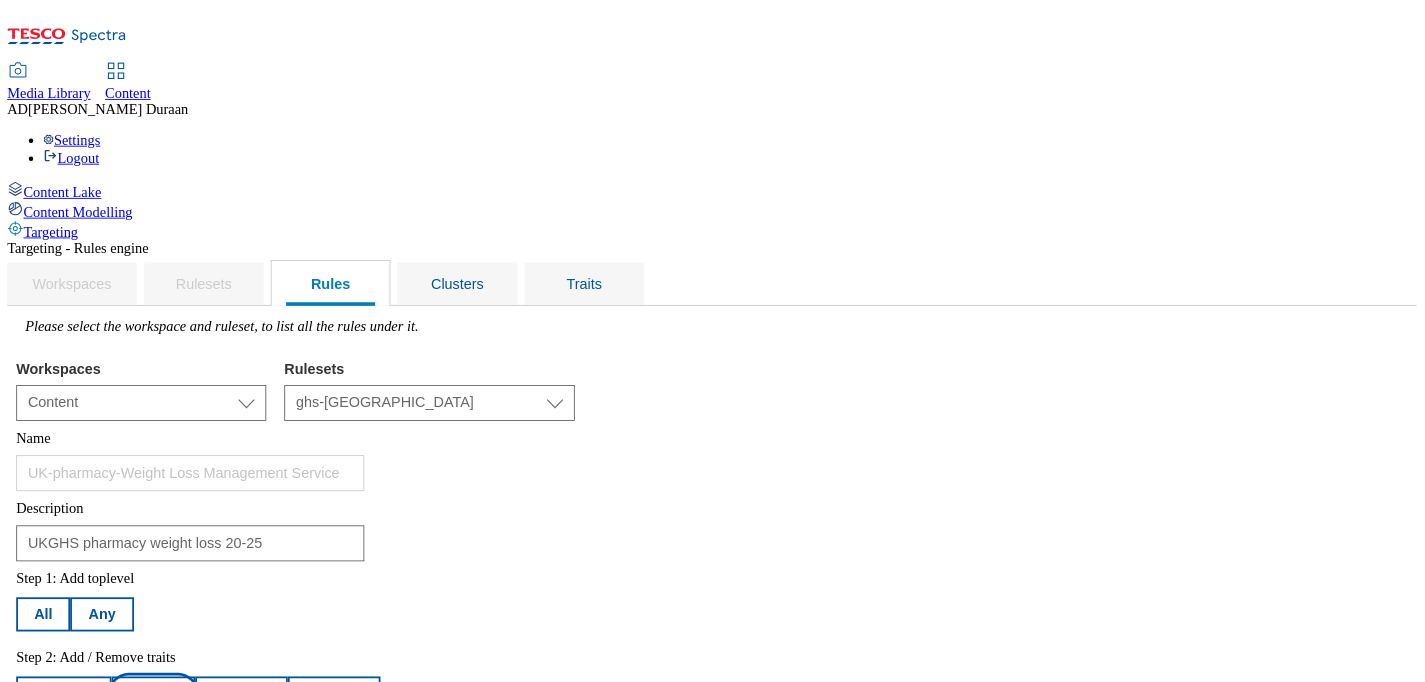 scroll, scrollTop: 451, scrollLeft: 0, axis: vertical 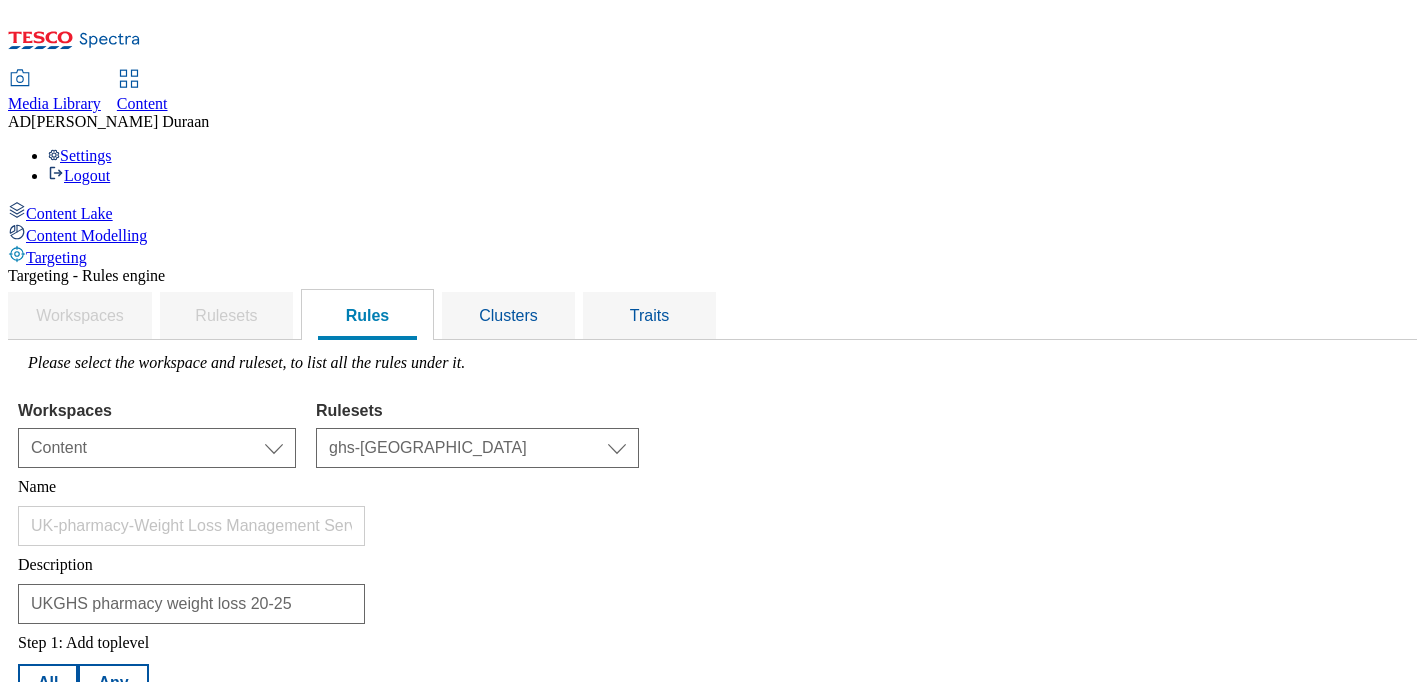 click on "Add trait" at bounding box center [71, 771] 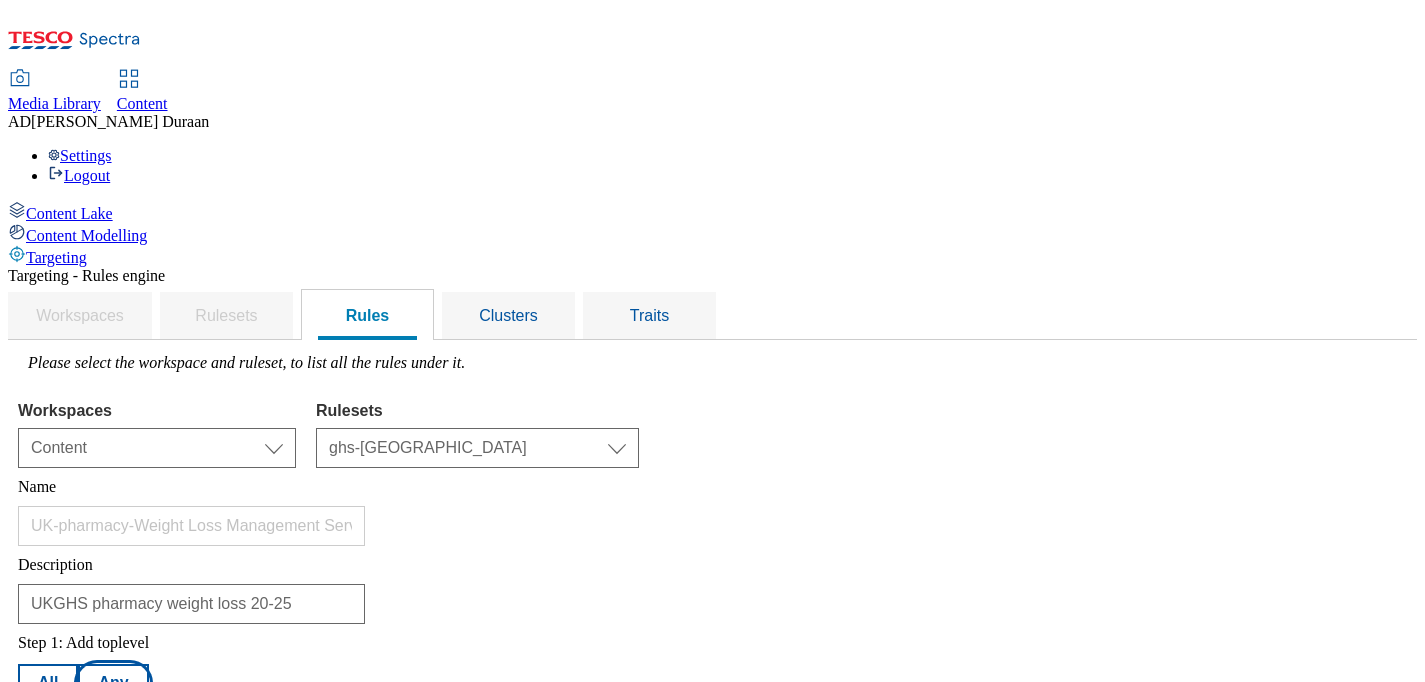 click on "Any" at bounding box center (113, 683) 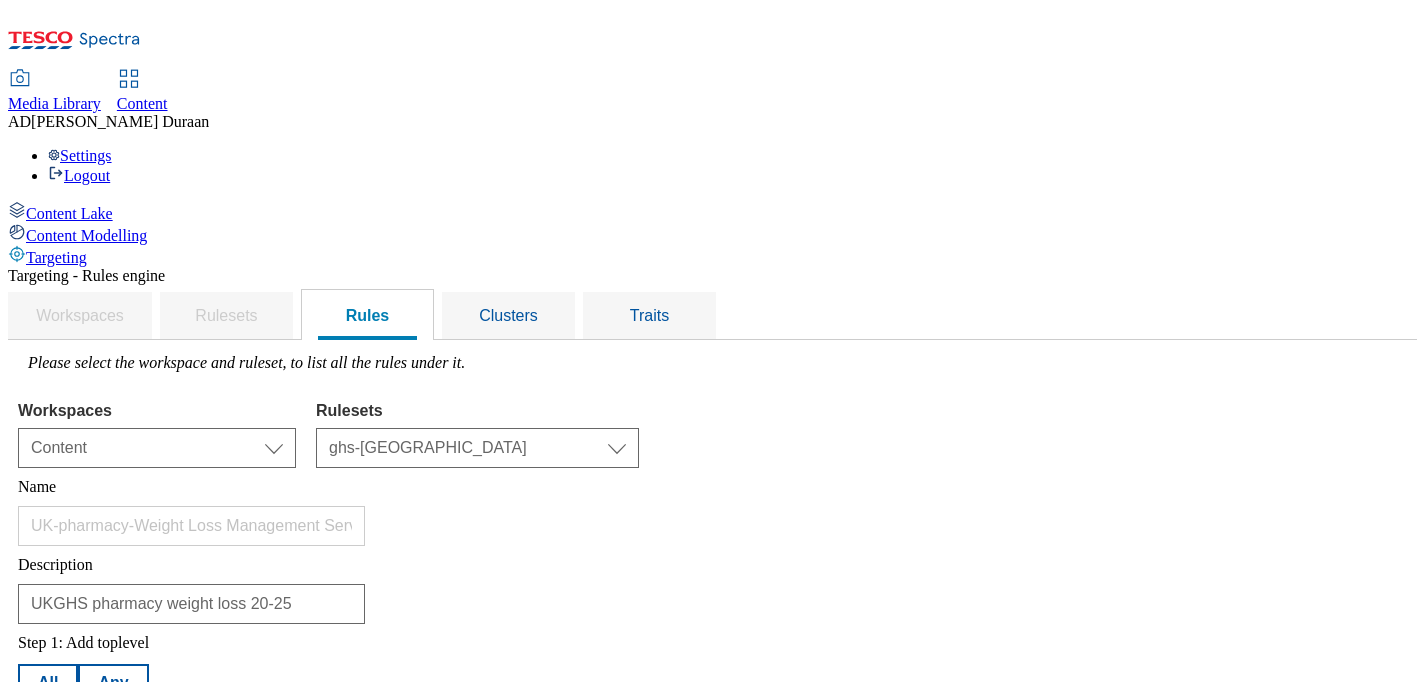 click on "Add trait" at bounding box center (71, 771) 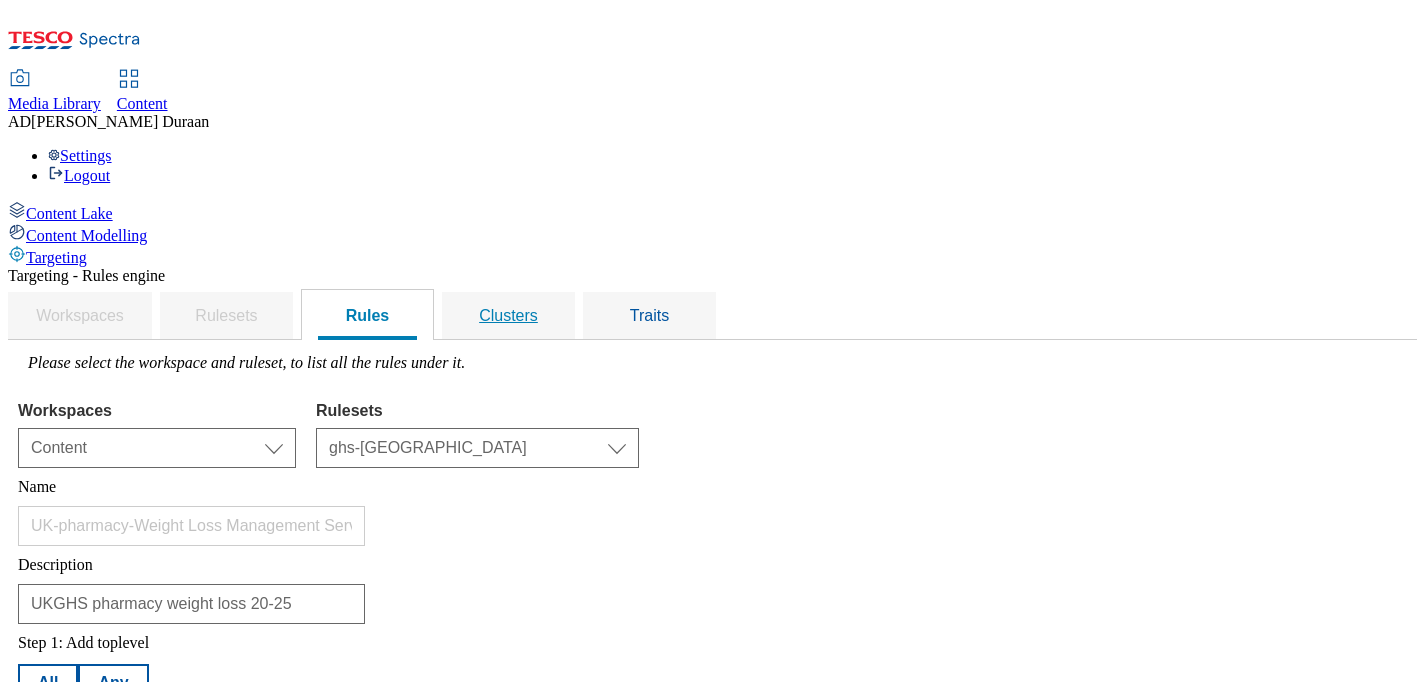 click on "Clusters" at bounding box center (508, 315) 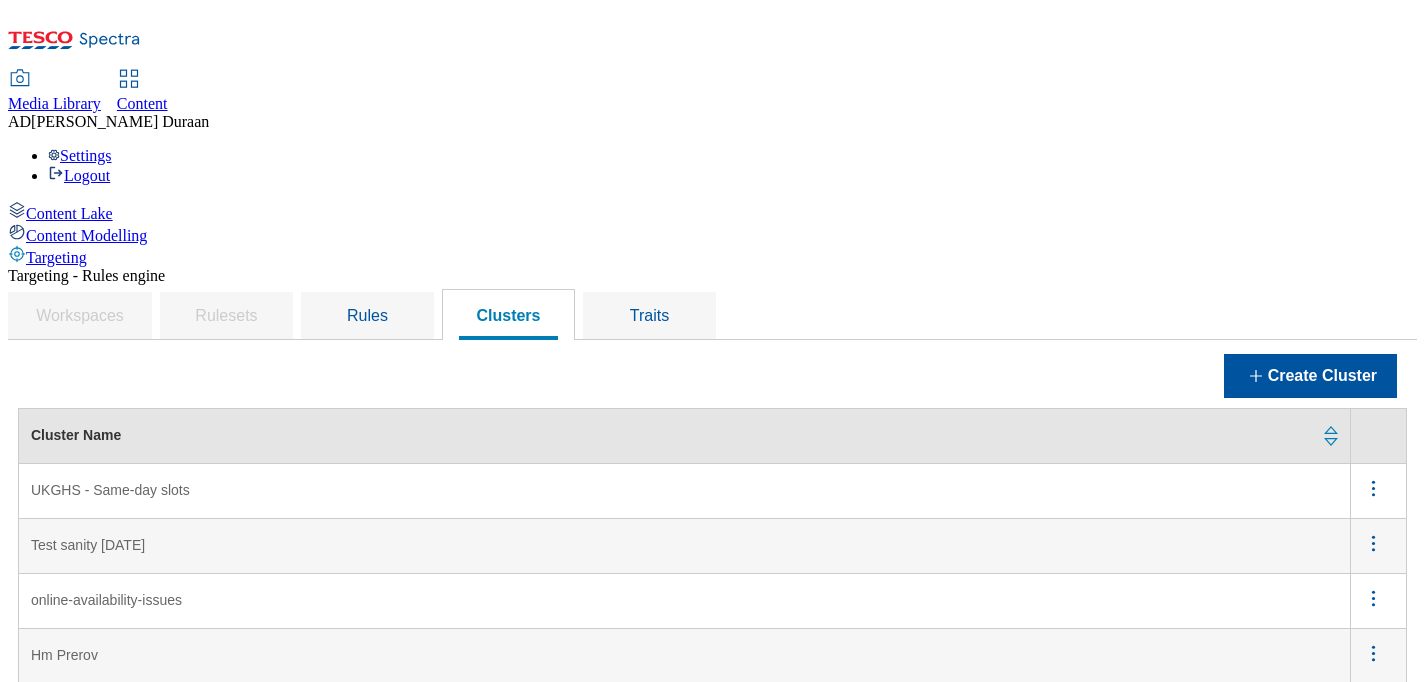 click 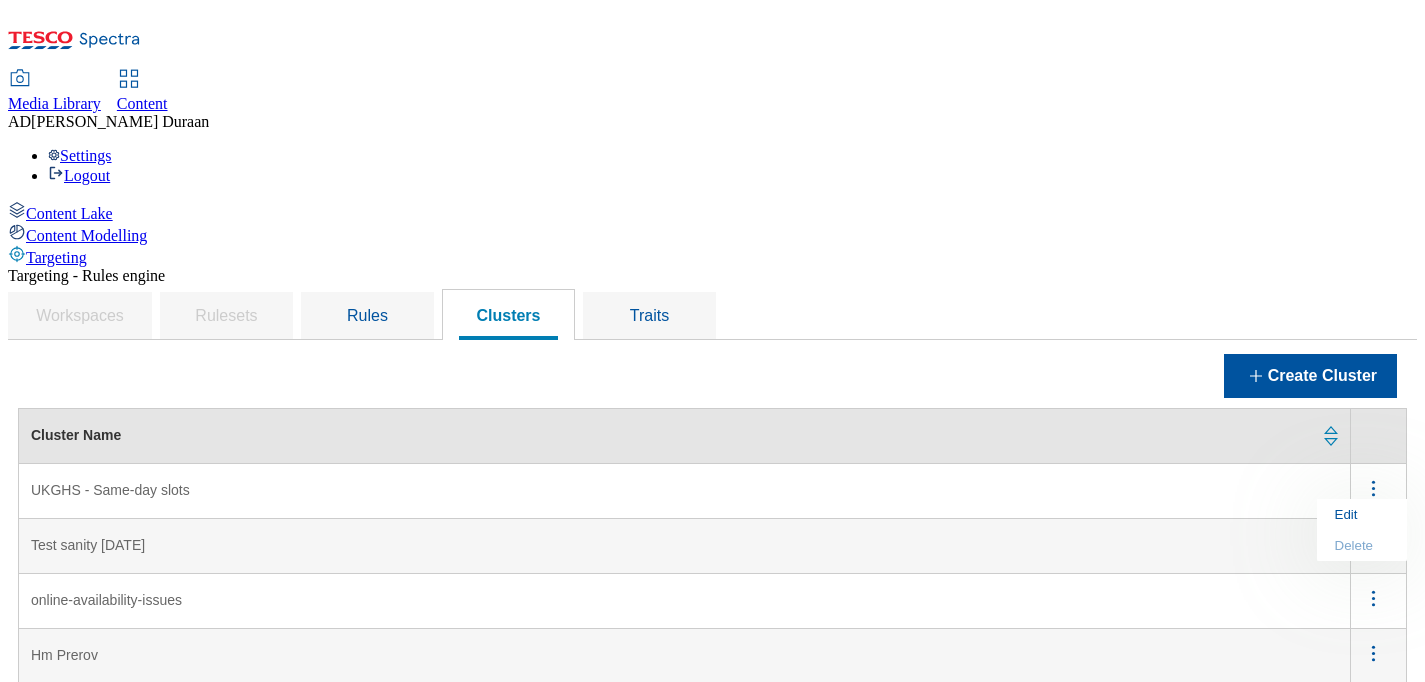 click on "Edit" at bounding box center [1346, 514] 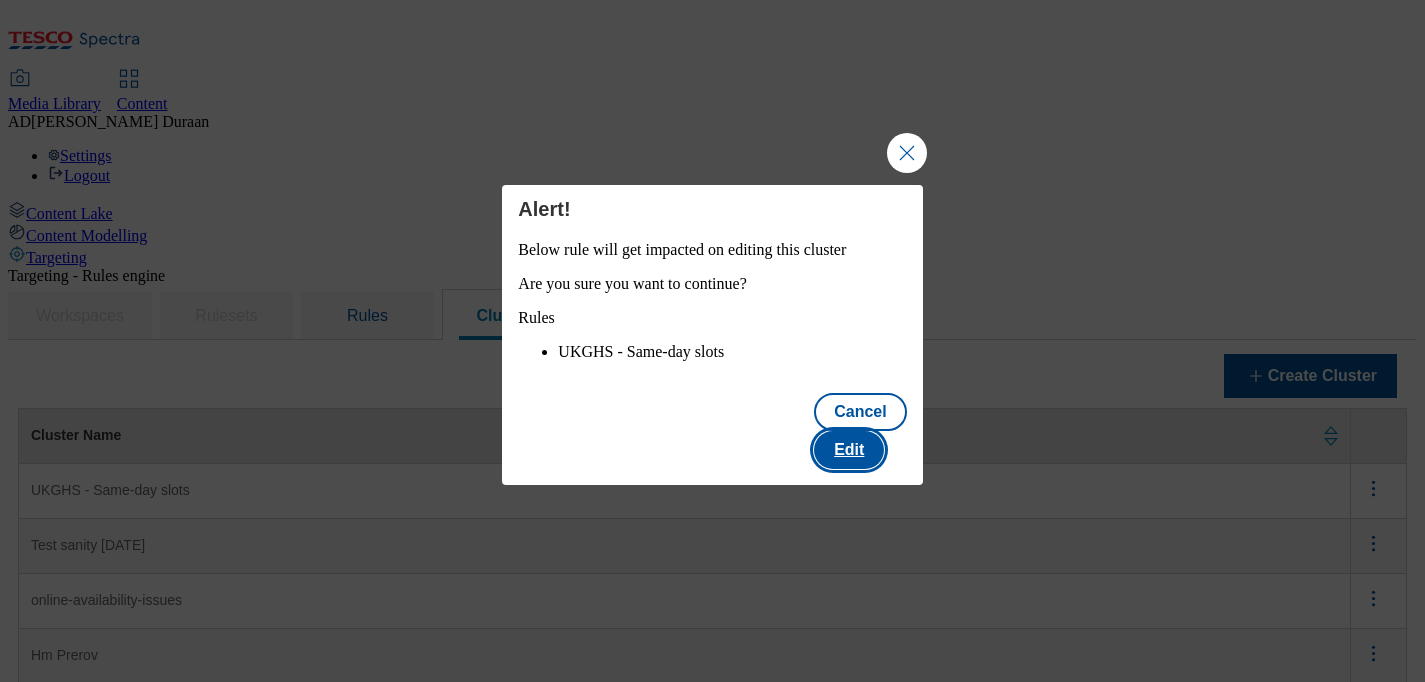click on "Edit" at bounding box center [849, 450] 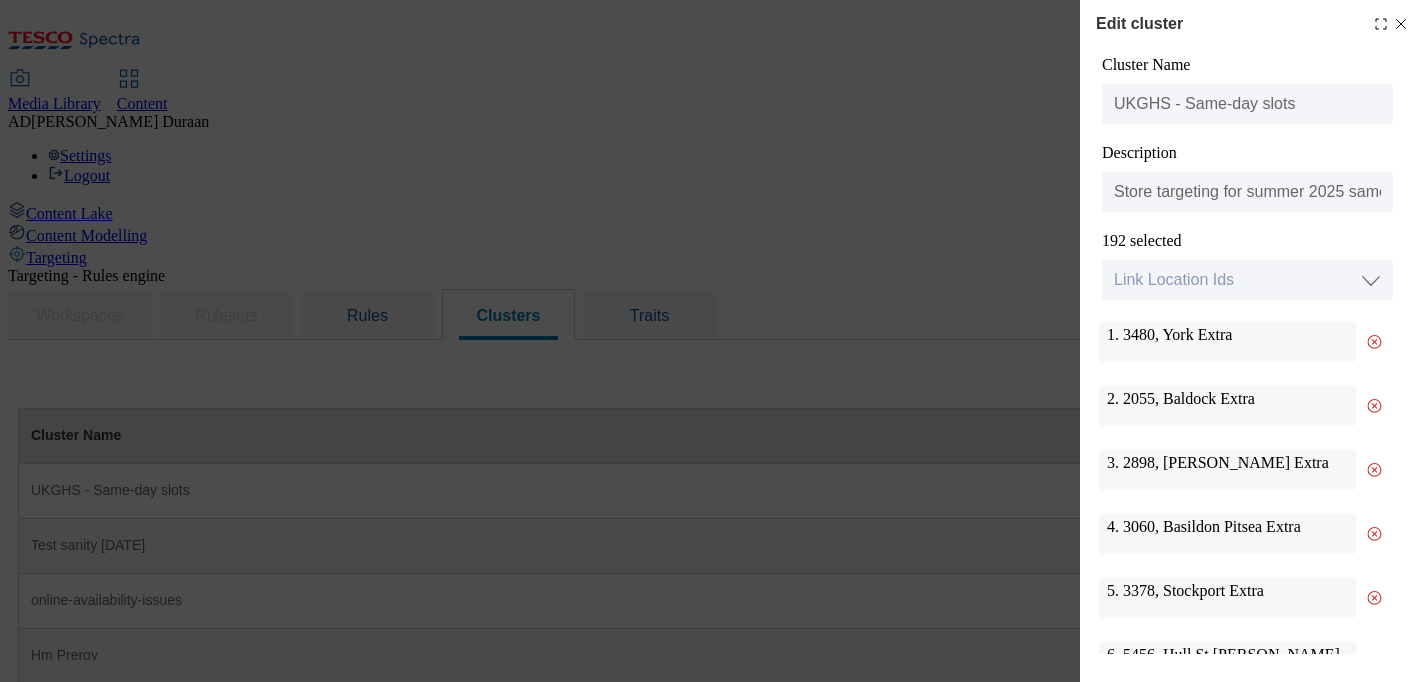 click on "Edit cluster Cluster Name UKGHS - Same-day slots Description Store targeting for summer 2025 same-day slots trial 192 selected Link Location Ids Choose location from table Add Bulk Location UUIDs Link Location Ids 1.    3480, York Extra 2.    2055, Baldock Extra 3.    2898, Milton Keynes Bletchley Extra 4.    3060, Basildon Pitsea Extra 5.    3378, Stockport Extra 6.    5456, Hull St Stephens Extra 7.    4483, Newmarket Extra 8.    2067, Bathgate Blackburn Rd Superstore 9.    2971, Stockton-on-tees Extra 10.    2154, Bridgend Extra 11.    2840, Lisburn Bentrim Rd Superstore 12.    2969, North Shields Extra 13.    3372, Watford Extra 14.    3230, Swindon Extra 15.    2549, Fraserburgh Superstore Close Save" at bounding box center [1252, 327] 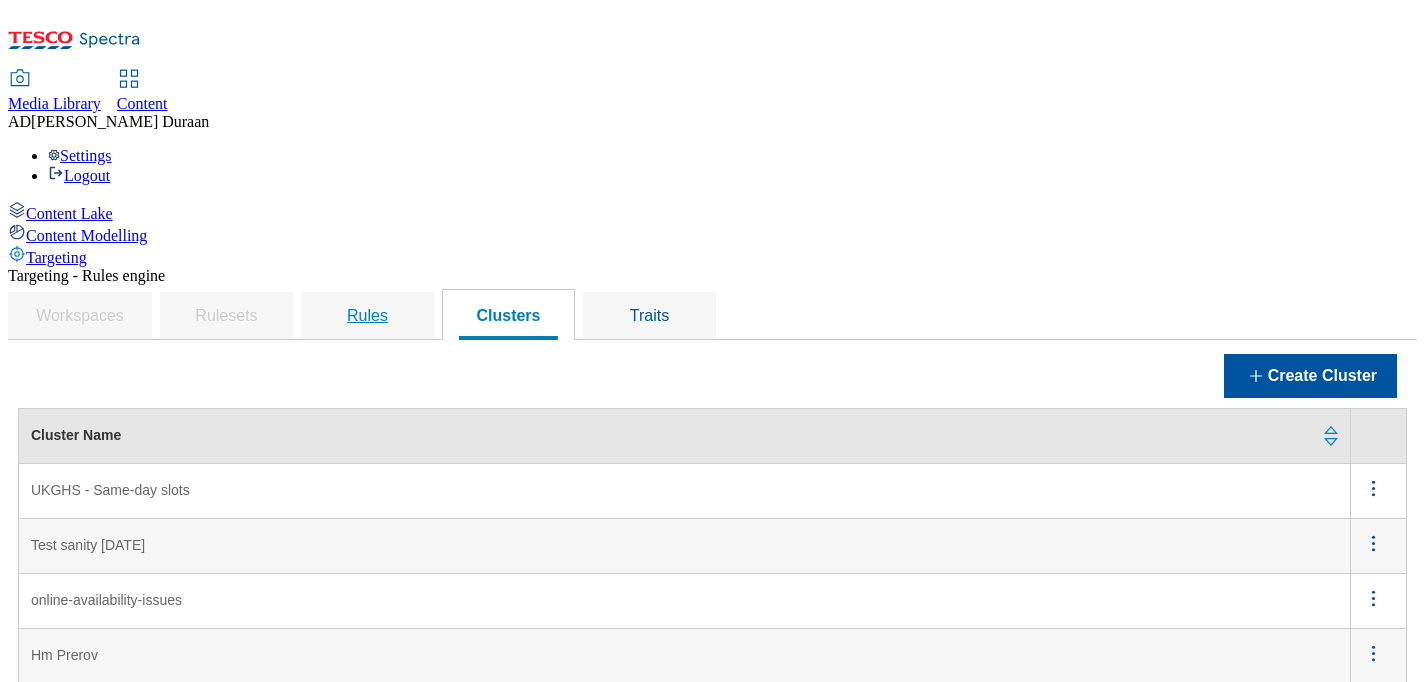click on "Rules" at bounding box center (367, 315) 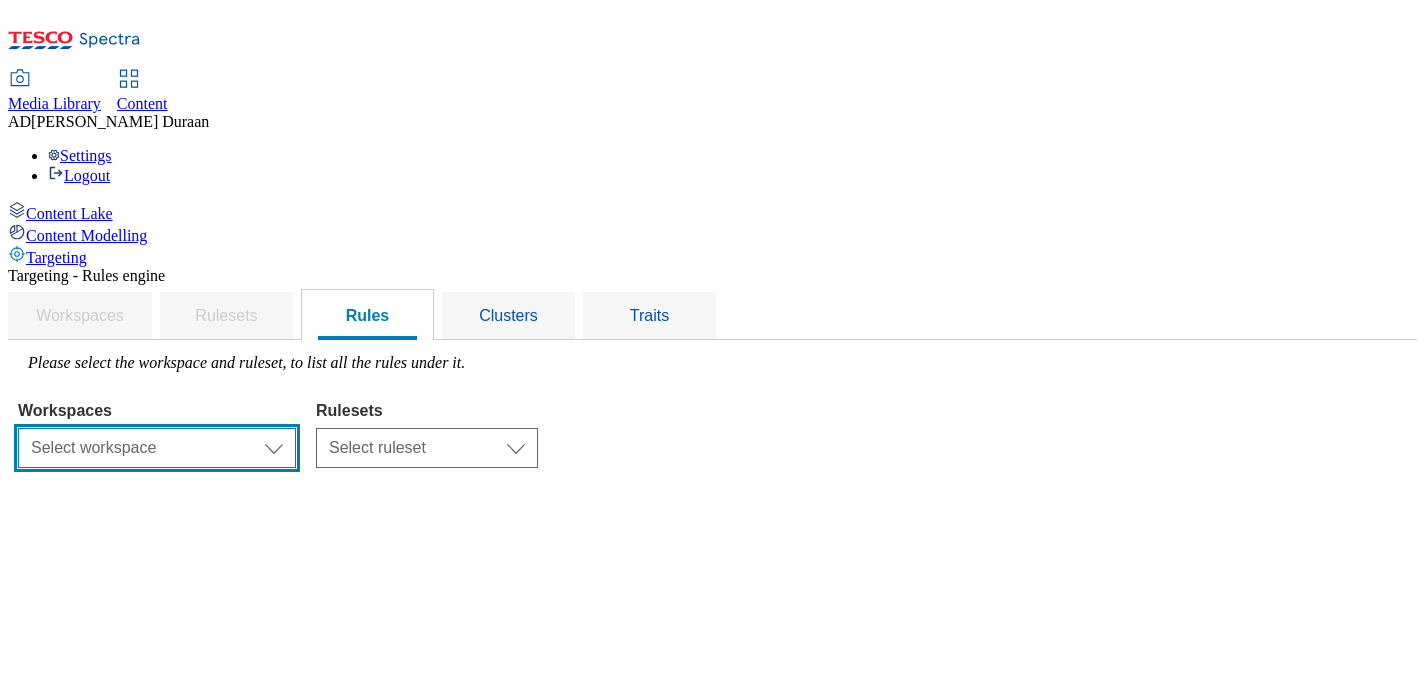 click on "Select workspace Content" at bounding box center (157, 448) 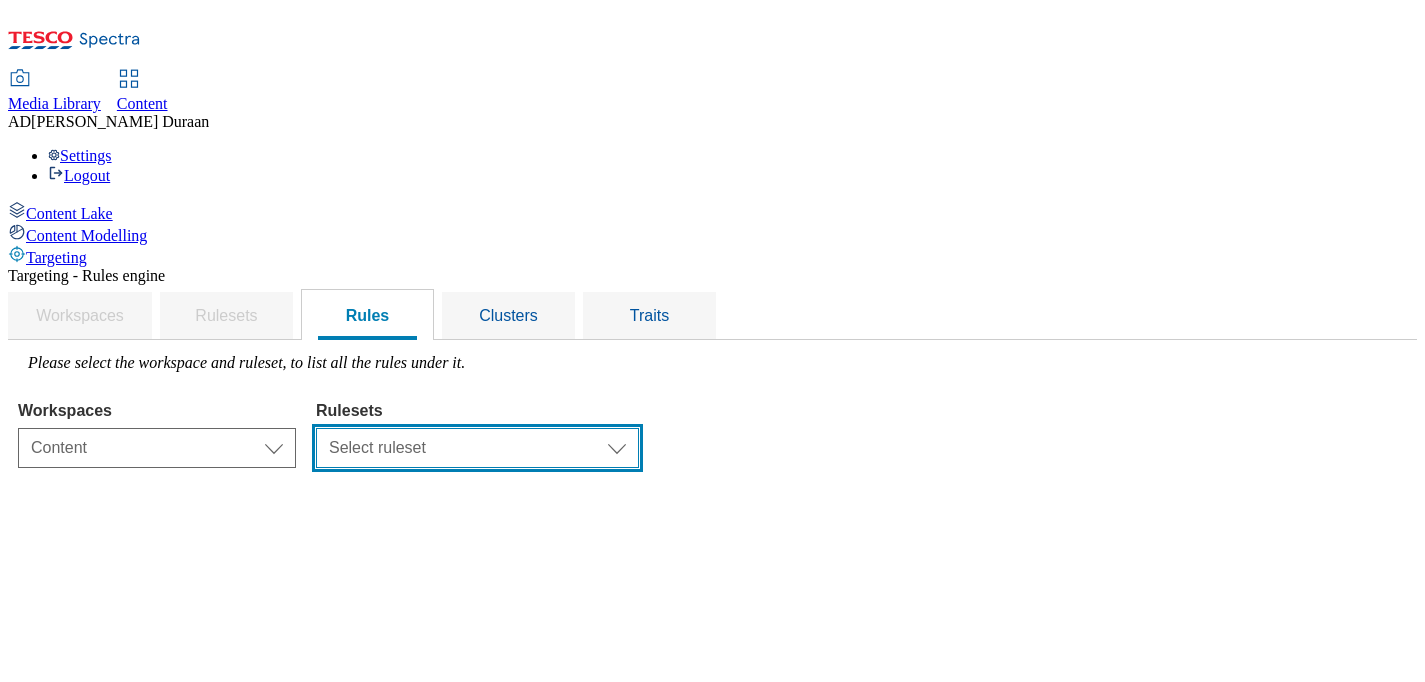 click on "Select ruleset clubcard-roi clubcard-website customer-engagement dotcom-roi ghs-roi ghs-uk" at bounding box center [477, 448] 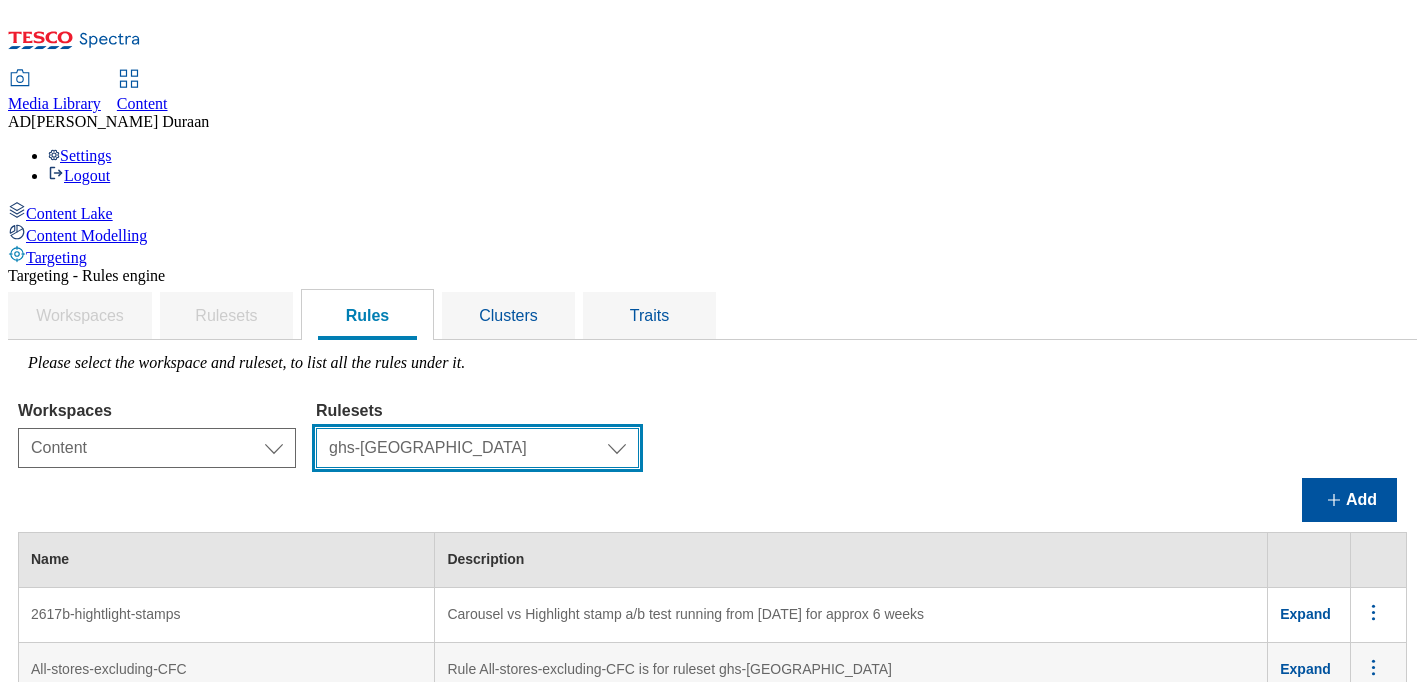 scroll, scrollTop: 354, scrollLeft: 0, axis: vertical 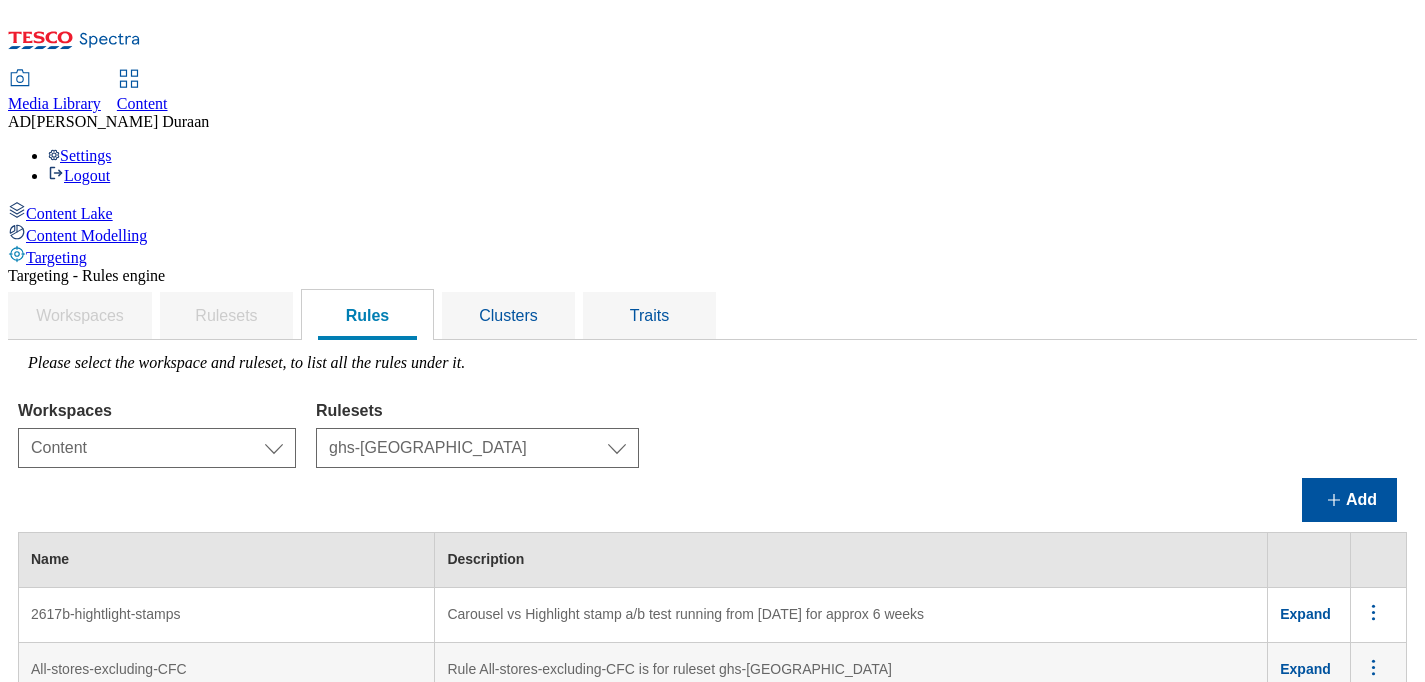 click 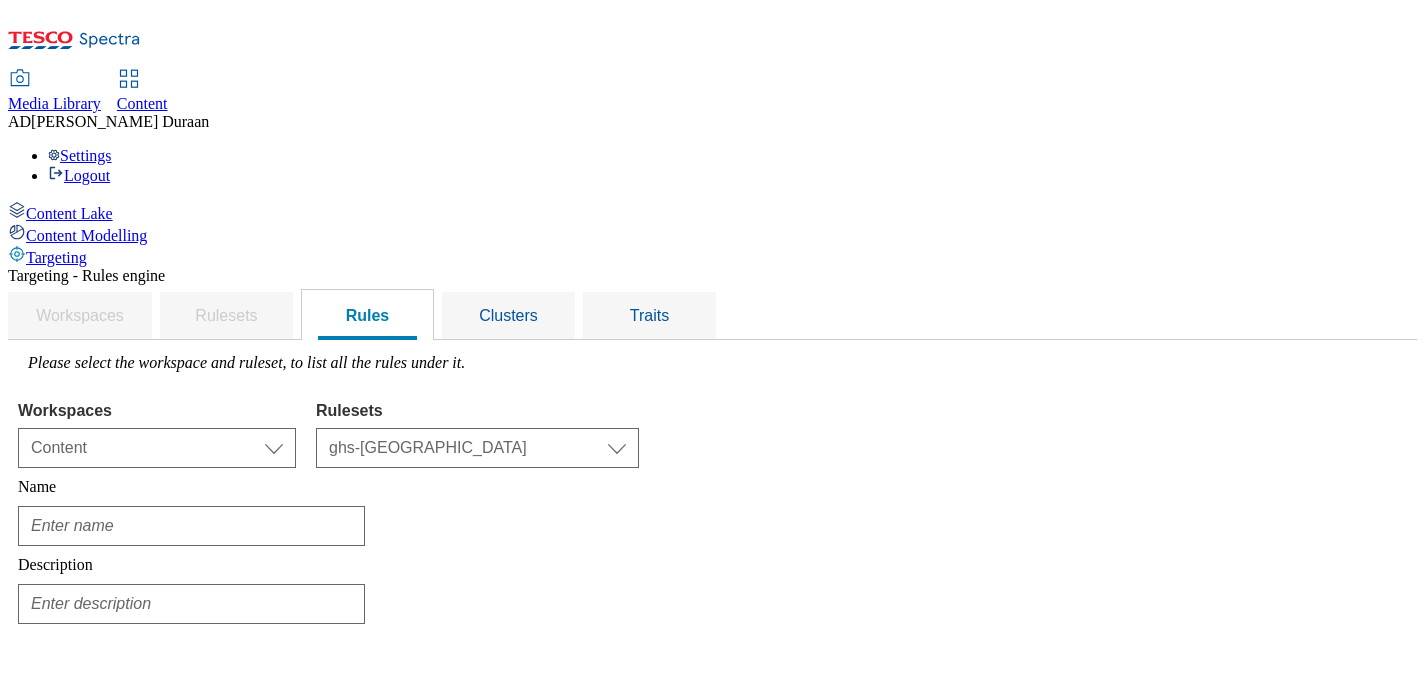 type on "All-stores-excluding-UFC" 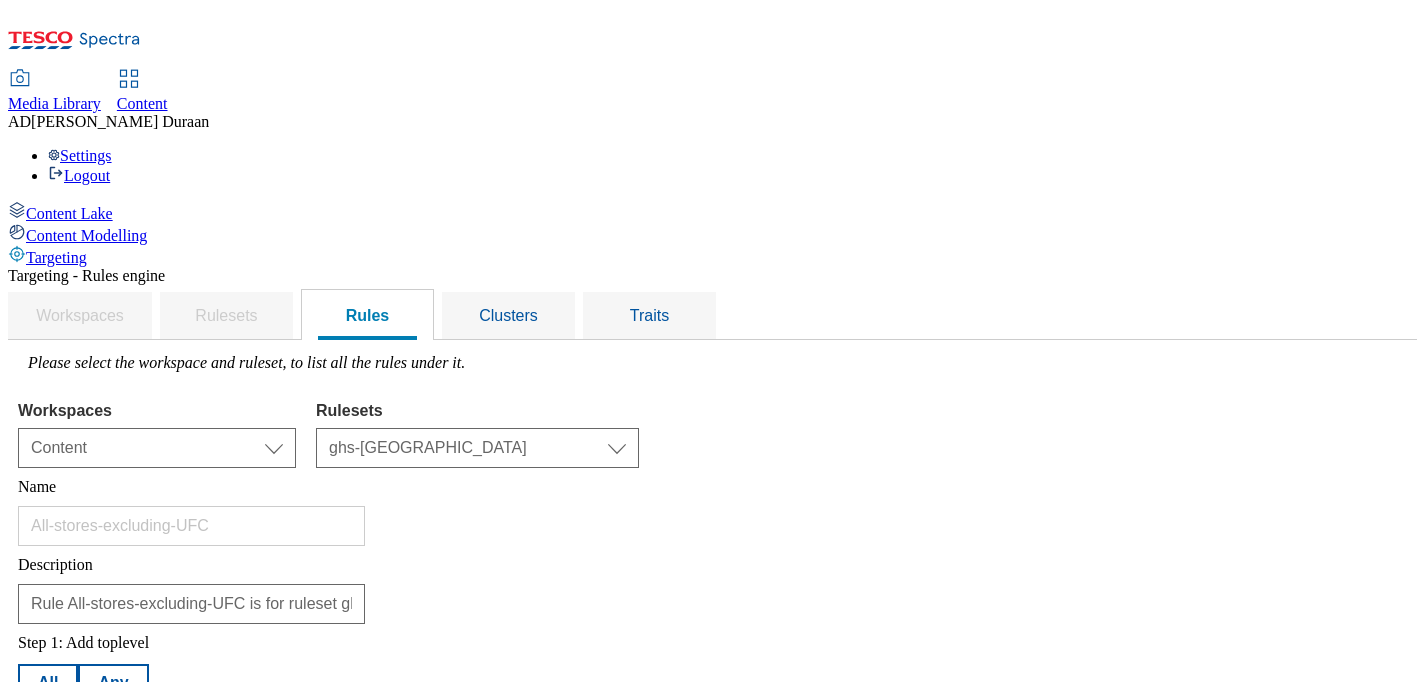 scroll, scrollTop: 0, scrollLeft: 0, axis: both 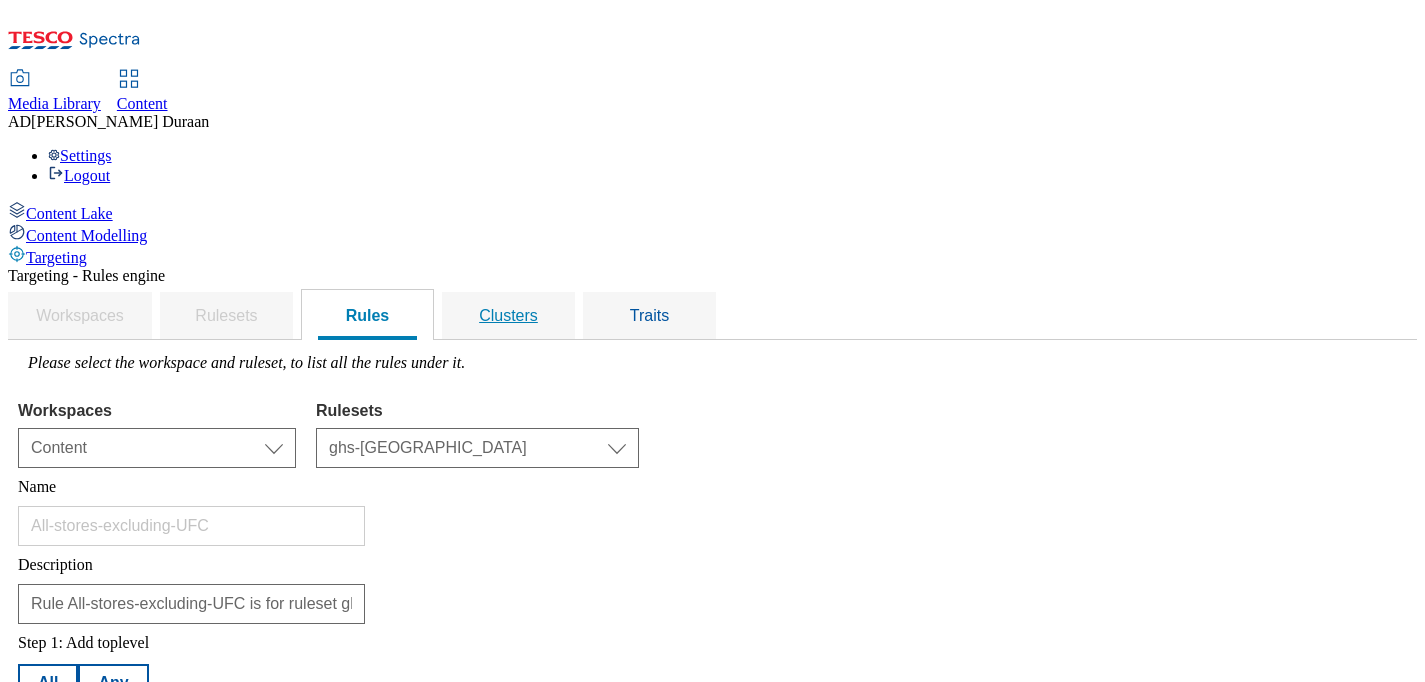 click on "Clusters" at bounding box center (508, 315) 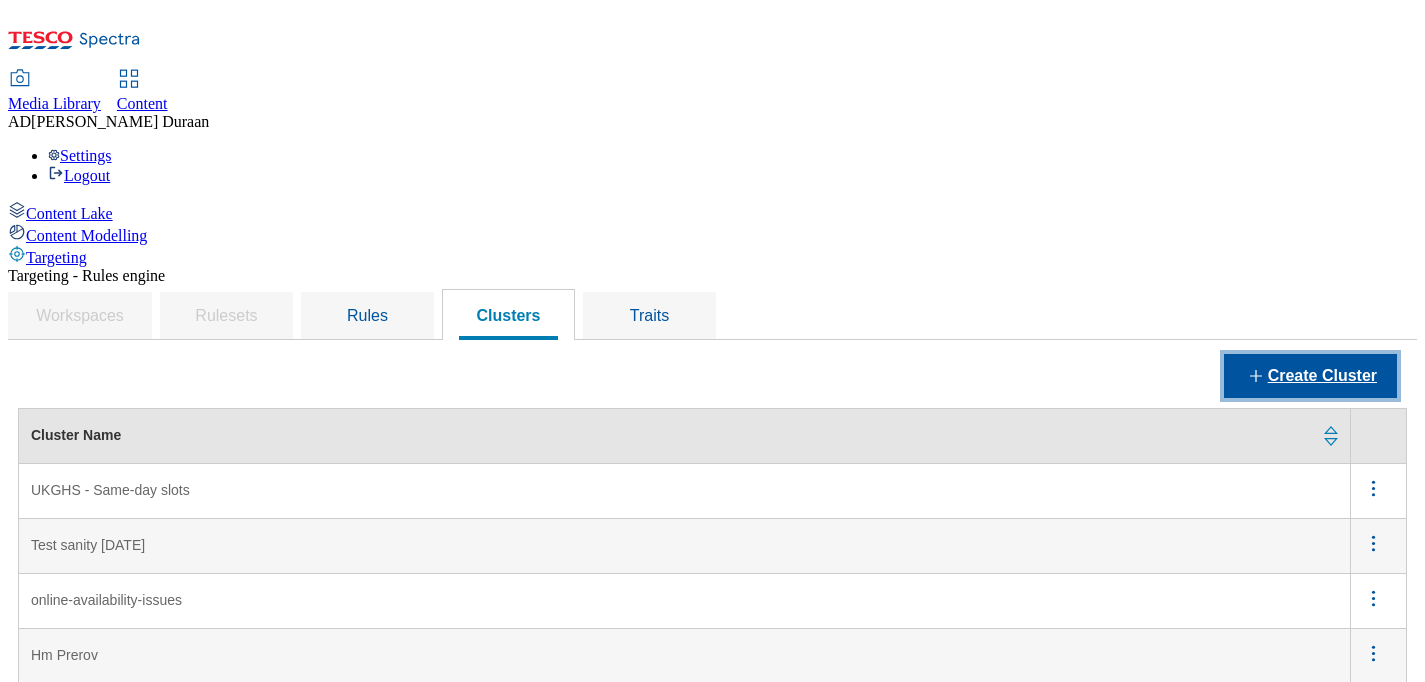 click on "Create Cluster" at bounding box center [1310, 376] 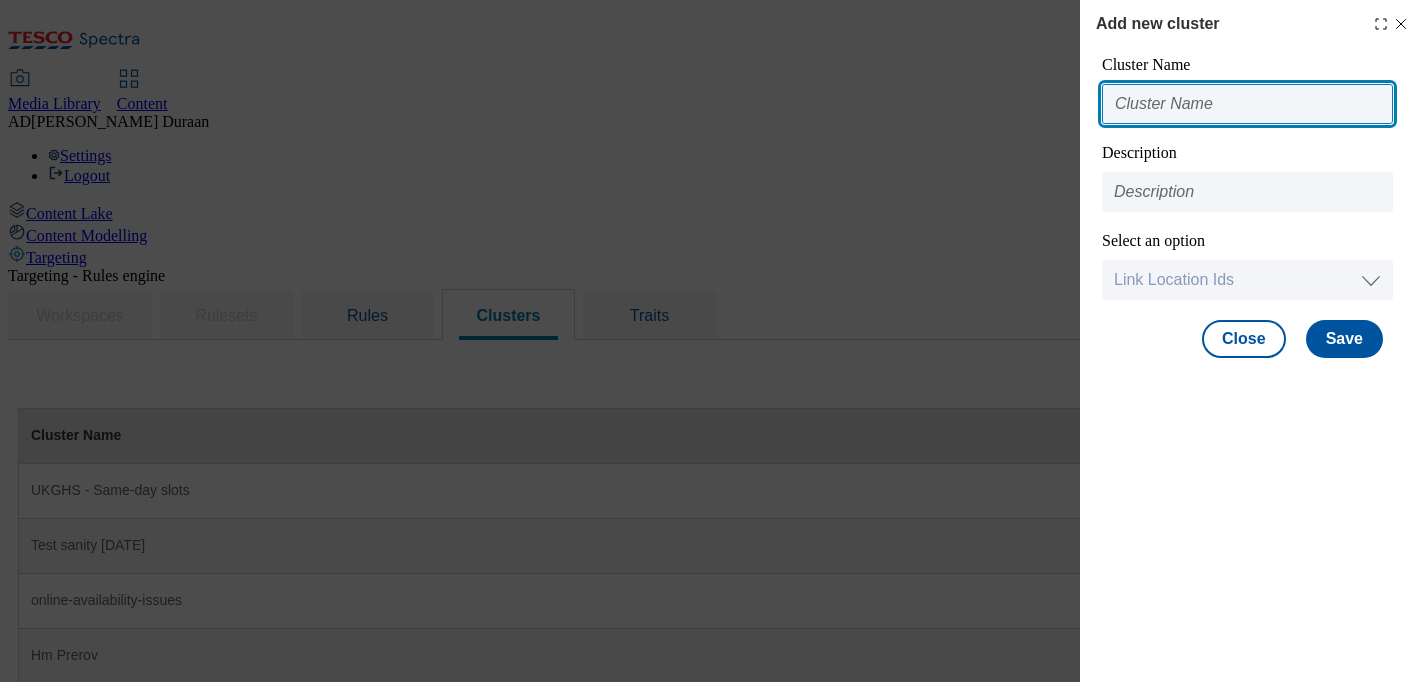 click at bounding box center [1247, 104] 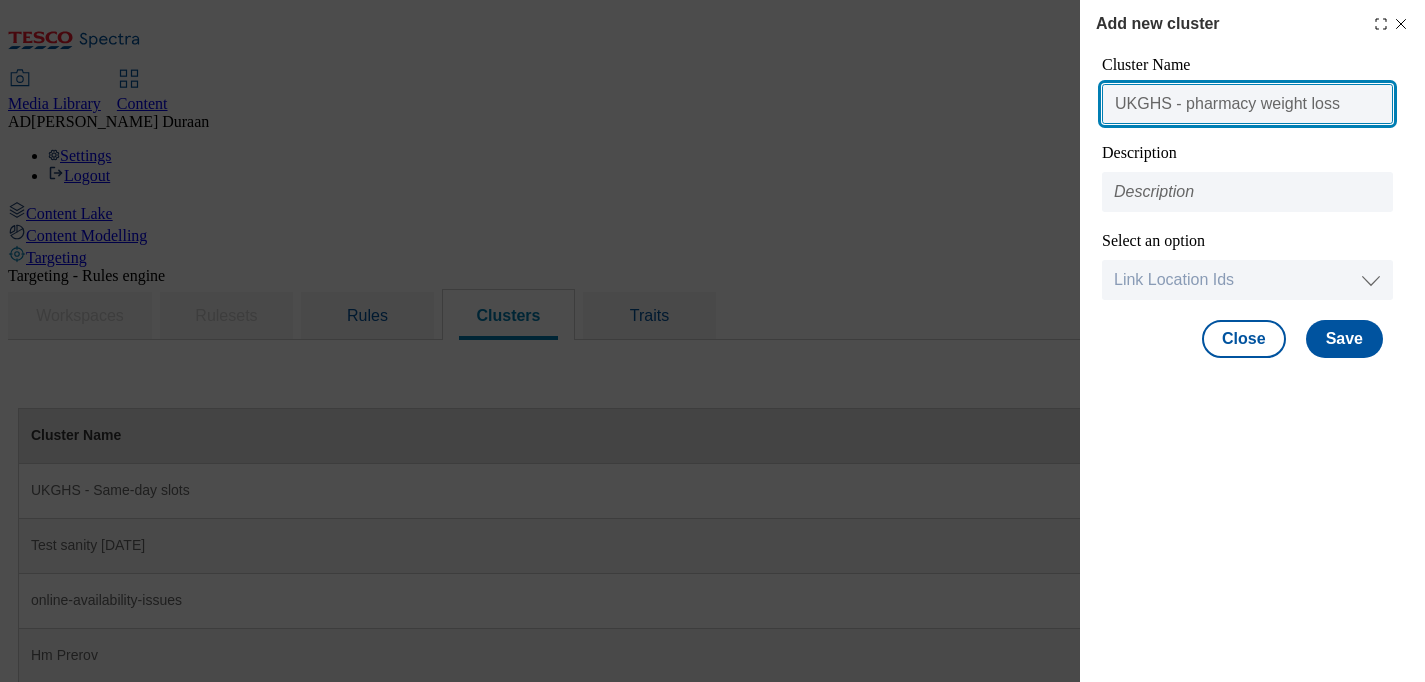 type on "UKGHS - pharmacy weight loss" 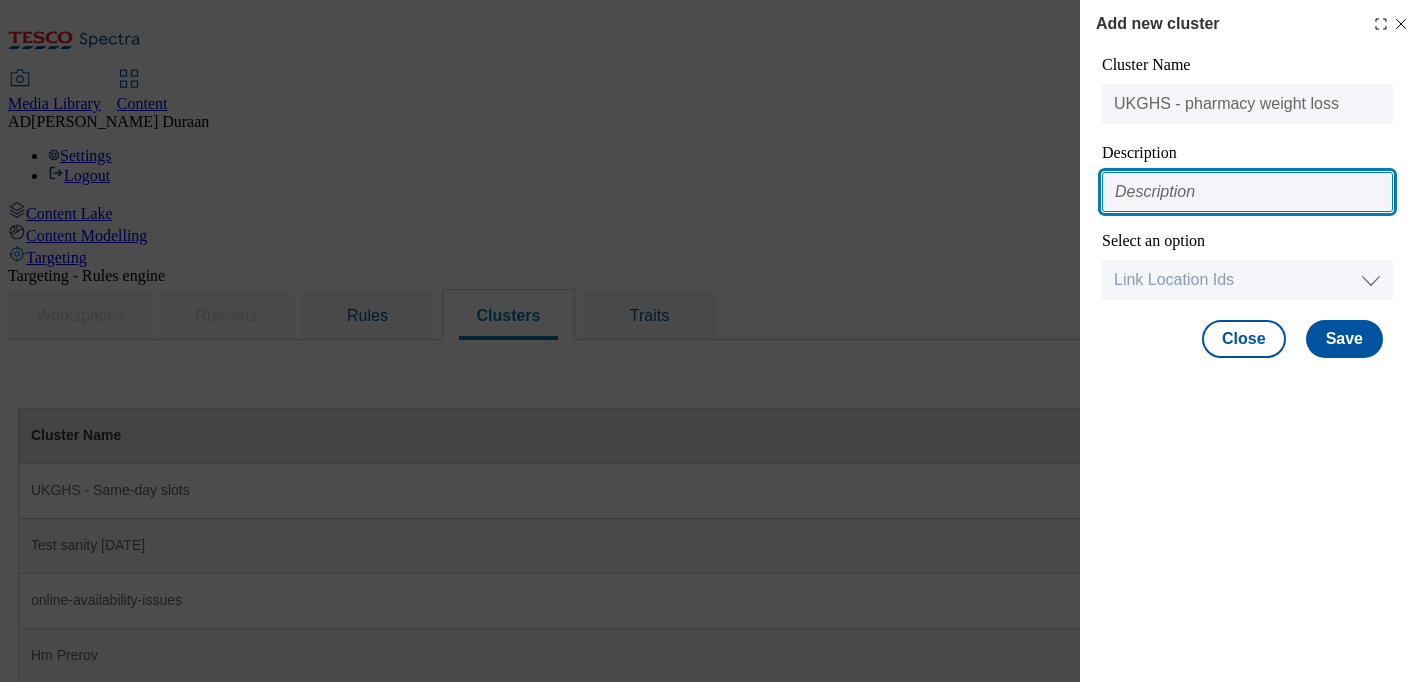 click at bounding box center [1247, 192] 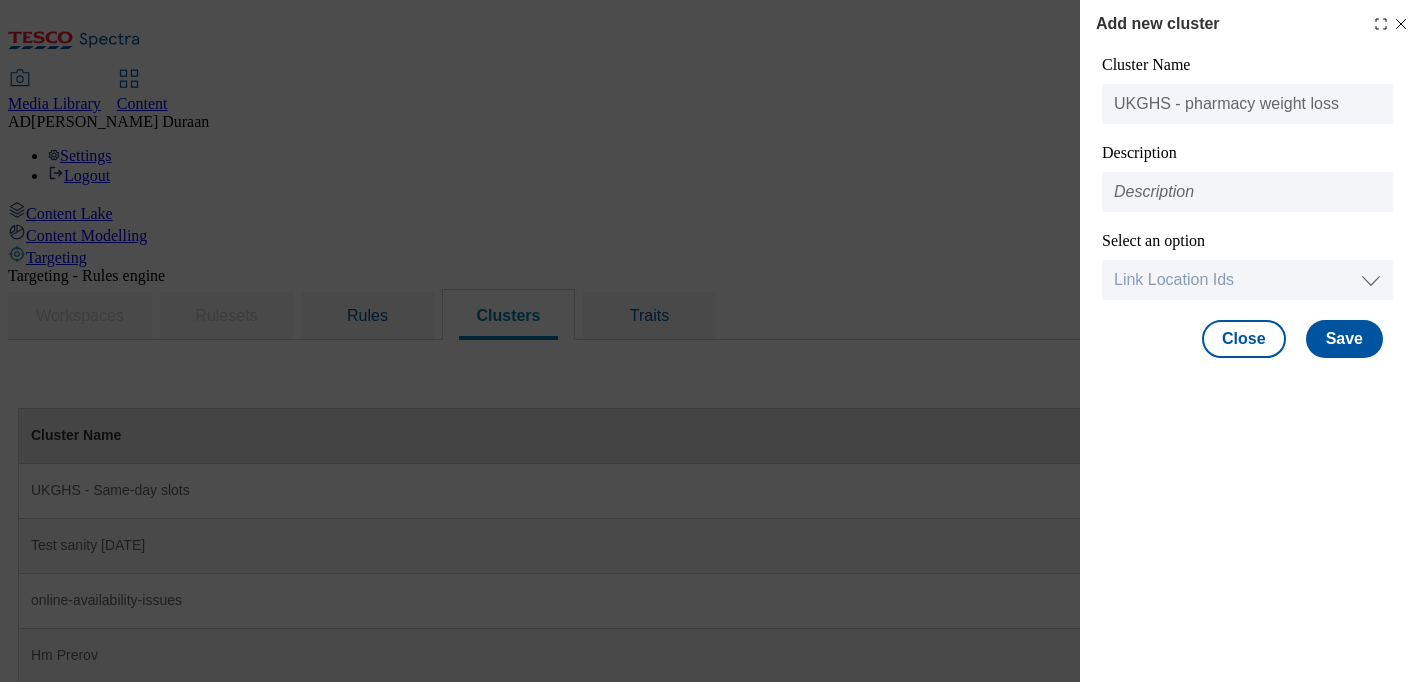 click on "Close Save" at bounding box center [1244, 339] 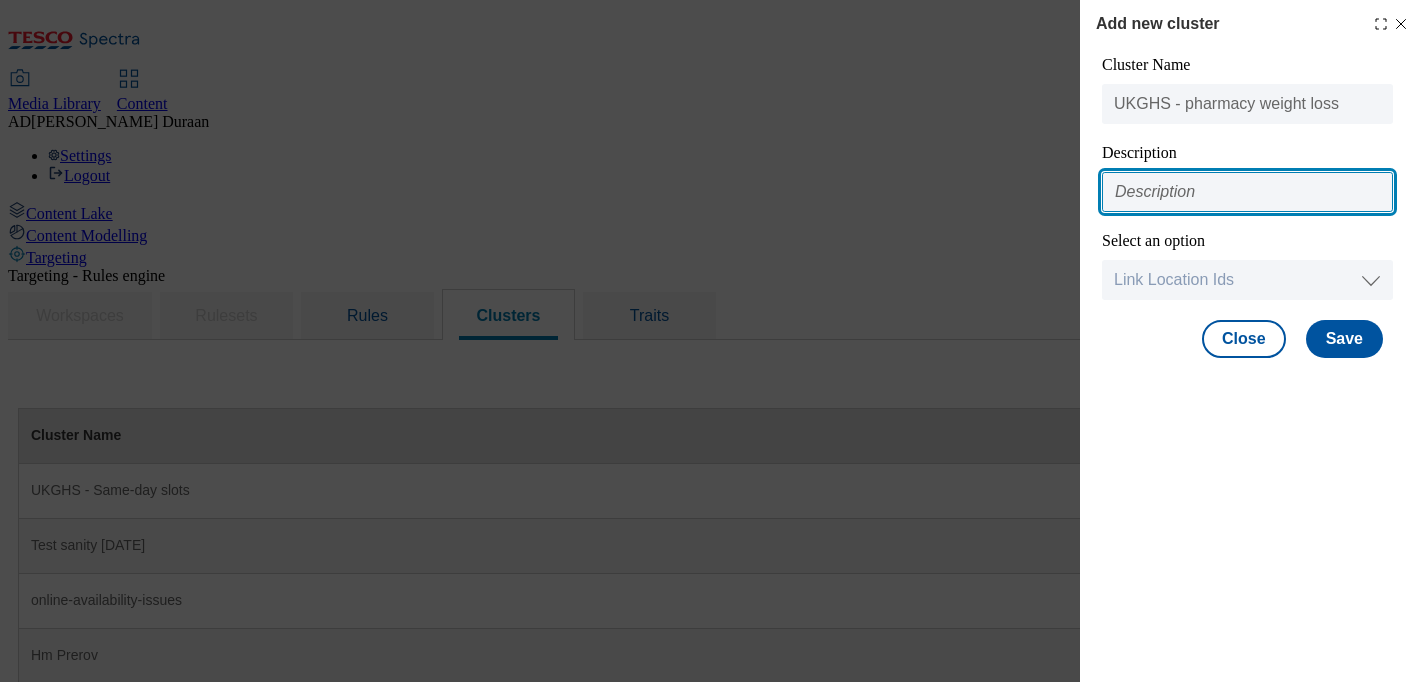 click at bounding box center (1247, 192) 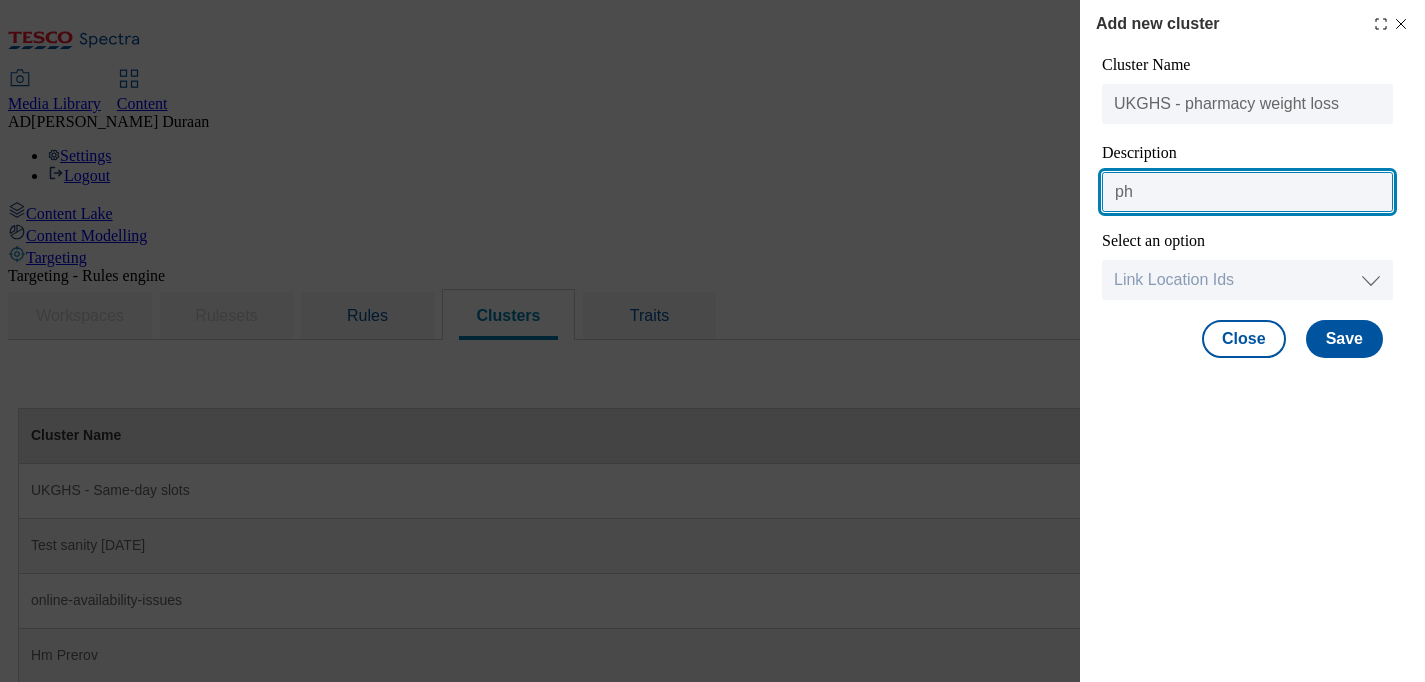 type on "p" 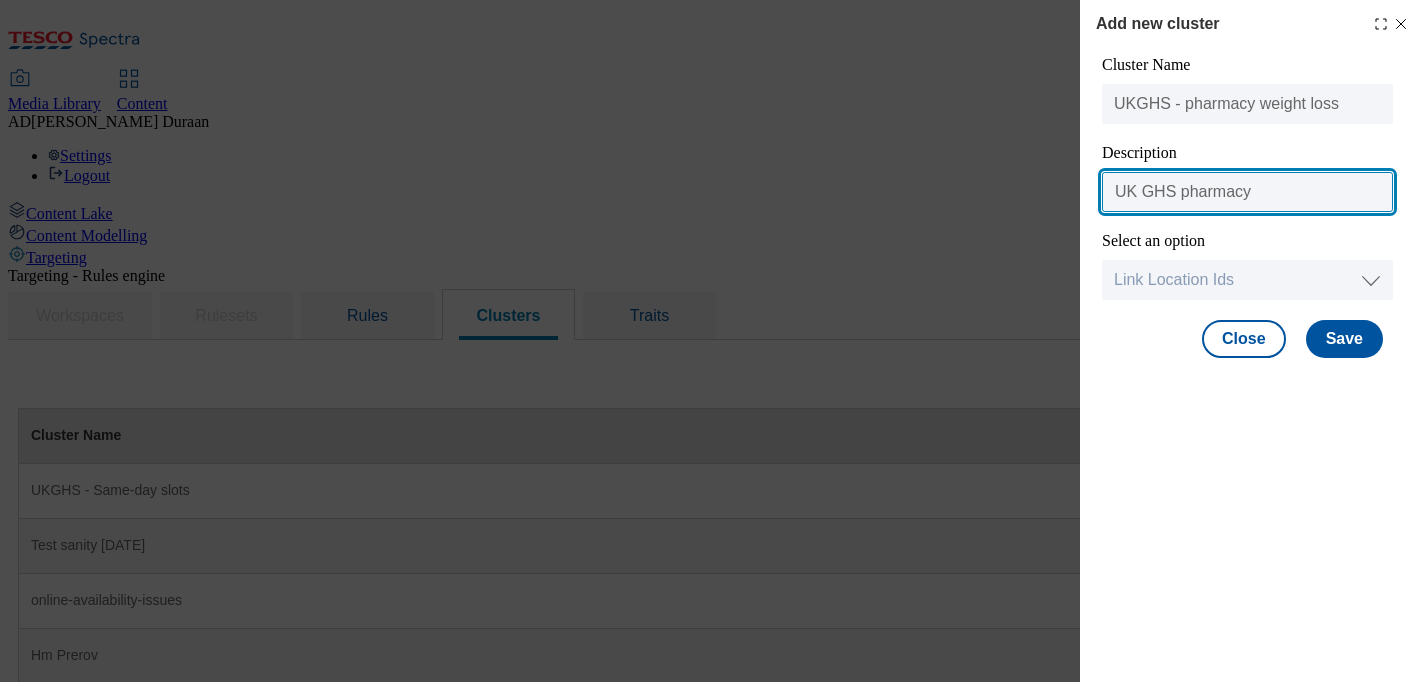 type on "UK GHS pharmacy" 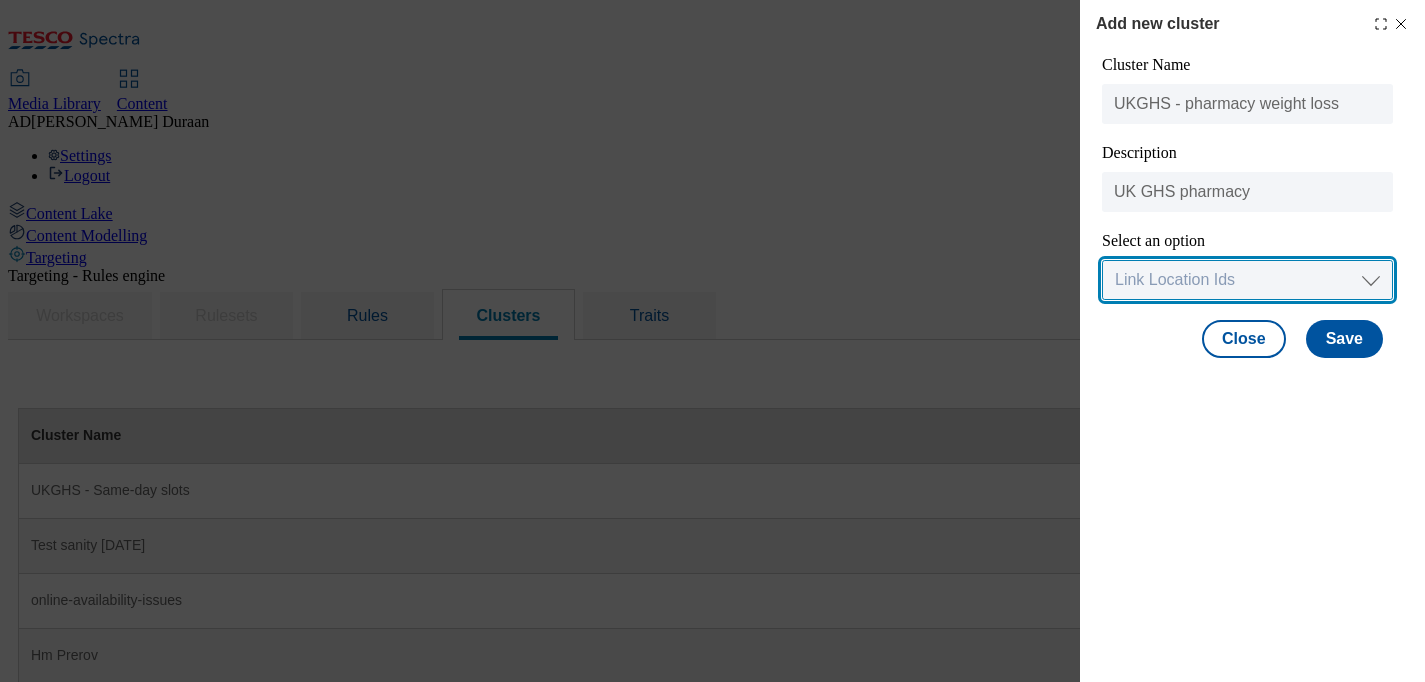 click on "Link Location Ids Choose location from table Add Bulk Location UUIDs" at bounding box center [1247, 280] 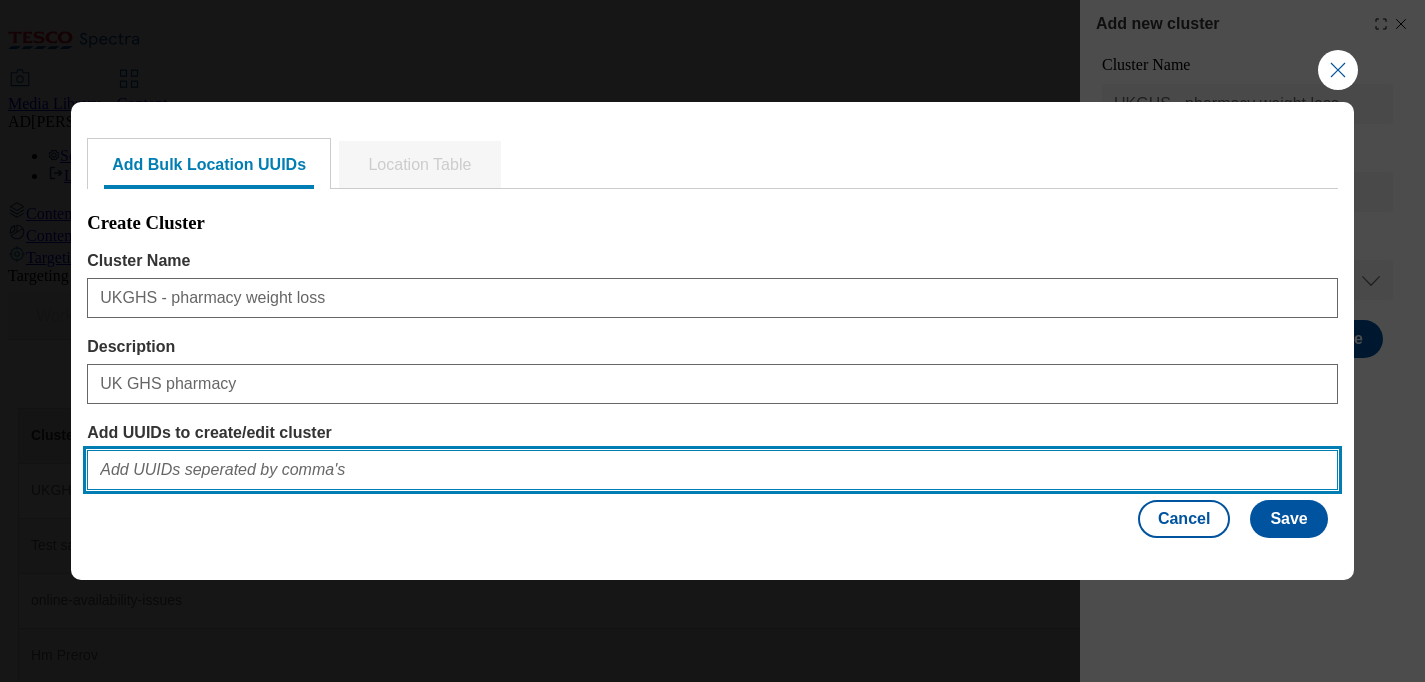 paste on "5184 3050 2017 2313 2590 3372 5168 2819 2286 2019 2230" 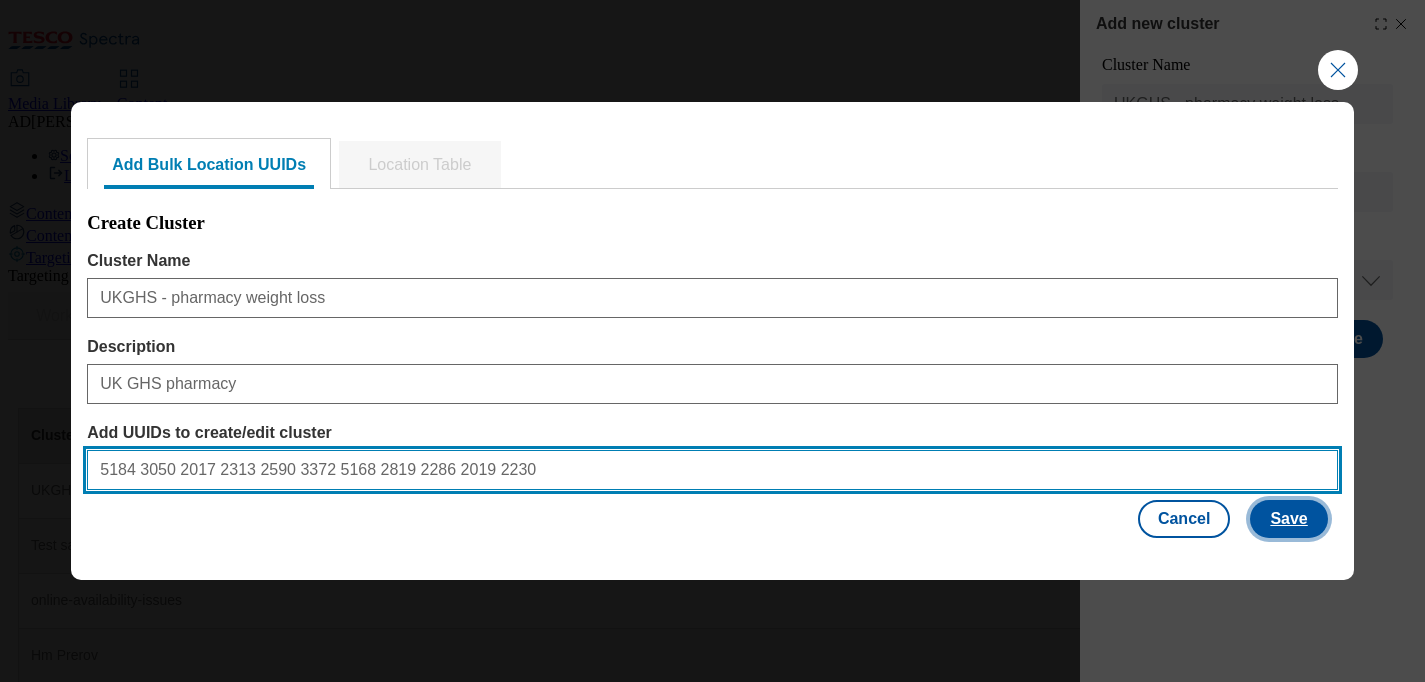 type on "5184 3050 2017 2313 2590 3372 5168 2819 2286 2019 2230" 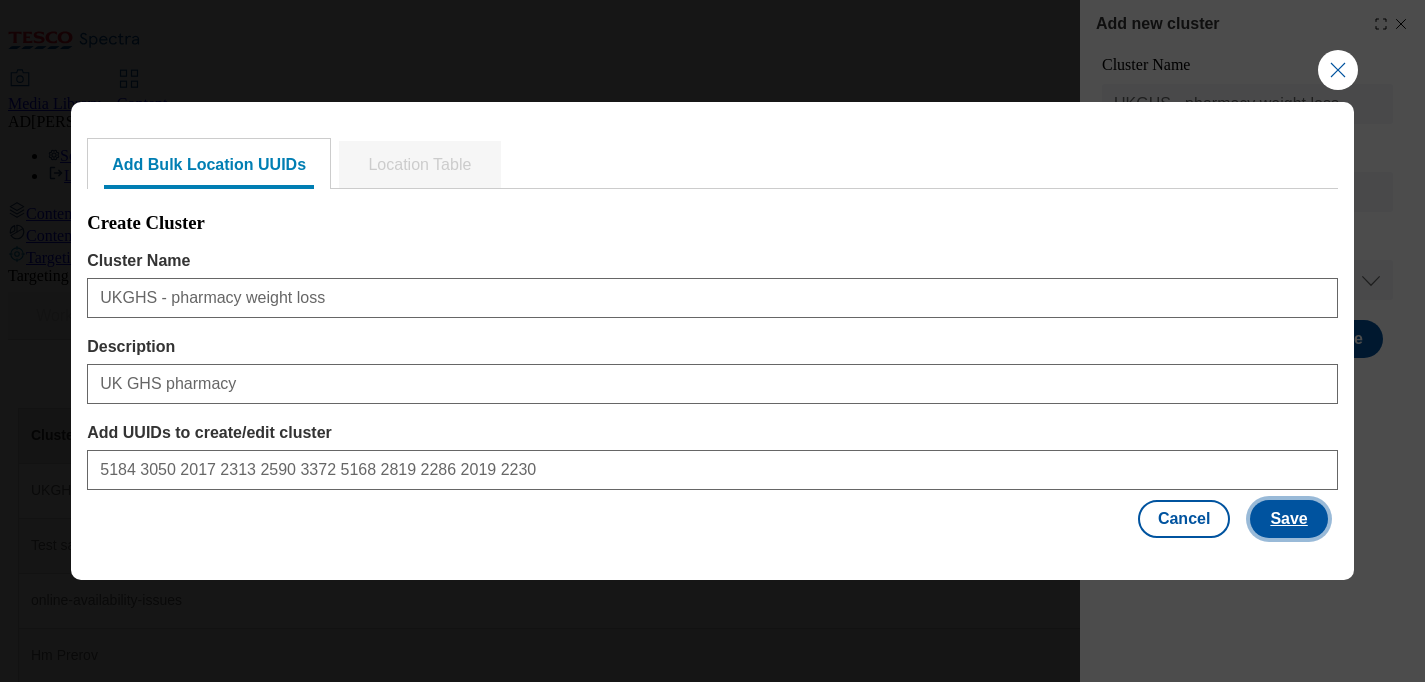 click on "Save" at bounding box center [1288, 519] 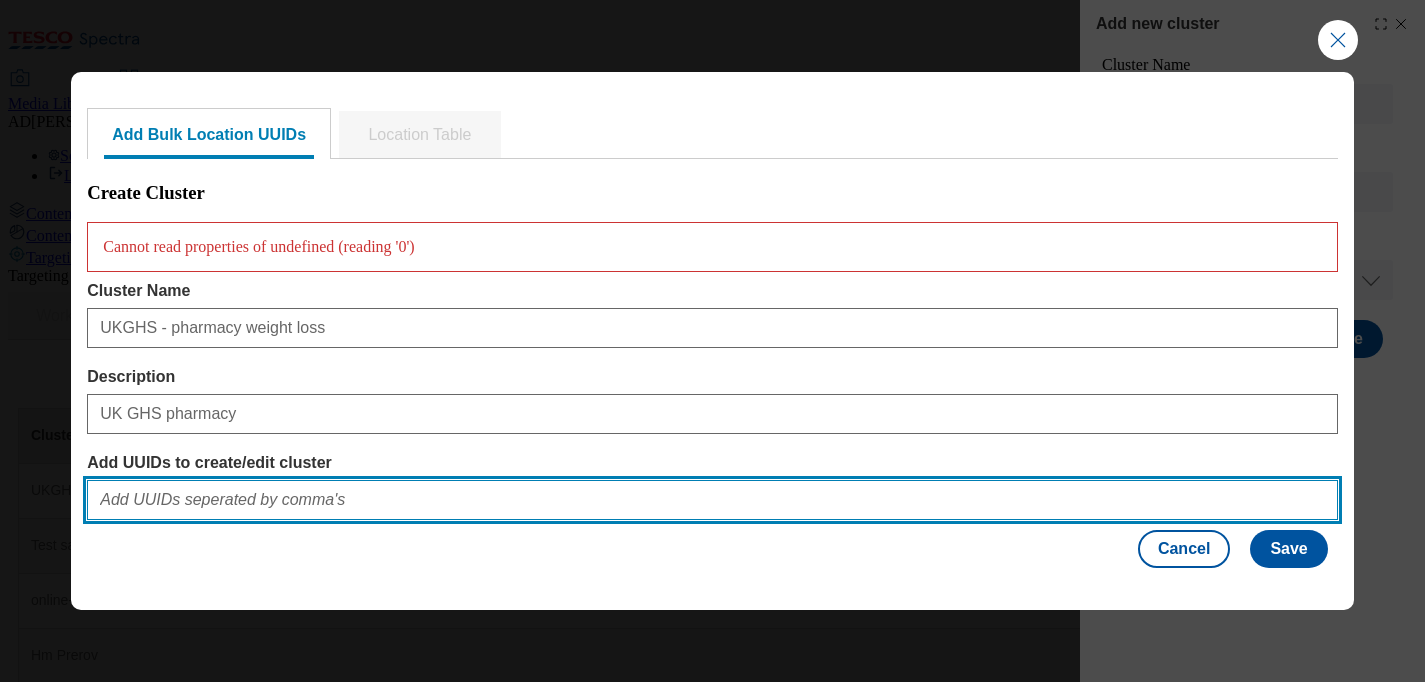 paste on "5184 3050 2017 2313 2590 3372 5168 2819 2286 2019 2230" 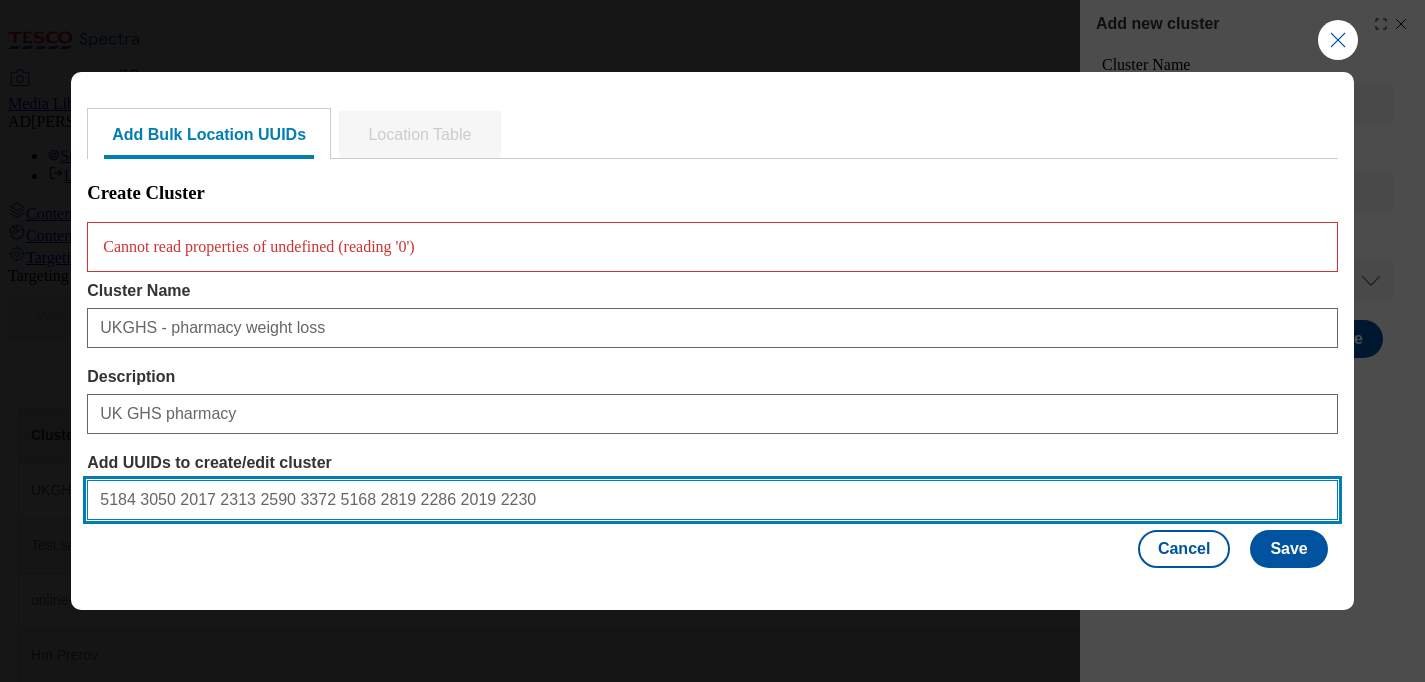 drag, startPoint x: 132, startPoint y: 498, endPoint x: 141, endPoint y: 489, distance: 12.727922 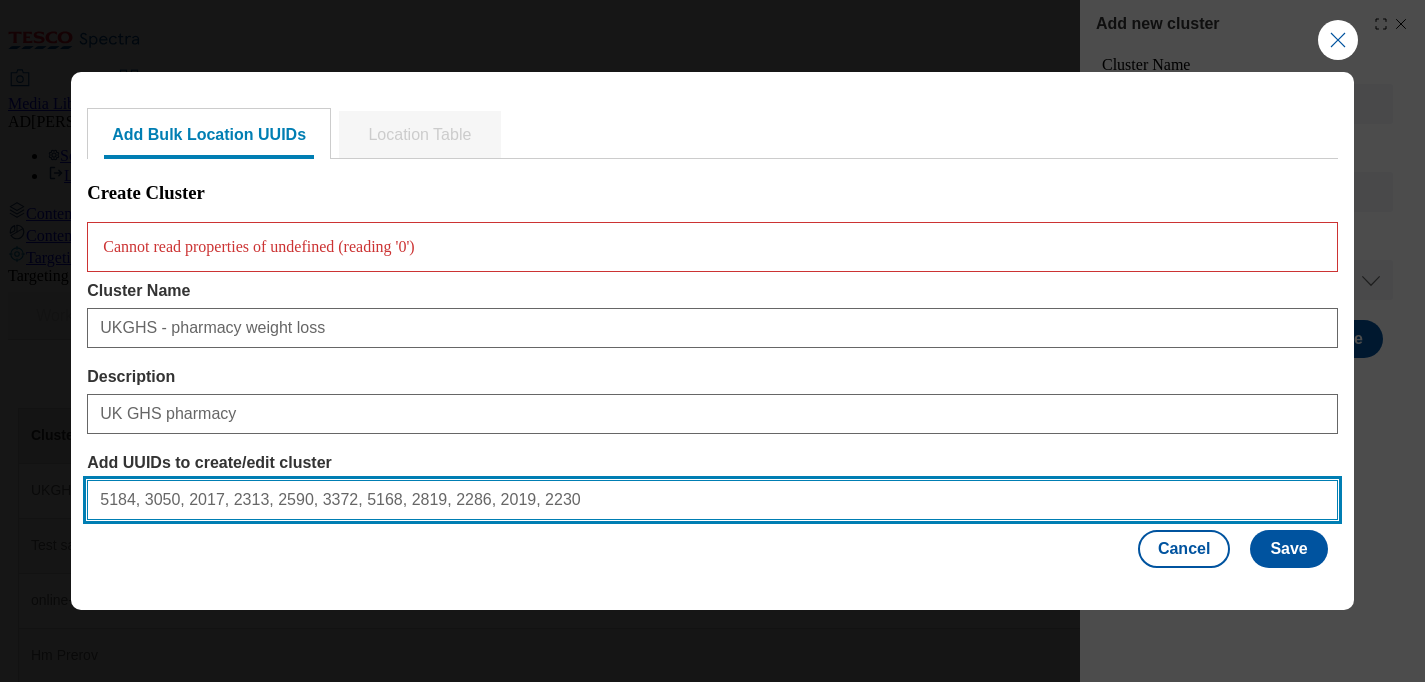 type on "5184, 3050, 2017, 2313, 2590, 3372, 5168, 2819, 2286, 2019, 2230" 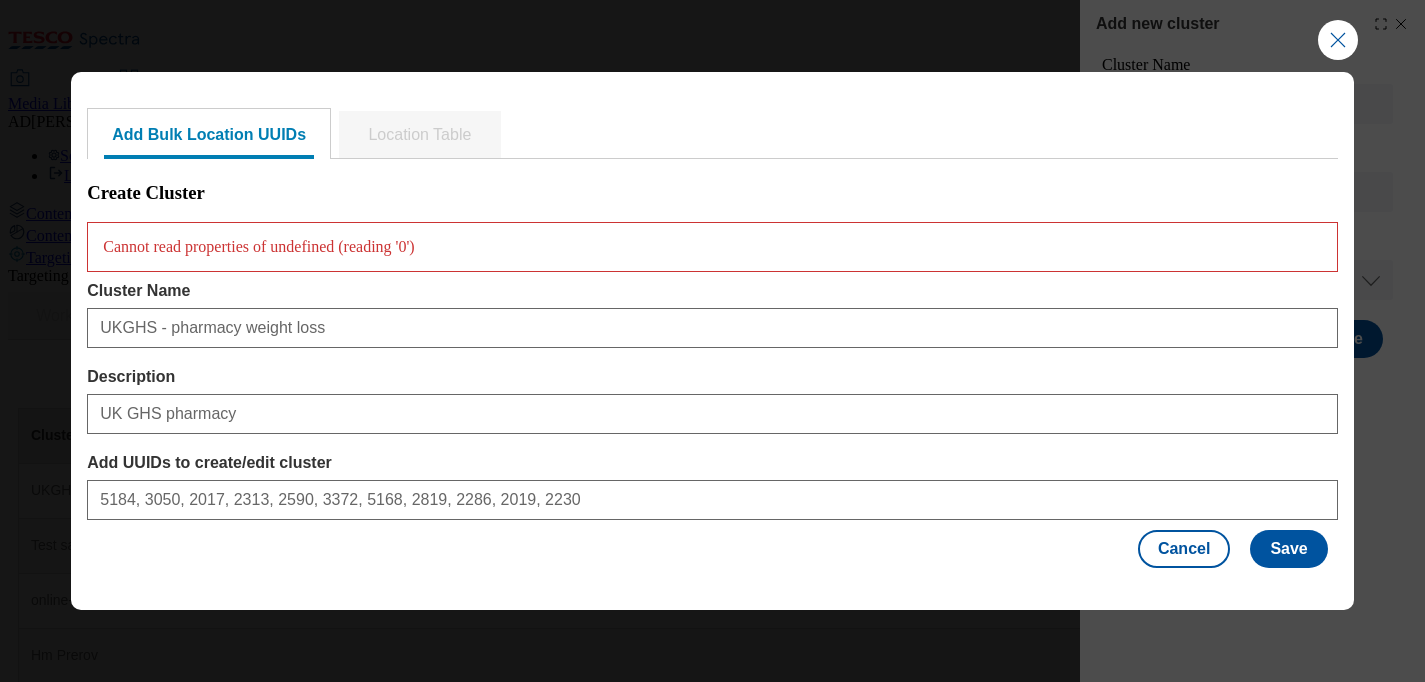 click on "Cancel Save" at bounding box center (712, 549) 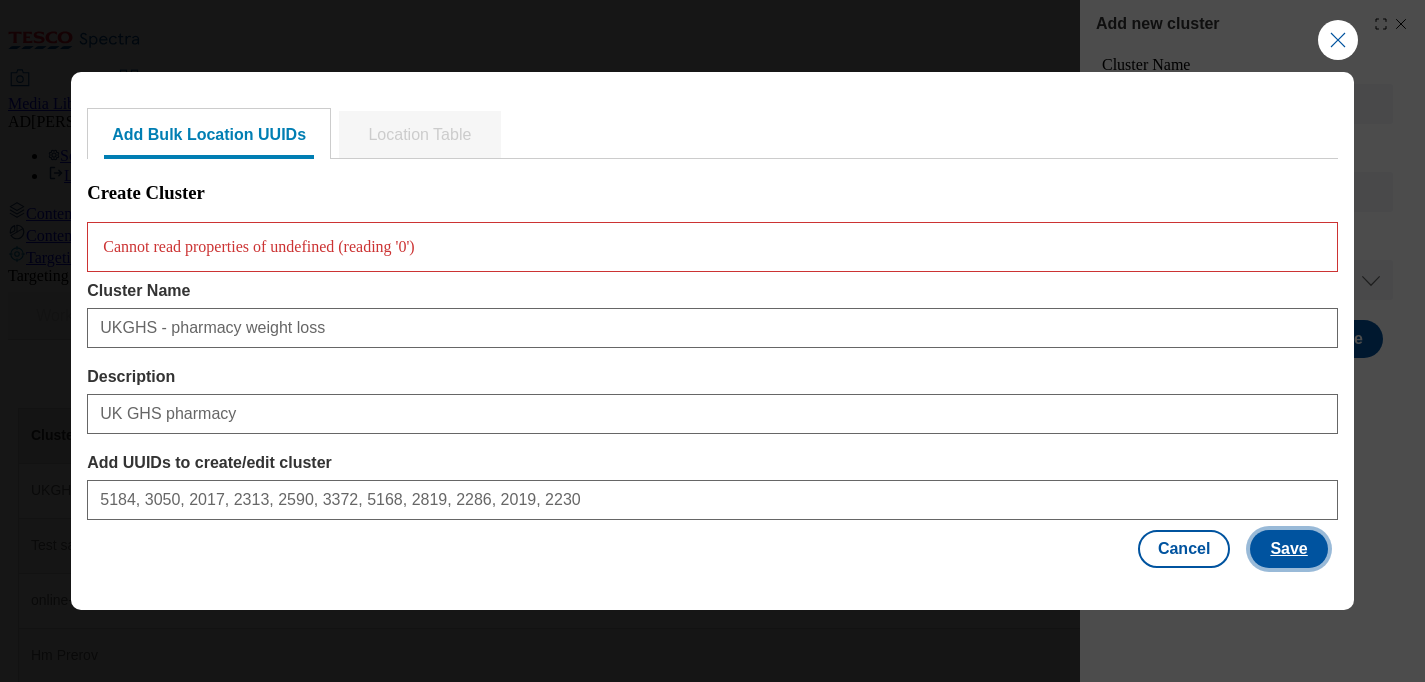 click on "Save" at bounding box center (1288, 549) 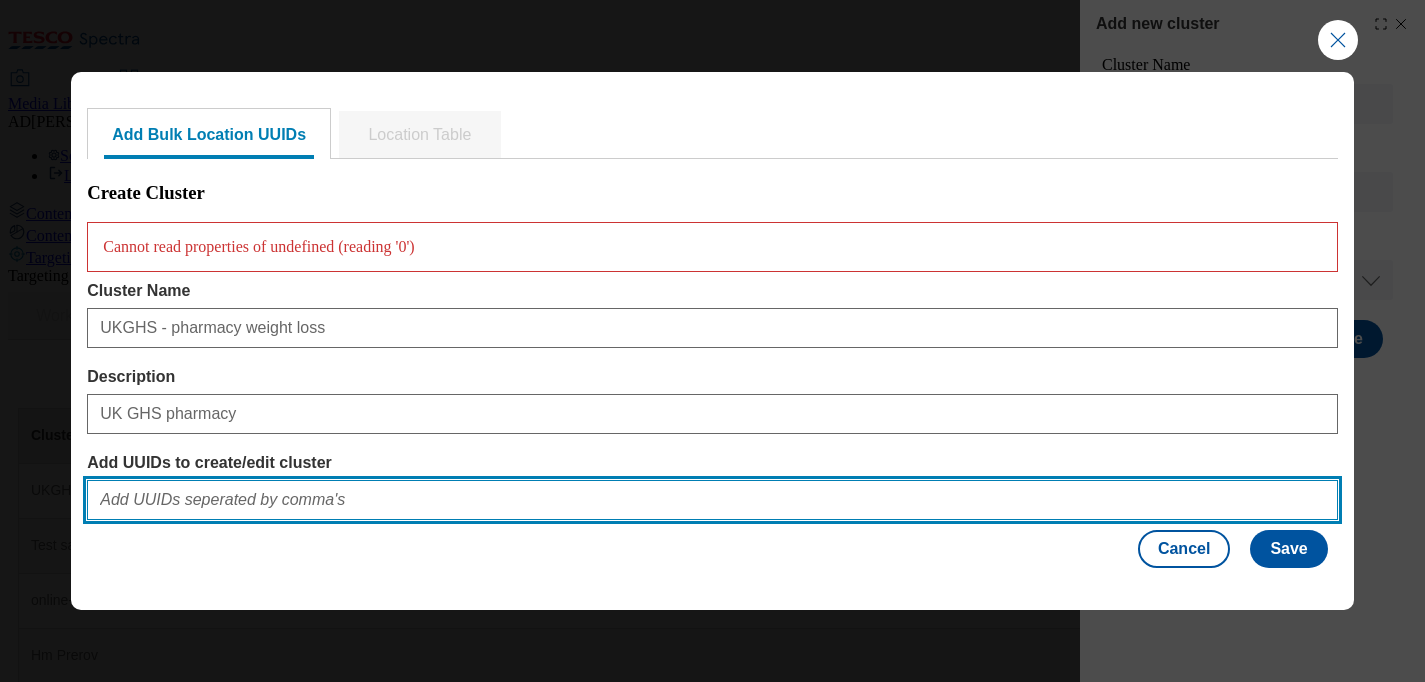 paste on "5184 3050 2017 2313 2590 3372 5168 2819 2286 2019 2230" 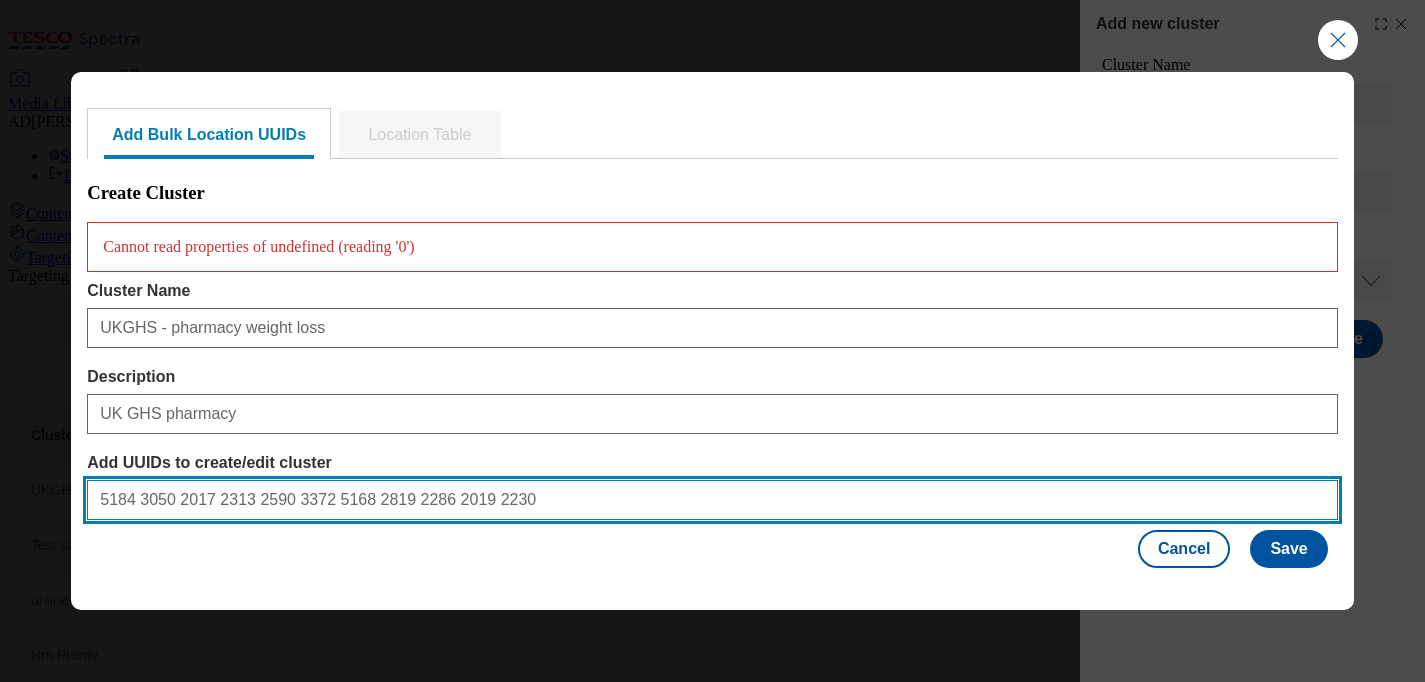 drag, startPoint x: 138, startPoint y: 499, endPoint x: 146, endPoint y: 491, distance: 11.313708 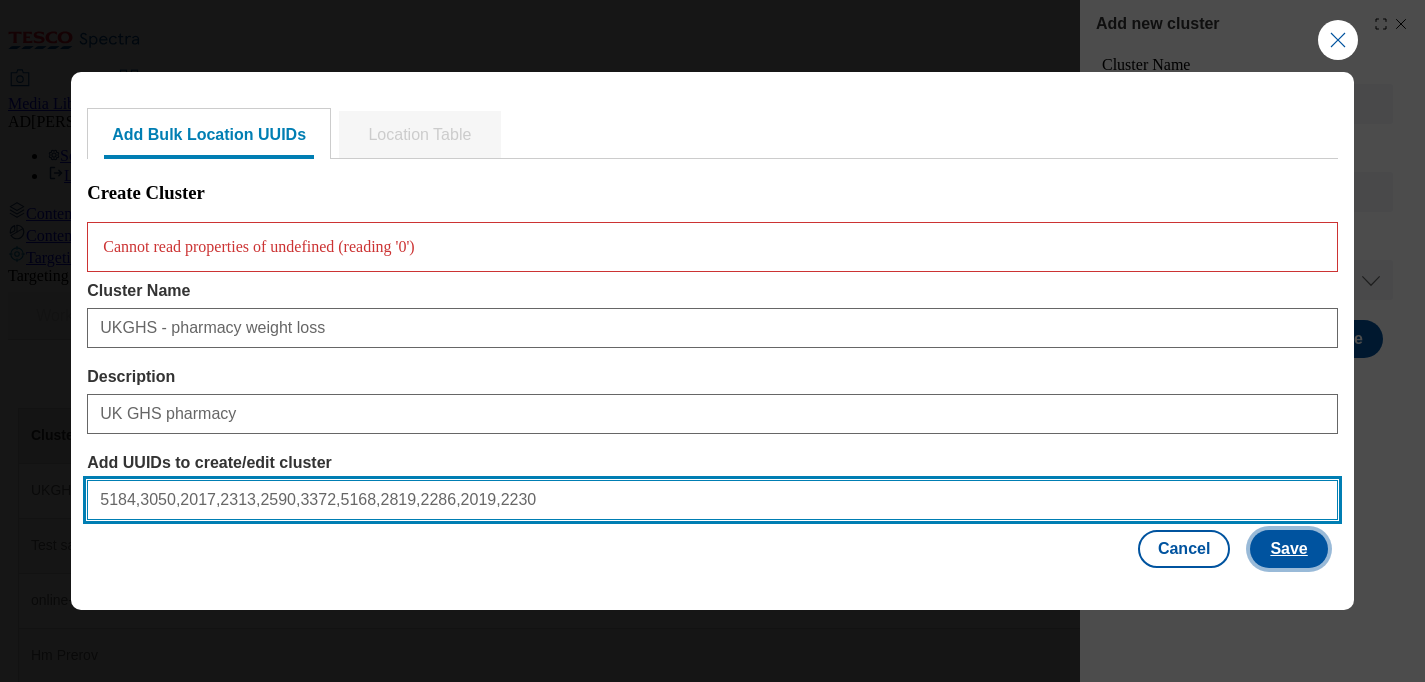 type on "5184,3050,2017,2313,2590,3372,5168,2819,2286,2019,2230" 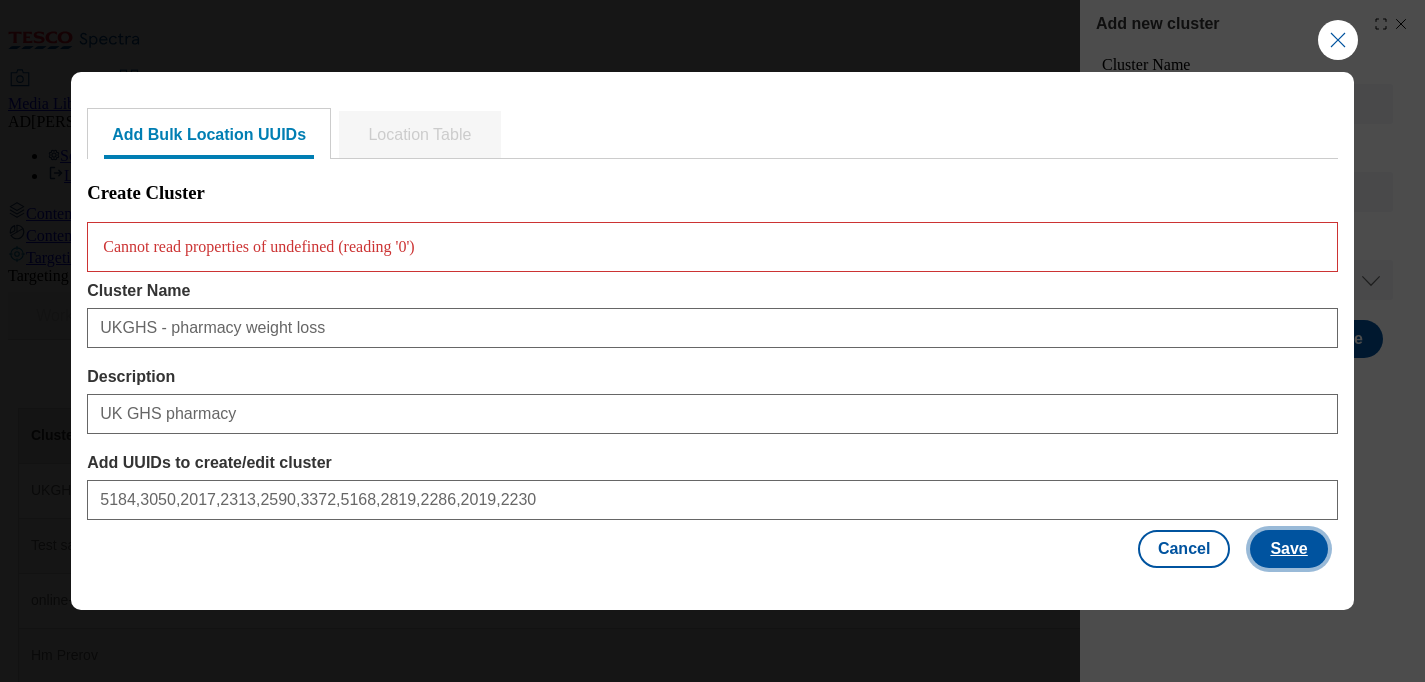 click on "Save" at bounding box center (1288, 549) 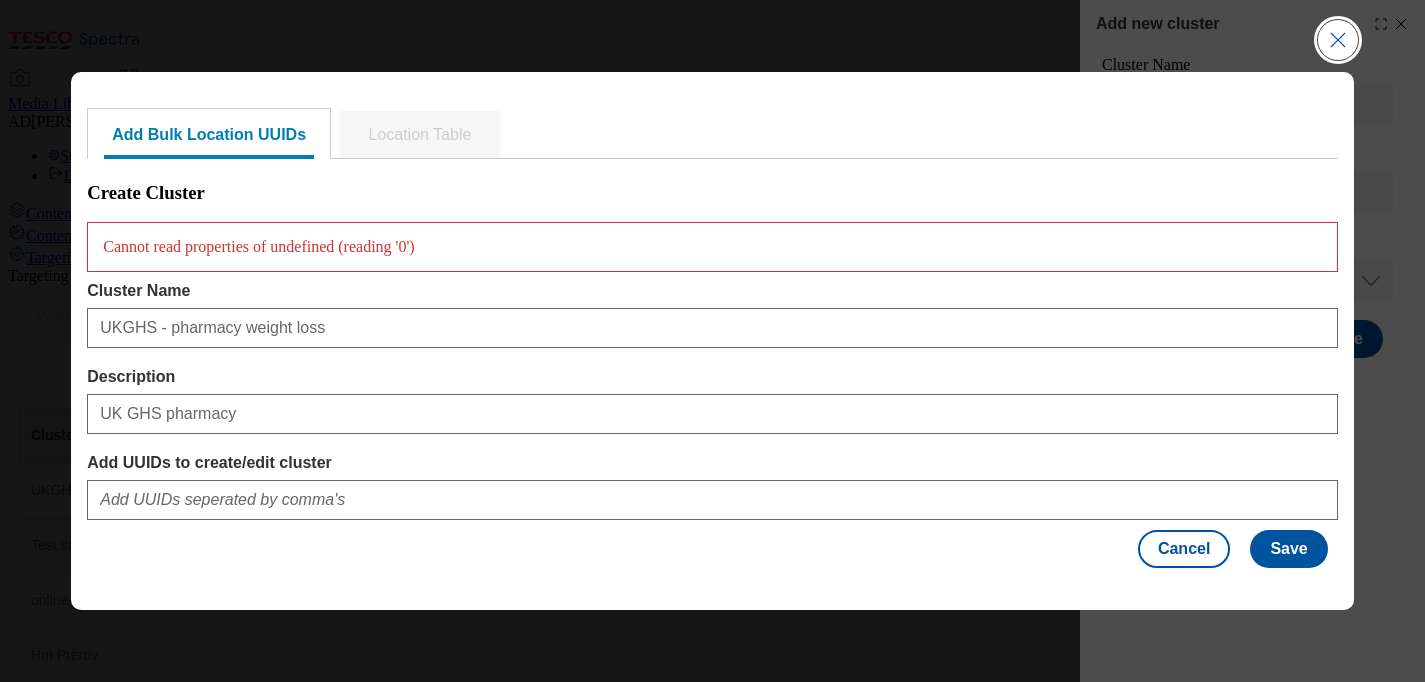 click at bounding box center [1338, 40] 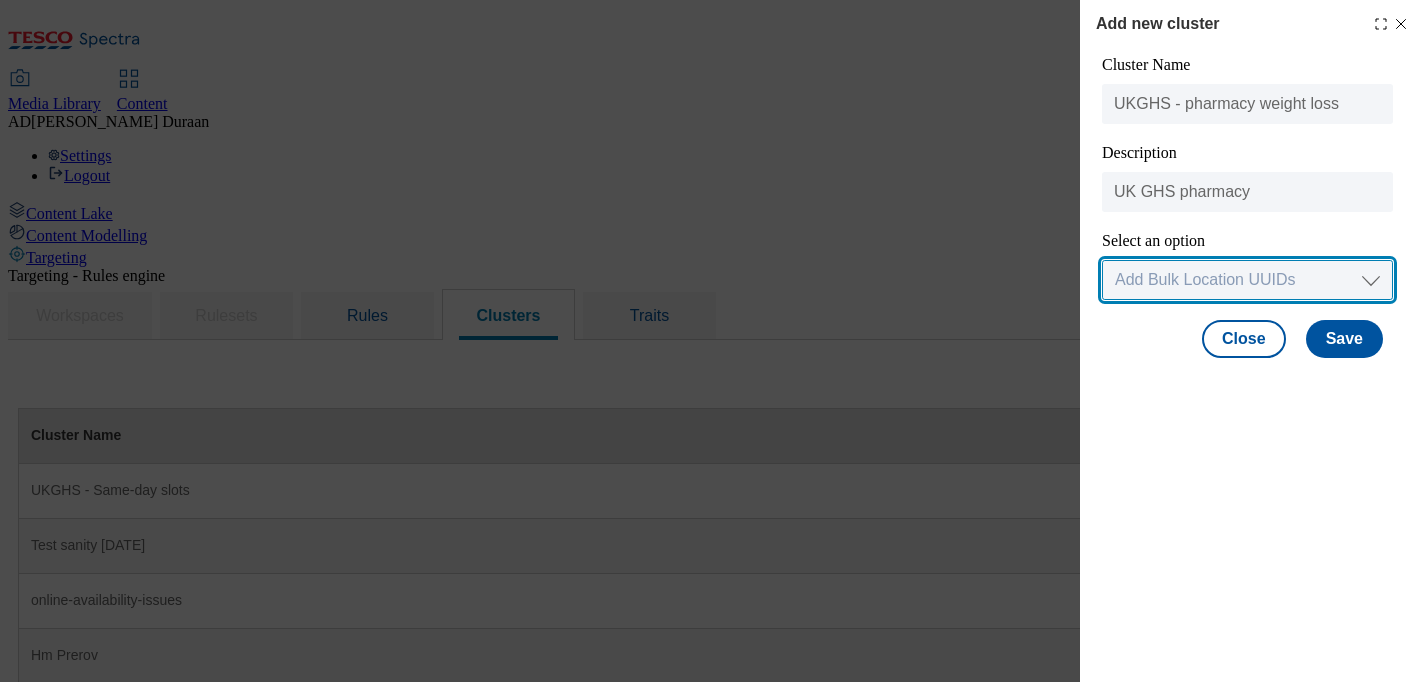 click on "Link Location Ids Choose location from table Add Bulk Location UUIDs" at bounding box center (1247, 280) 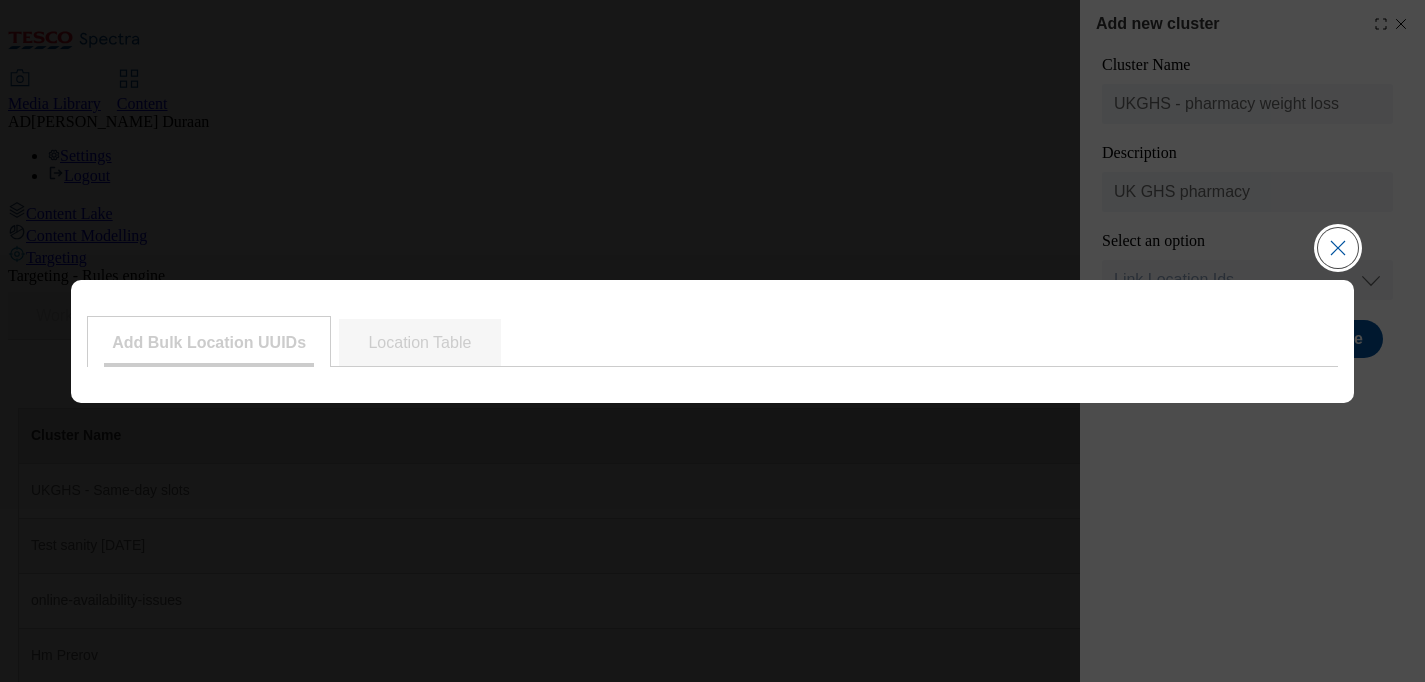 click at bounding box center (1338, 248) 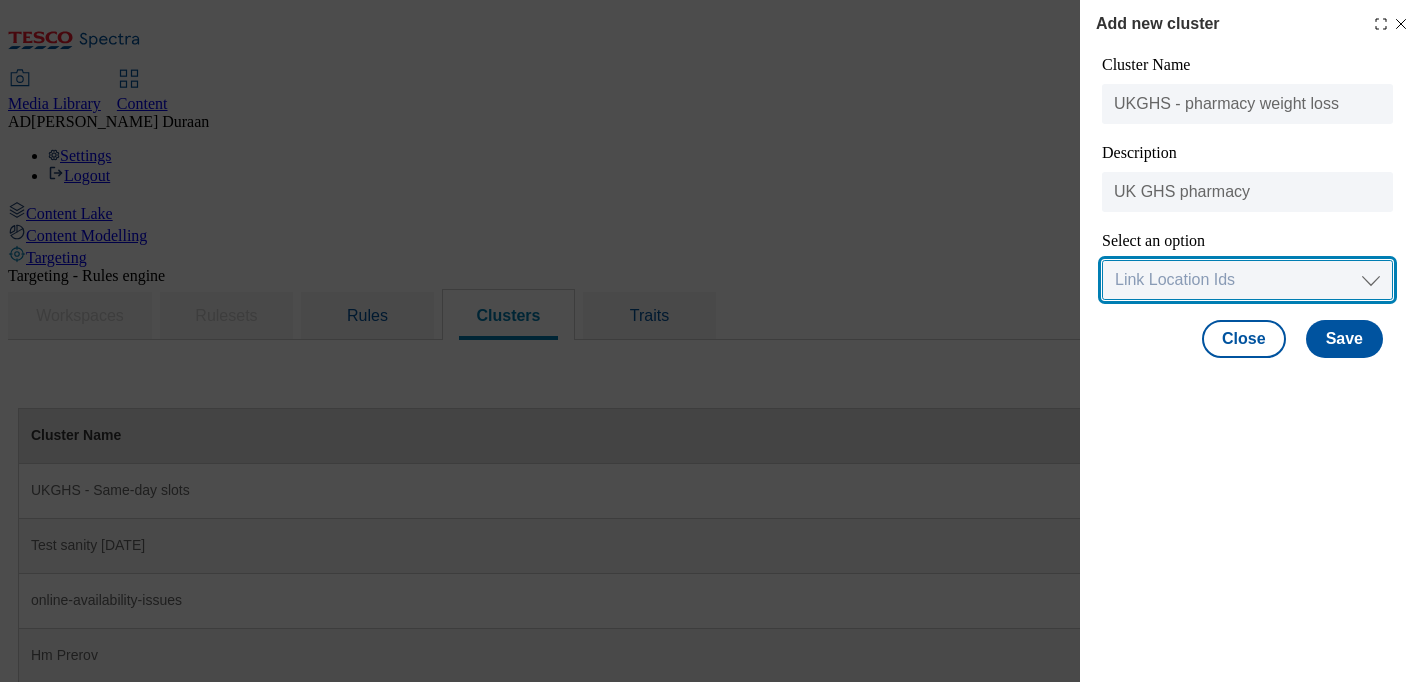 click on "Link Location Ids Choose location from table Add Bulk Location UUIDs" at bounding box center (1247, 280) 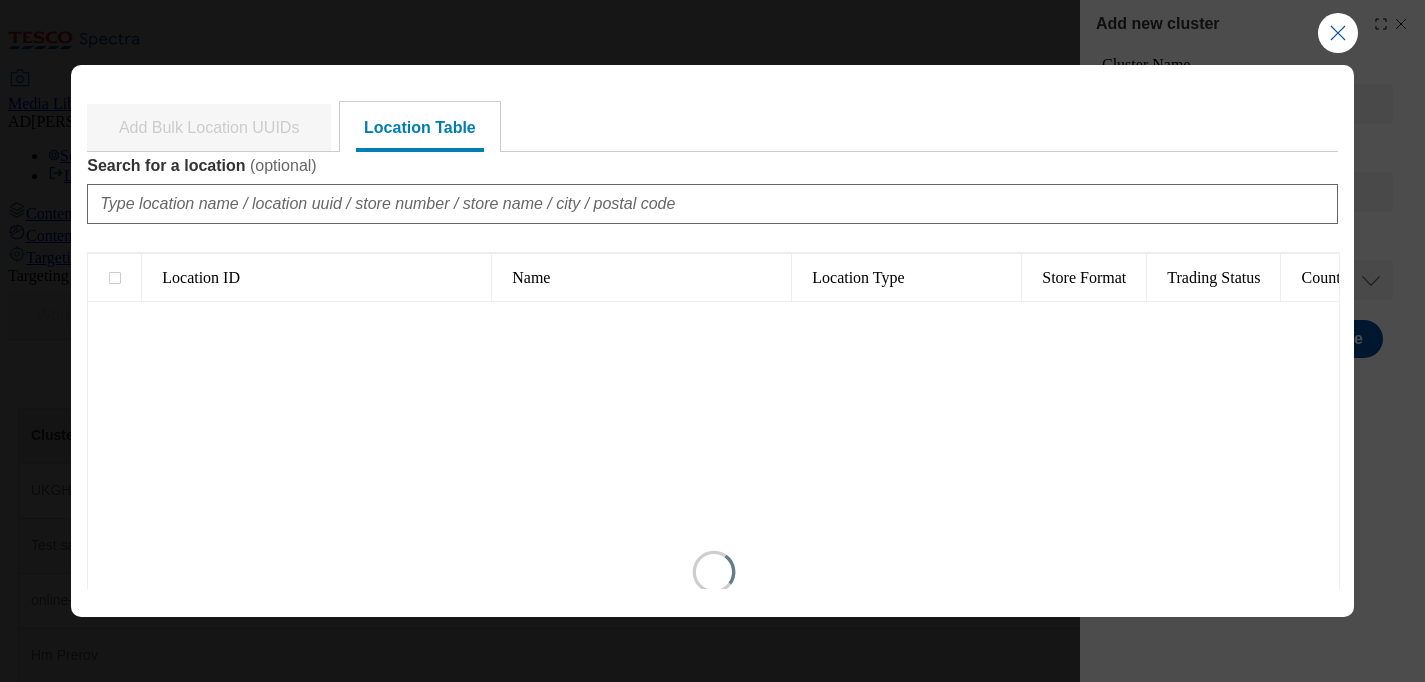 type on "1" 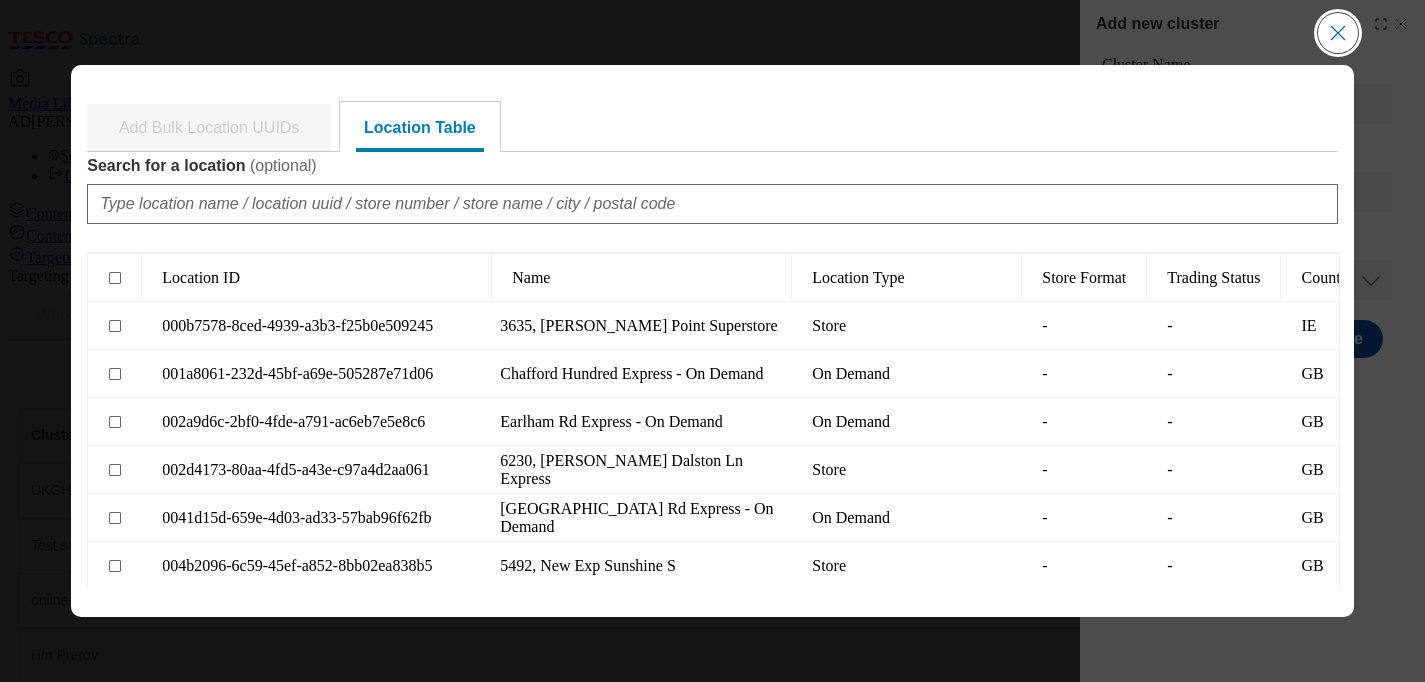 click at bounding box center [1338, 33] 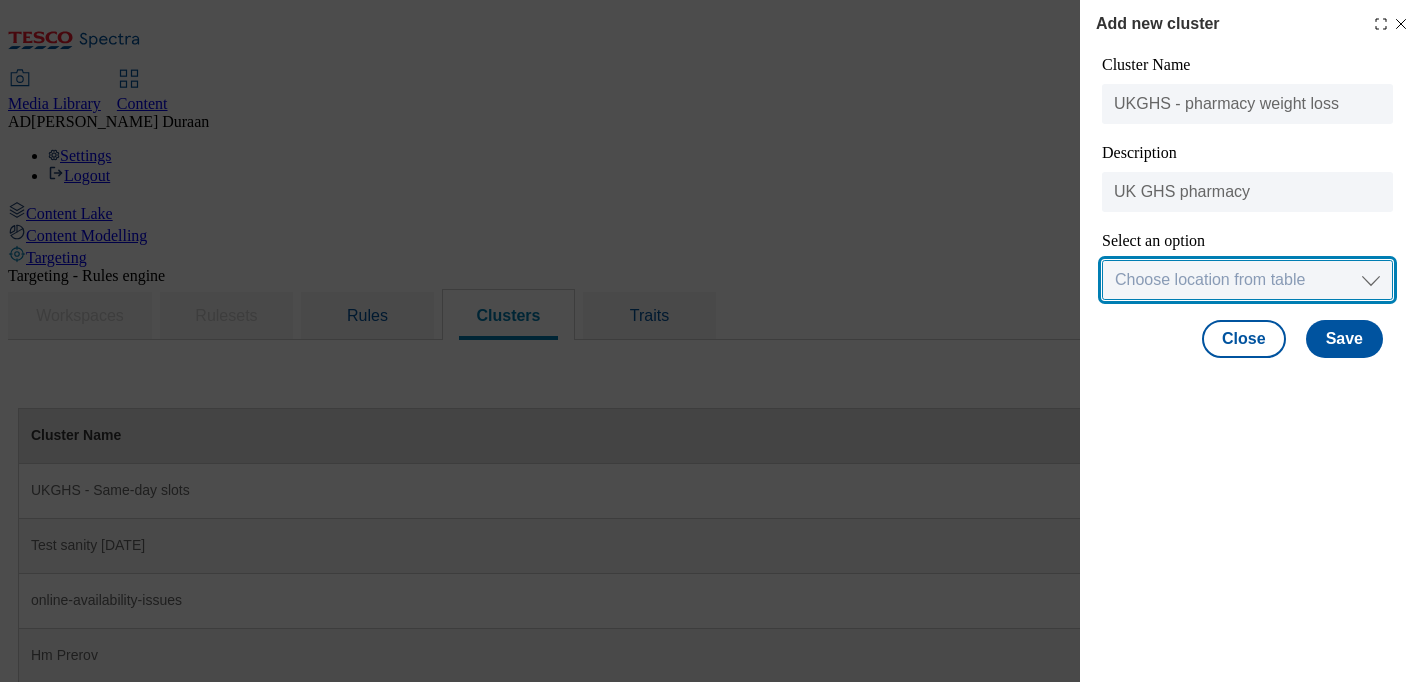 click on "Link Location Ids Choose location from table Add Bulk Location UUIDs" at bounding box center (1247, 280) 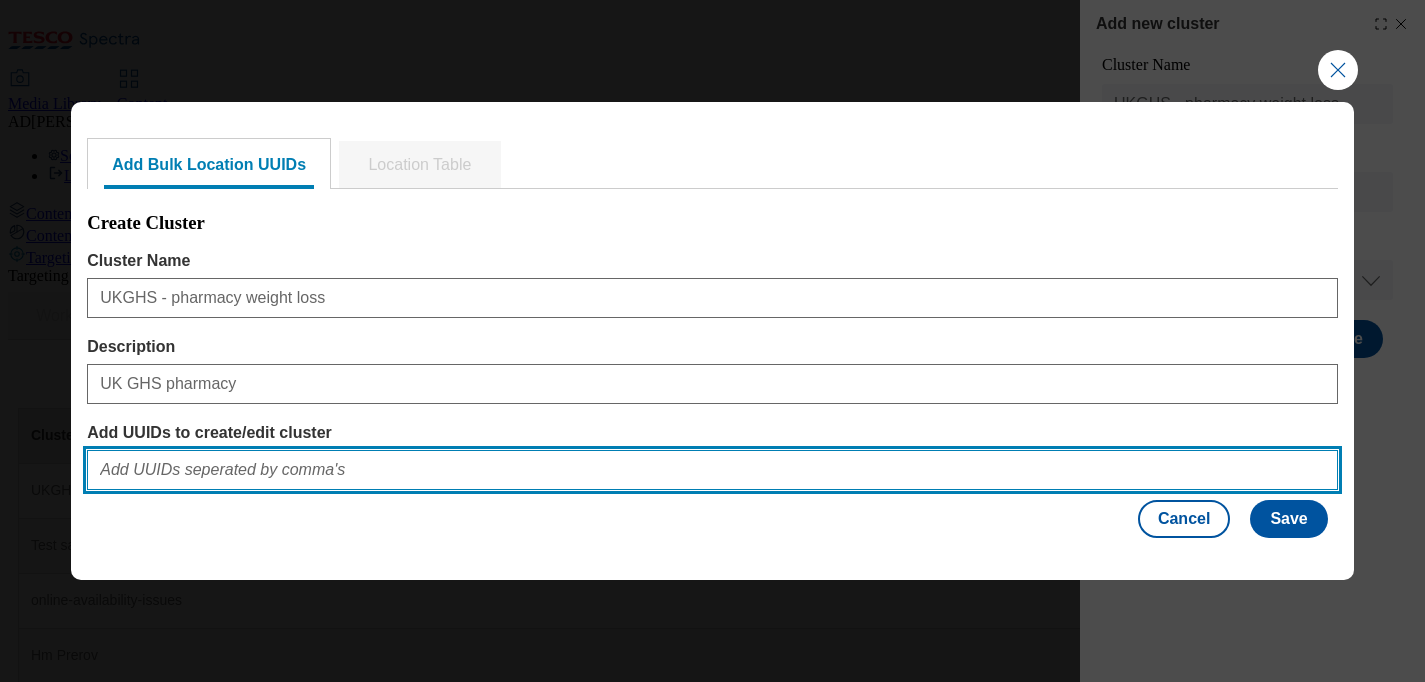 paste on "fe408126-8b29-4043-a7fc-83f98ecafd53 6a377ccc-7b35-4fb1-8cb3-96476333be65 1645dffc-9fe4-4772-b59b-410378c6e344 8d5e4be1-62c1-42e5-b433-3c1dde41f3e4 872221ff-1457-4d5d-9b27-3c9668d4ee3c ea7d0219-77b8-40a2-ab73-1370c4442c2d 275c3018-da44-49d5-8a75-60b5ab9e70b6 4be428b1-74f7-4995-83aa-cab4bf533898 a2af0aed-7378-4100-a430-67430beb83df 23e0eaaa-7d4a-448d-9c09-d585987bef16 69941996-243e-46a5-a280-2948229fcdea" 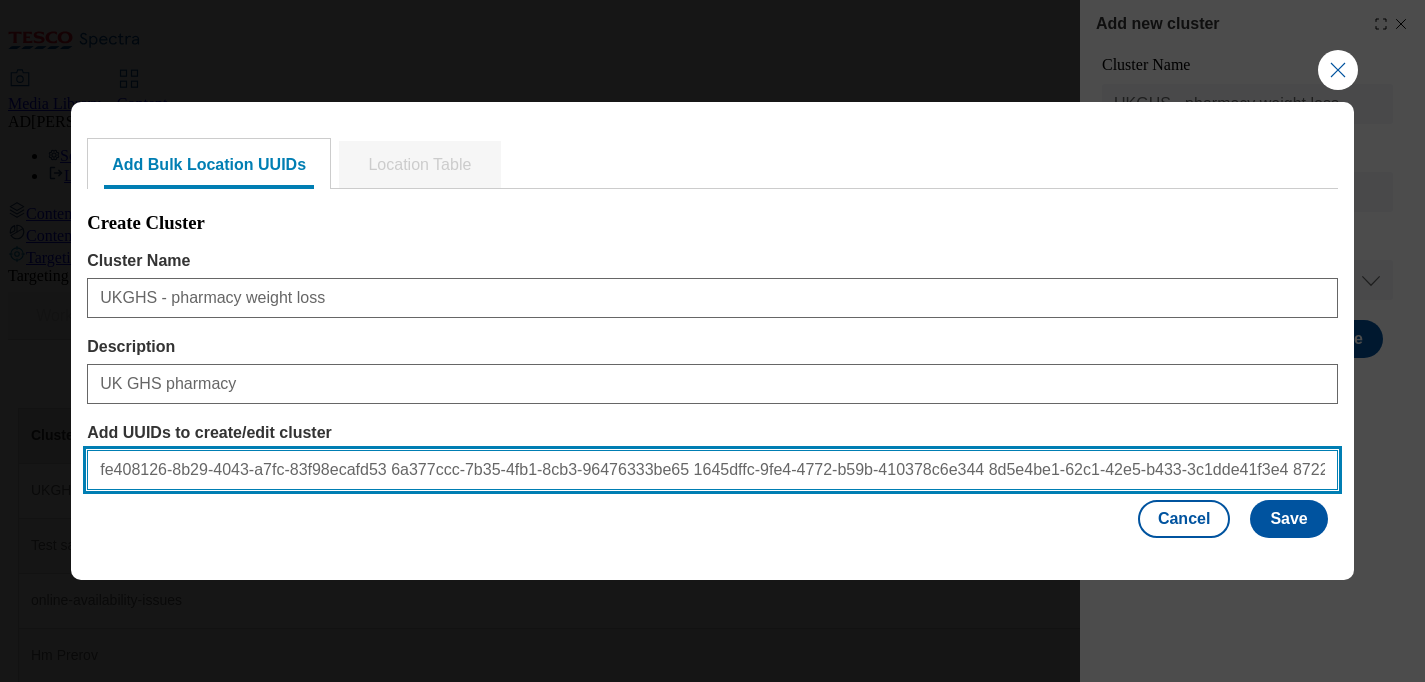 scroll, scrollTop: 0, scrollLeft: 2220, axis: horizontal 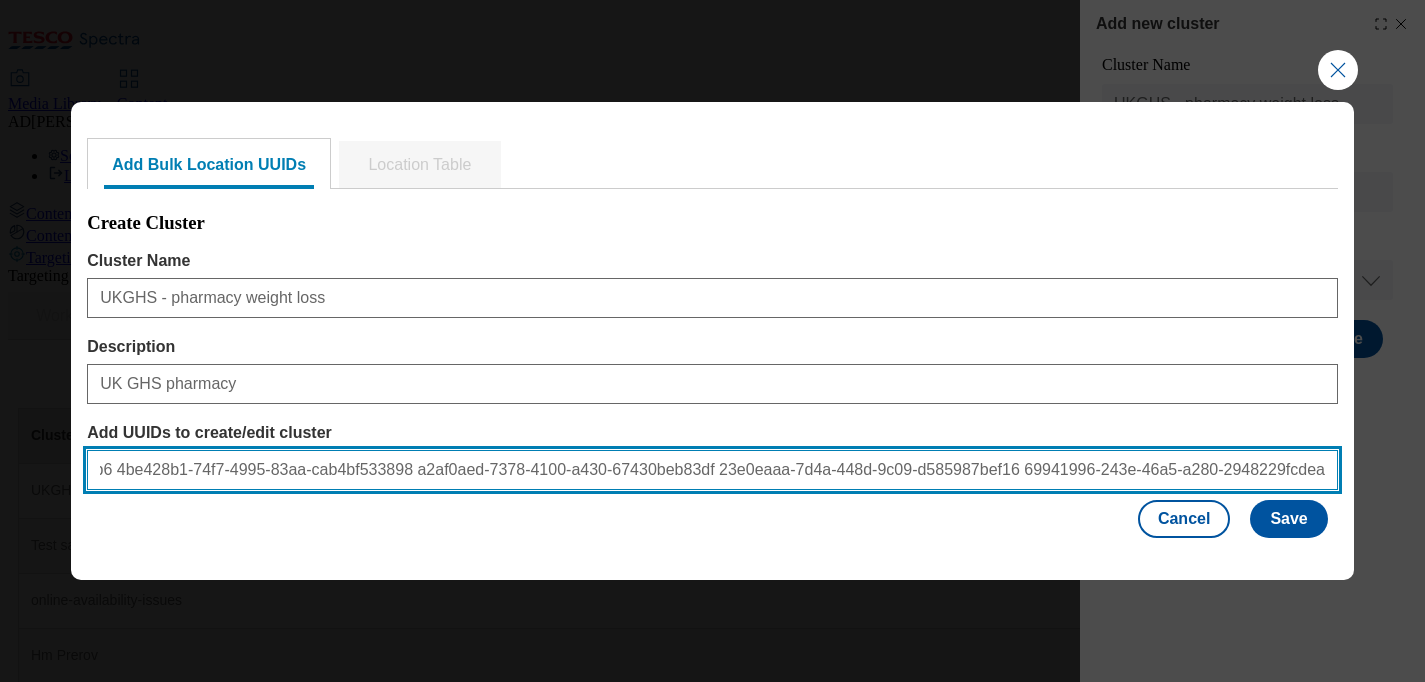 click on "fe408126-8b29-4043-a7fc-83f98ecafd53 6a377ccc-7b35-4fb1-8cb3-96476333be65 1645dffc-9fe4-4772-b59b-410378c6e344 8d5e4be1-62c1-42e5-b433-3c1dde41f3e4 872221ff-1457-4d5d-9b27-3c9668d4ee3c ea7d0219-77b8-40a2-ab73-1370c4442c2d 275c3018-da44-49d5-8a75-60b5ab9e70b6 4be428b1-74f7-4995-83aa-cab4bf533898 a2af0aed-7378-4100-a430-67430beb83df 23e0eaaa-7d4a-448d-9c09-d585987bef16 69941996-243e-46a5-a280-2948229fcdea" at bounding box center [712, 470] 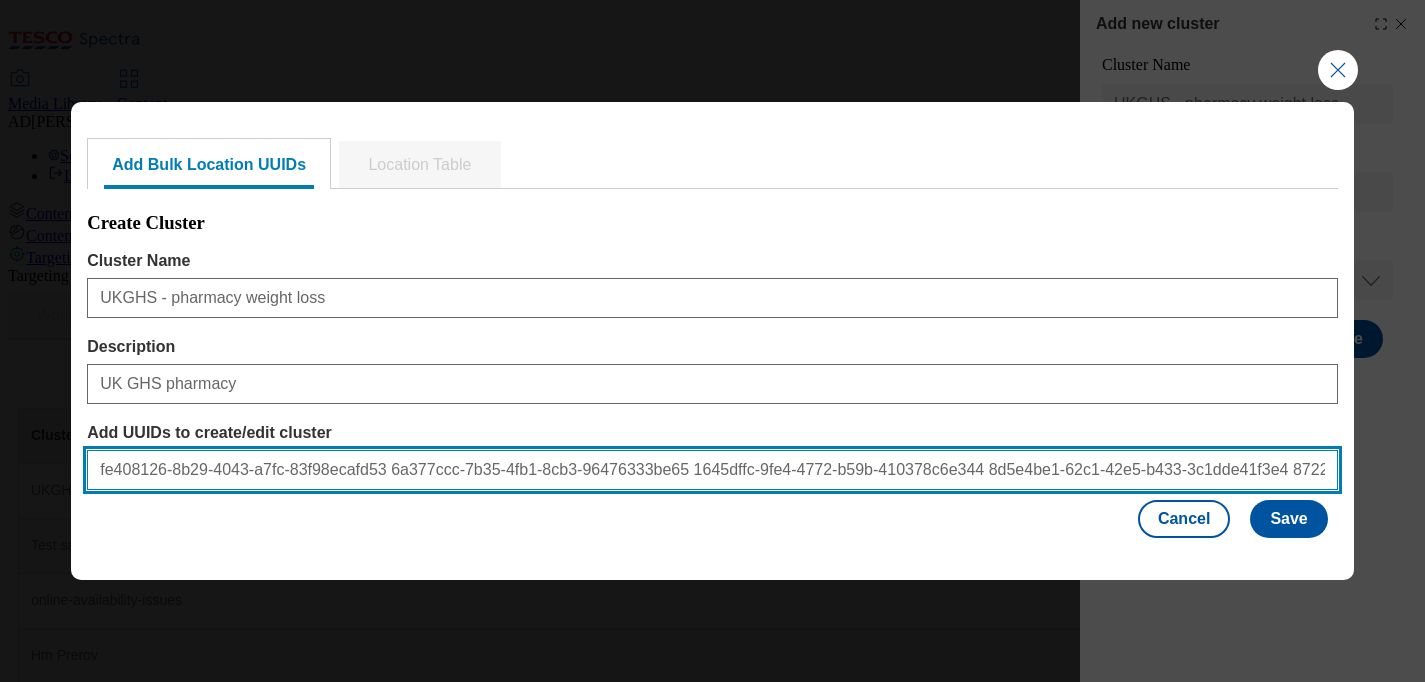 scroll, scrollTop: 0, scrollLeft: 0, axis: both 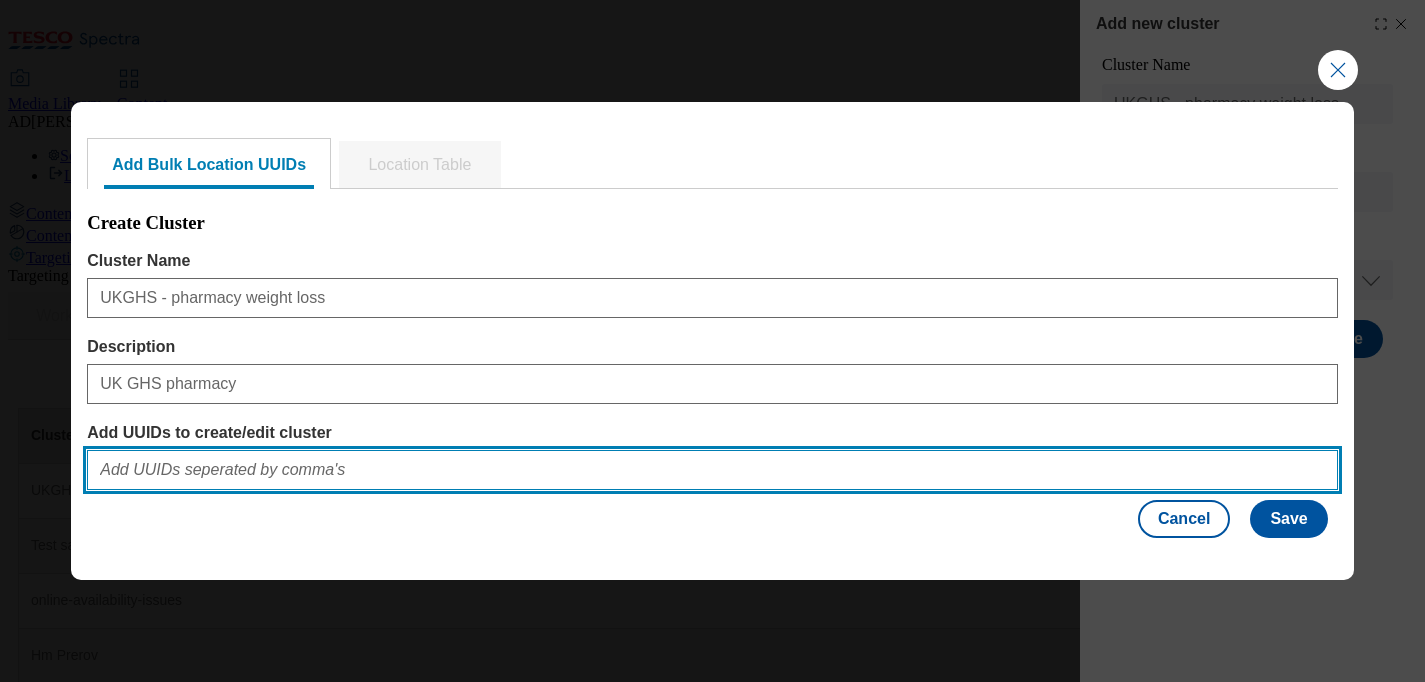 paste on "fe408126-8b29-4043-a7fc-83f98ecafd53,6a377ccc-7b35-4fb1-8cb3-96476333be65,1645dffc-9fe4-4772-b59b-410378c6e344,8d5e4be1-62c1-42e5-b433-3c1dde41f3e4,872221ff-1457-4d5d-9b27-3c9668d4ee3c,ea7d0219-77b8-40a2-ab73-1370c4442c2d,275c3018-da44-49d5-8a75-60b5ab9e70b6,4be428b1-74f7-4995-83aa-cab4bf533898,a2af0aed-7378-4100-a430-67430beb83df,23e0eaaa-7d4a-448d-9c09-d585987bef16,69941996-243e-46a5-a280-2948229fcdea" 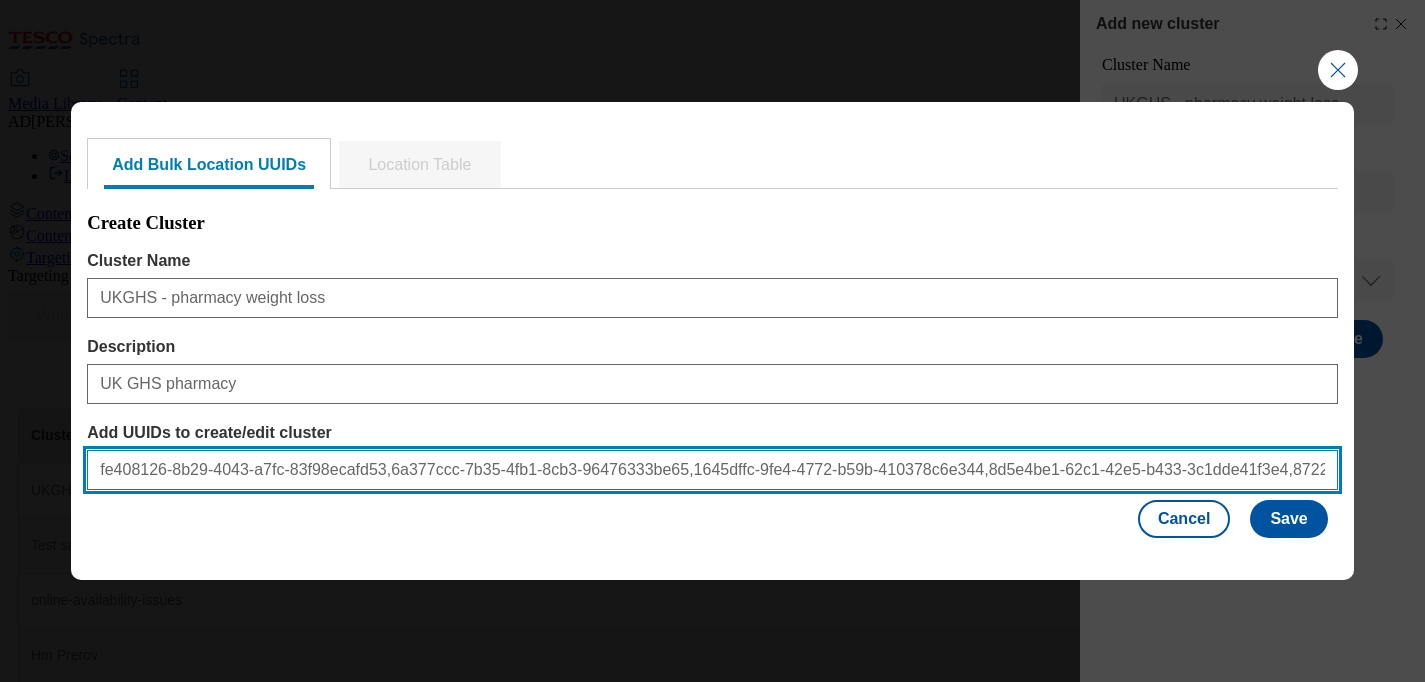 scroll, scrollTop: 0, scrollLeft: 2226, axis: horizontal 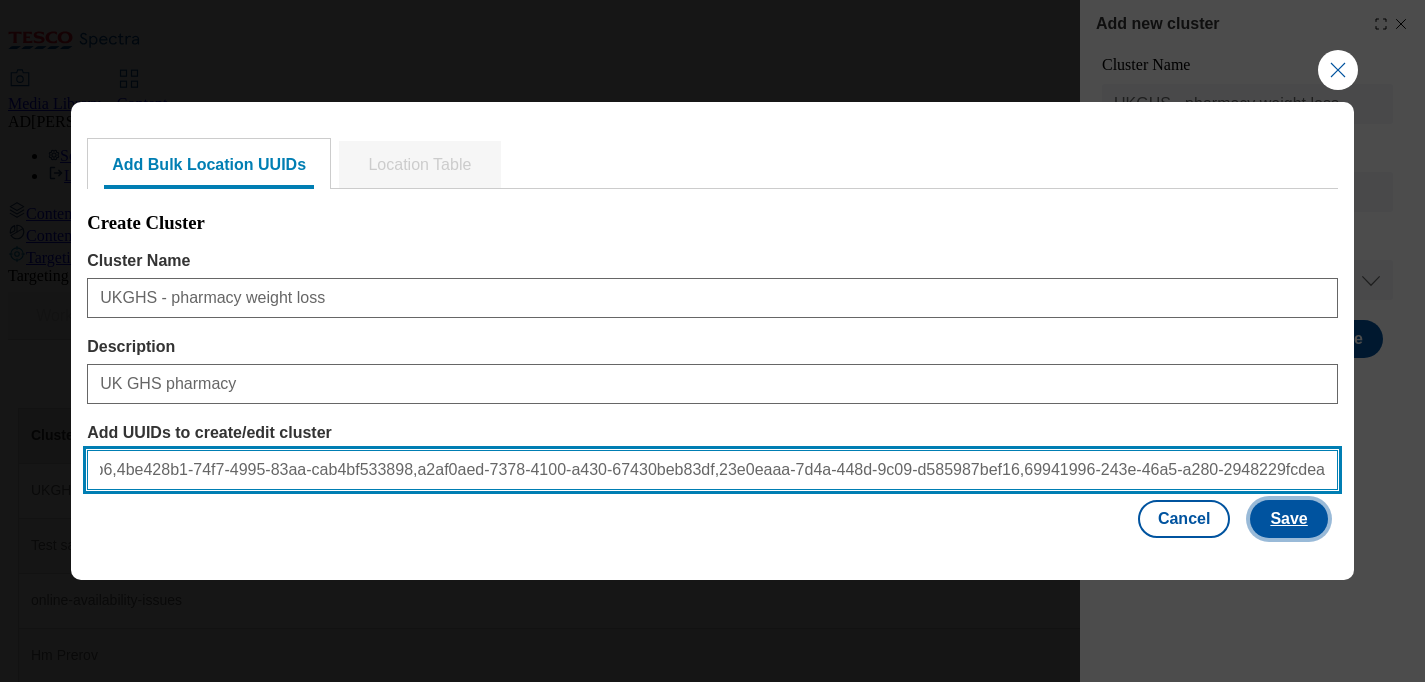 type on "fe408126-8b29-4043-a7fc-83f98ecafd53,6a377ccc-7b35-4fb1-8cb3-96476333be65,1645dffc-9fe4-4772-b59b-410378c6e344,8d5e4be1-62c1-42e5-b433-3c1dde41f3e4,872221ff-1457-4d5d-9b27-3c9668d4ee3c,ea7d0219-77b8-40a2-ab73-1370c4442c2d,275c3018-da44-49d5-8a75-60b5ab9e70b6,4be428b1-74f7-4995-83aa-cab4bf533898,a2af0aed-7378-4100-a430-67430beb83df,23e0eaaa-7d4a-448d-9c09-d585987bef16,69941996-243e-46a5-a280-2948229fcdea" 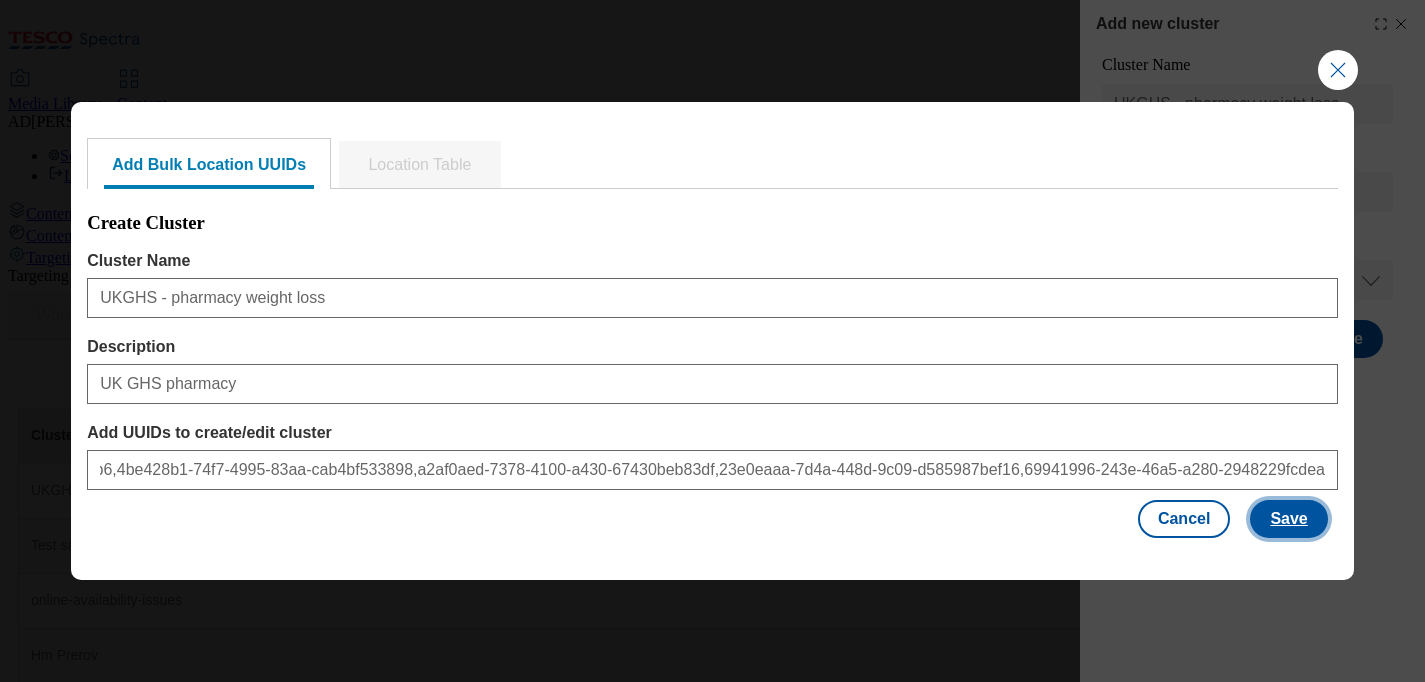 scroll, scrollTop: 0, scrollLeft: 0, axis: both 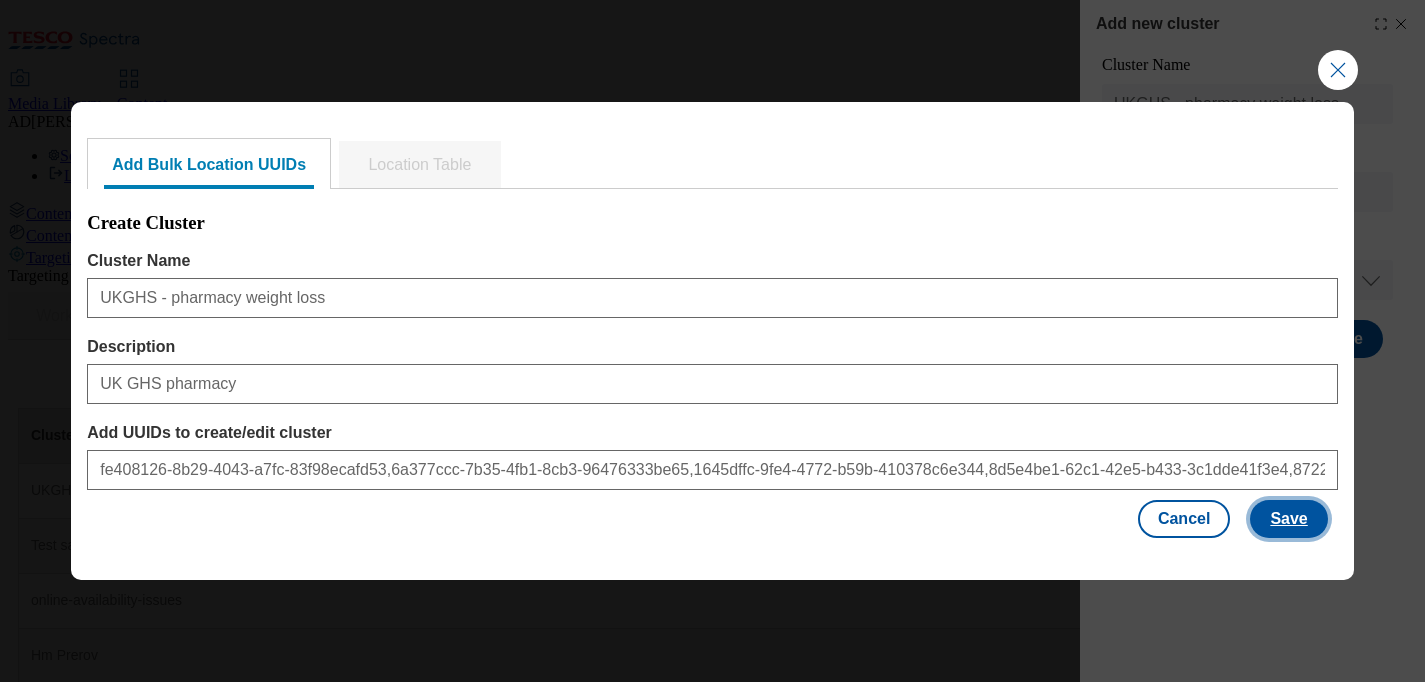 click on "Save" at bounding box center (1288, 519) 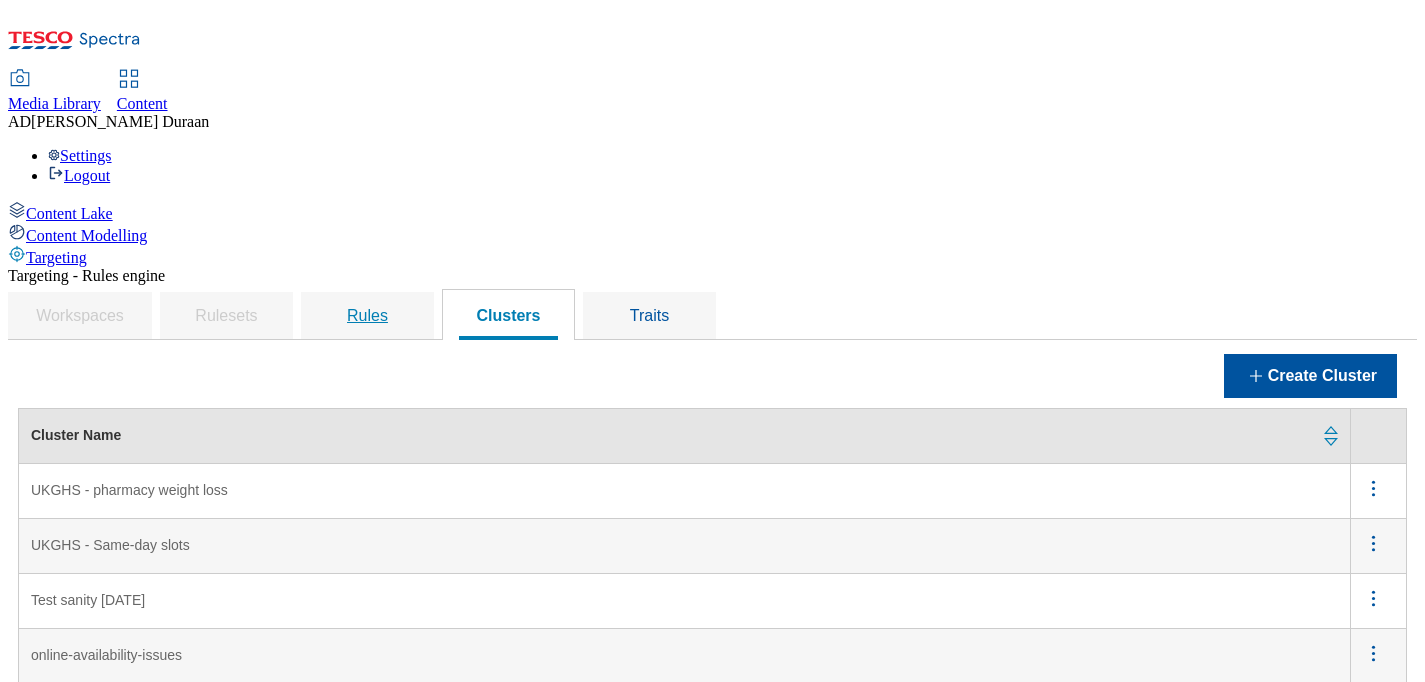click on "Rules" at bounding box center [367, 315] 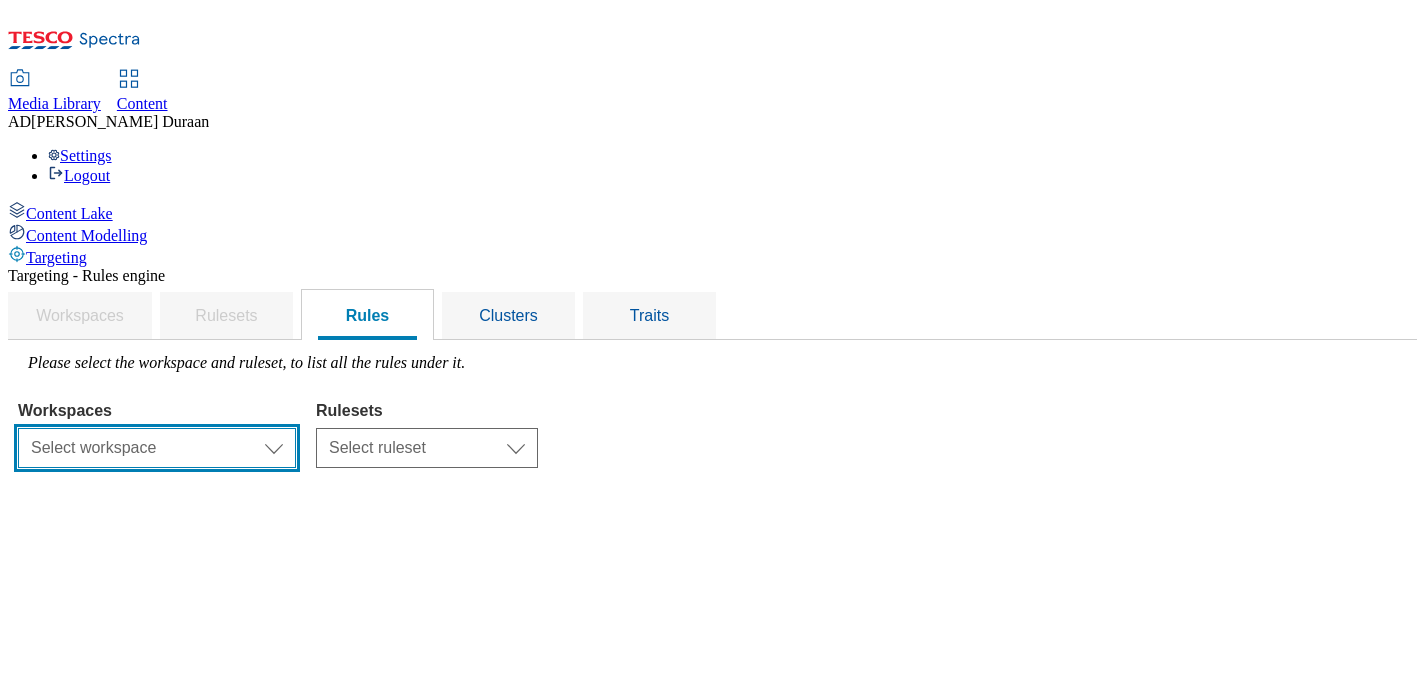 click on "Select workspace Content" at bounding box center (157, 448) 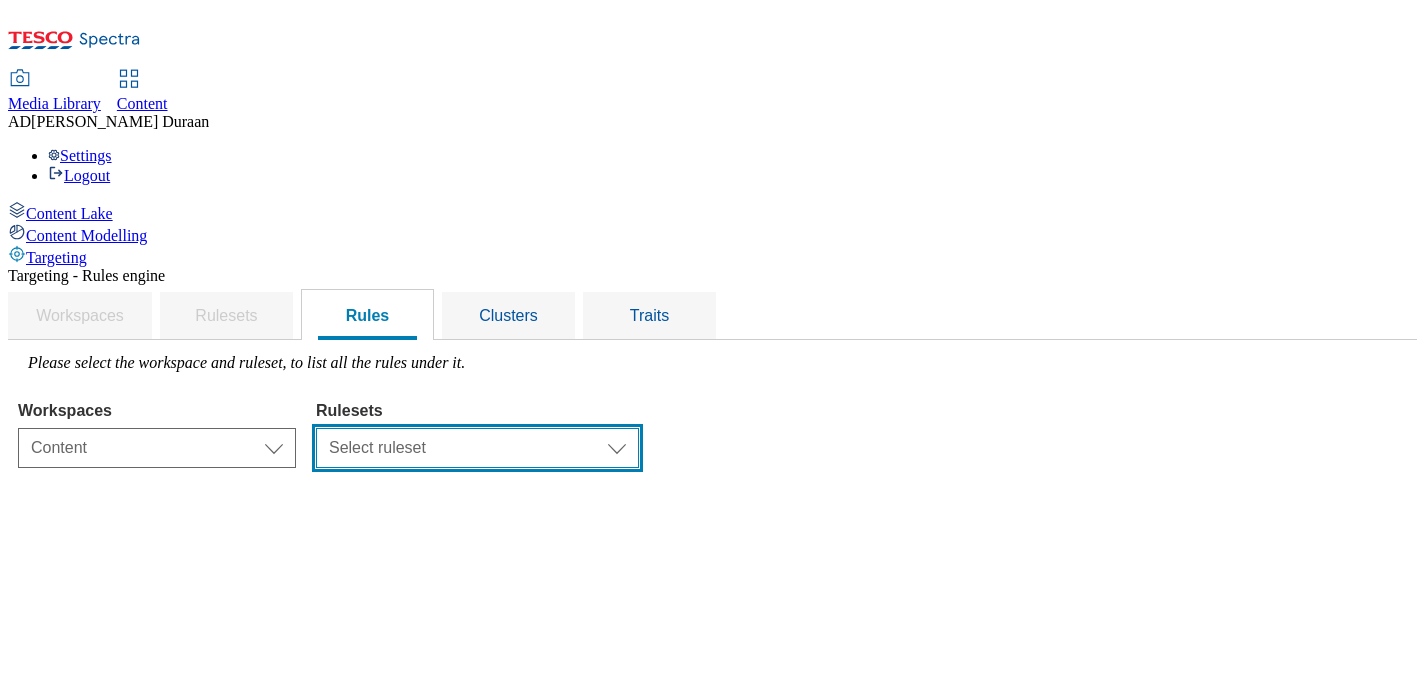click on "Select ruleset clubcard-roi clubcard-website customer-engagement dotcom-roi ghs-roi ghs-uk" at bounding box center (477, 448) 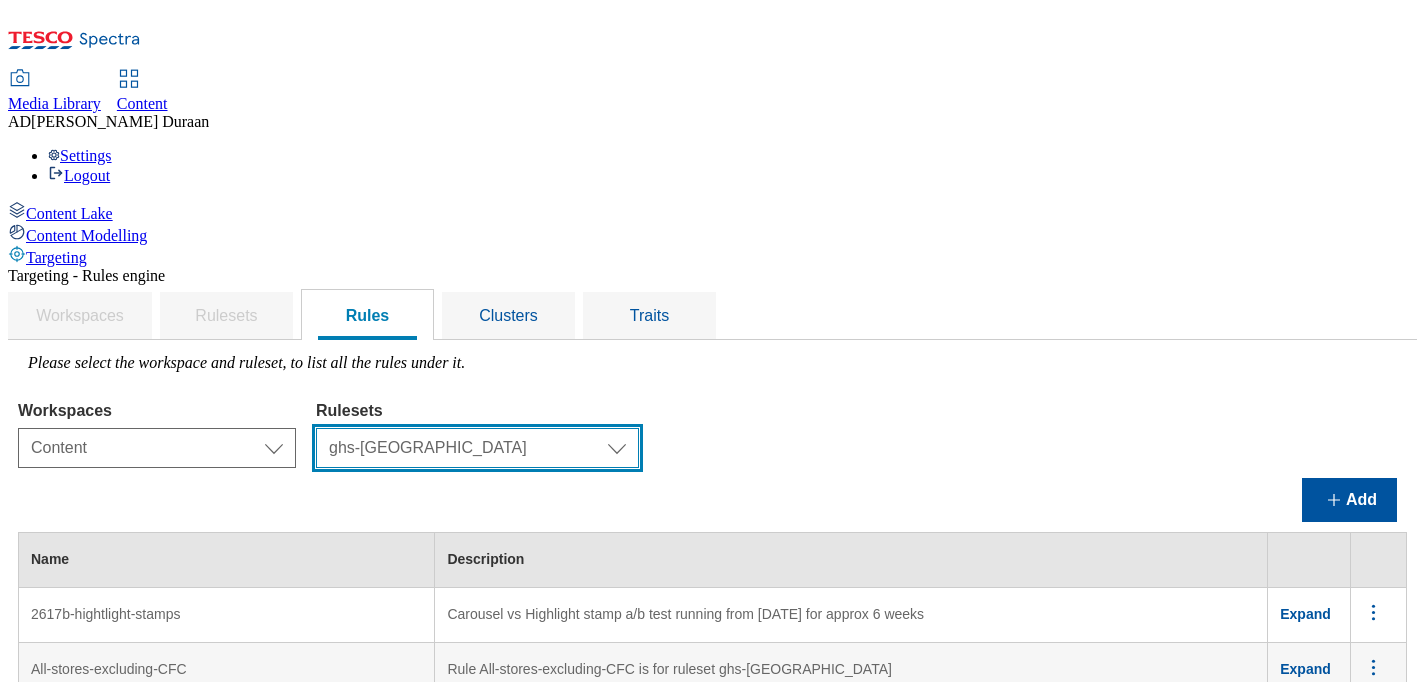 scroll, scrollTop: 5639, scrollLeft: 0, axis: vertical 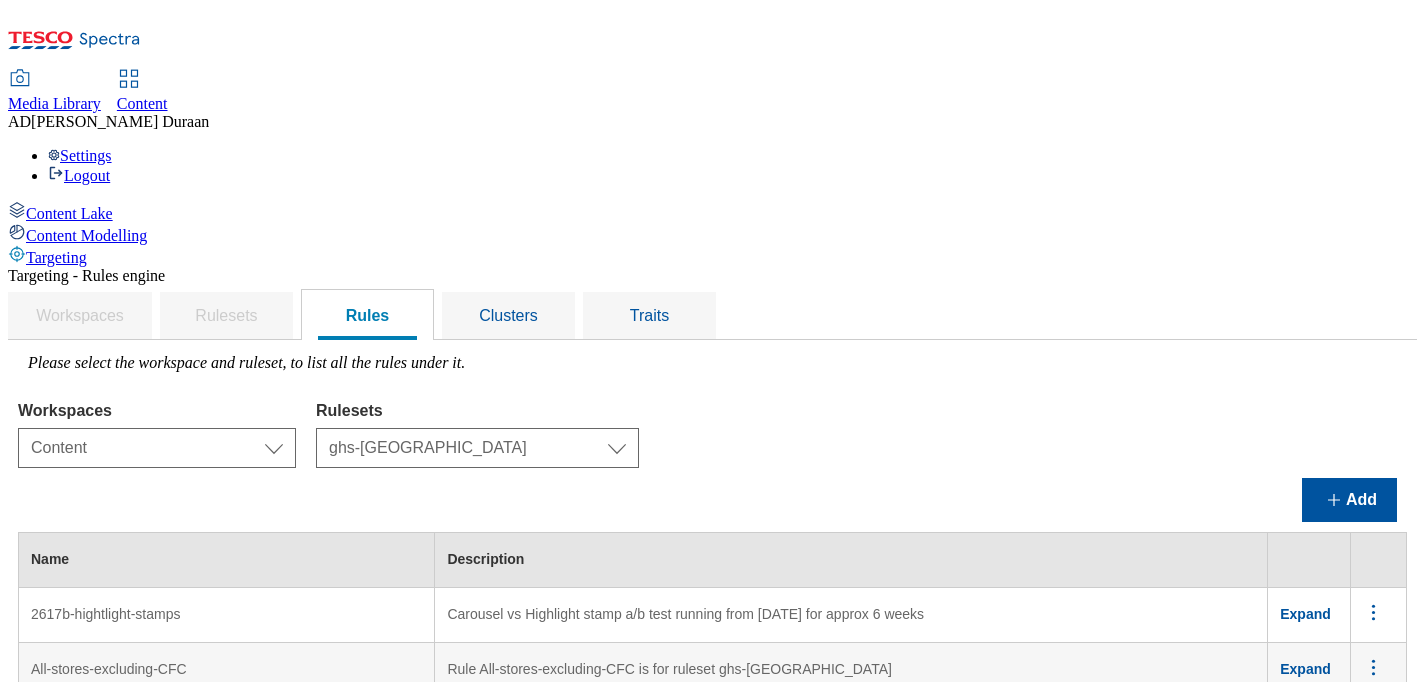 click 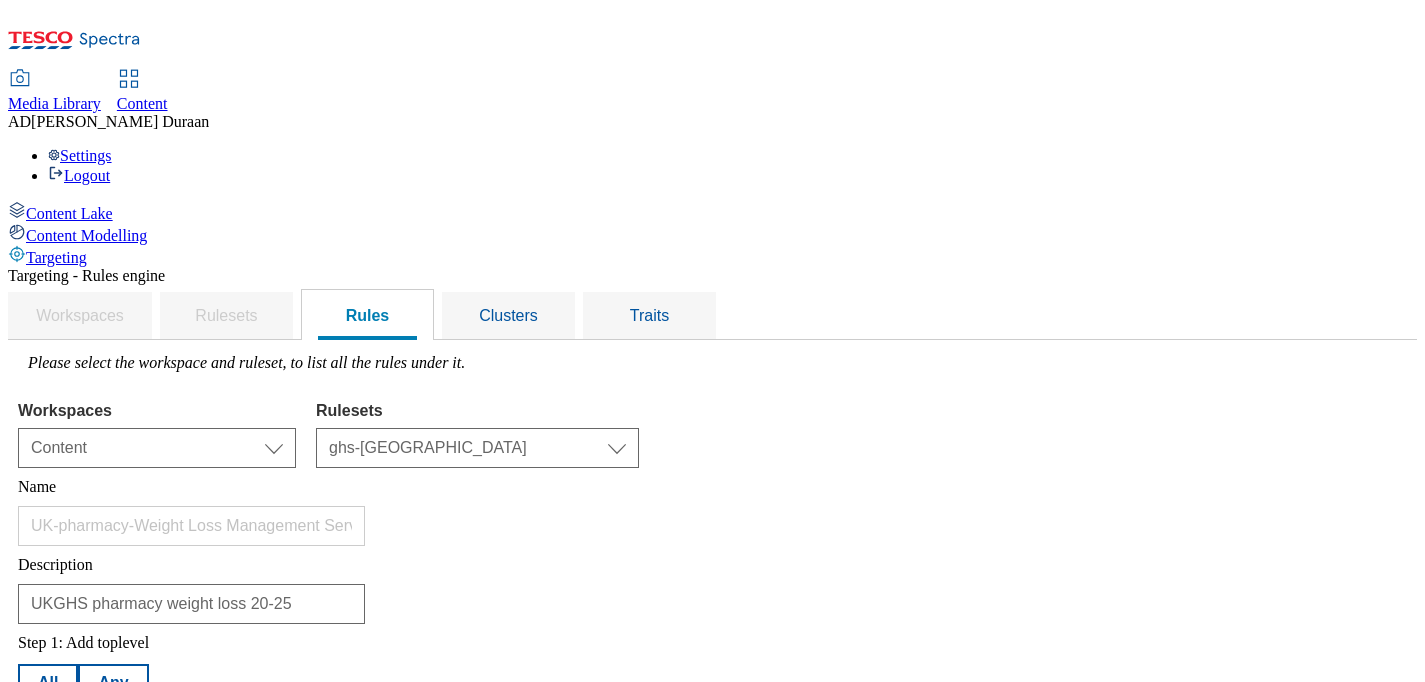 scroll, scrollTop: 412, scrollLeft: 0, axis: vertical 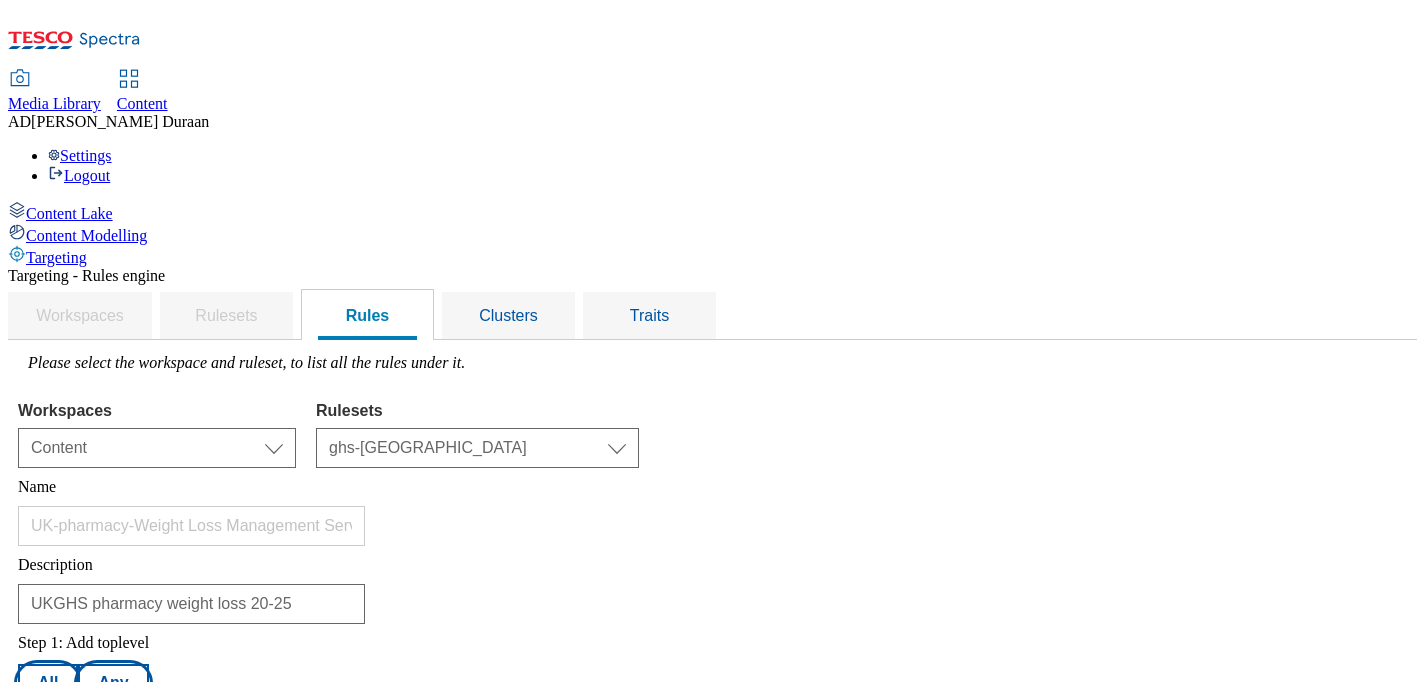 drag, startPoint x: 300, startPoint y: 302, endPoint x: 382, endPoint y: 306, distance: 82.0975 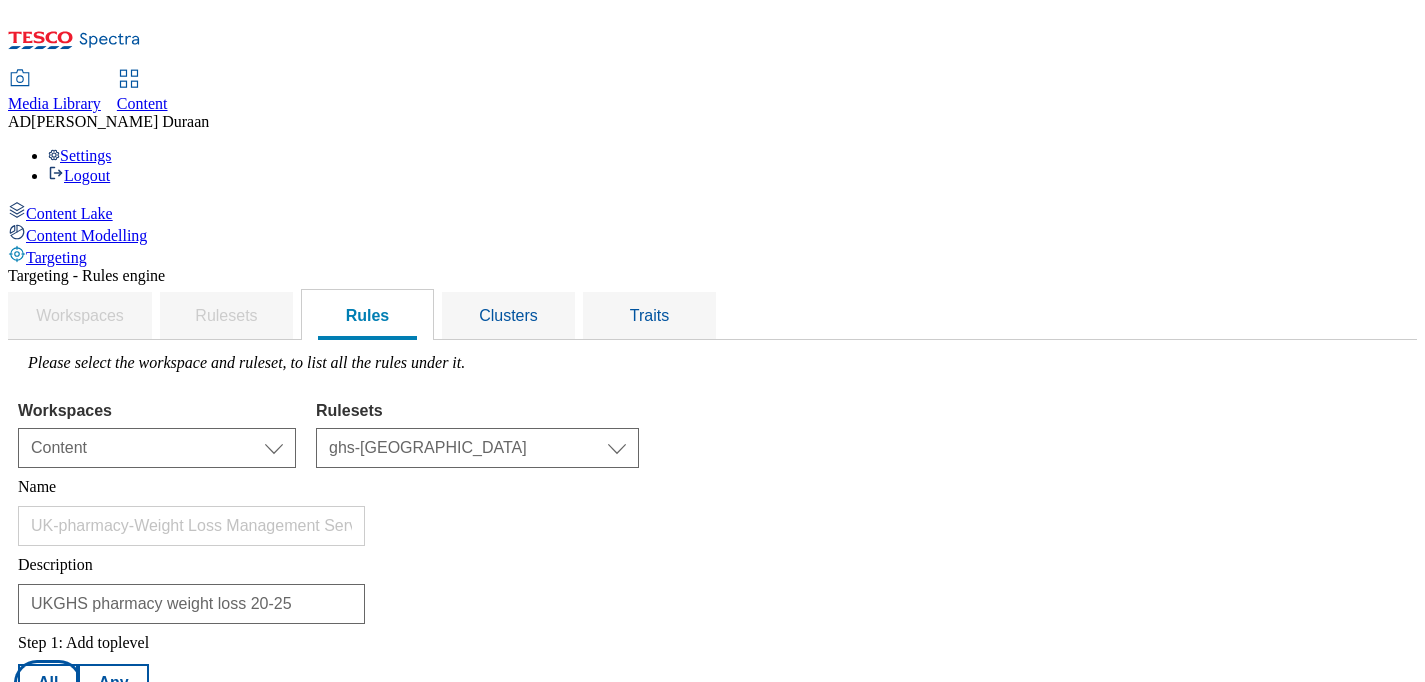 scroll, scrollTop: 514, scrollLeft: 0, axis: vertical 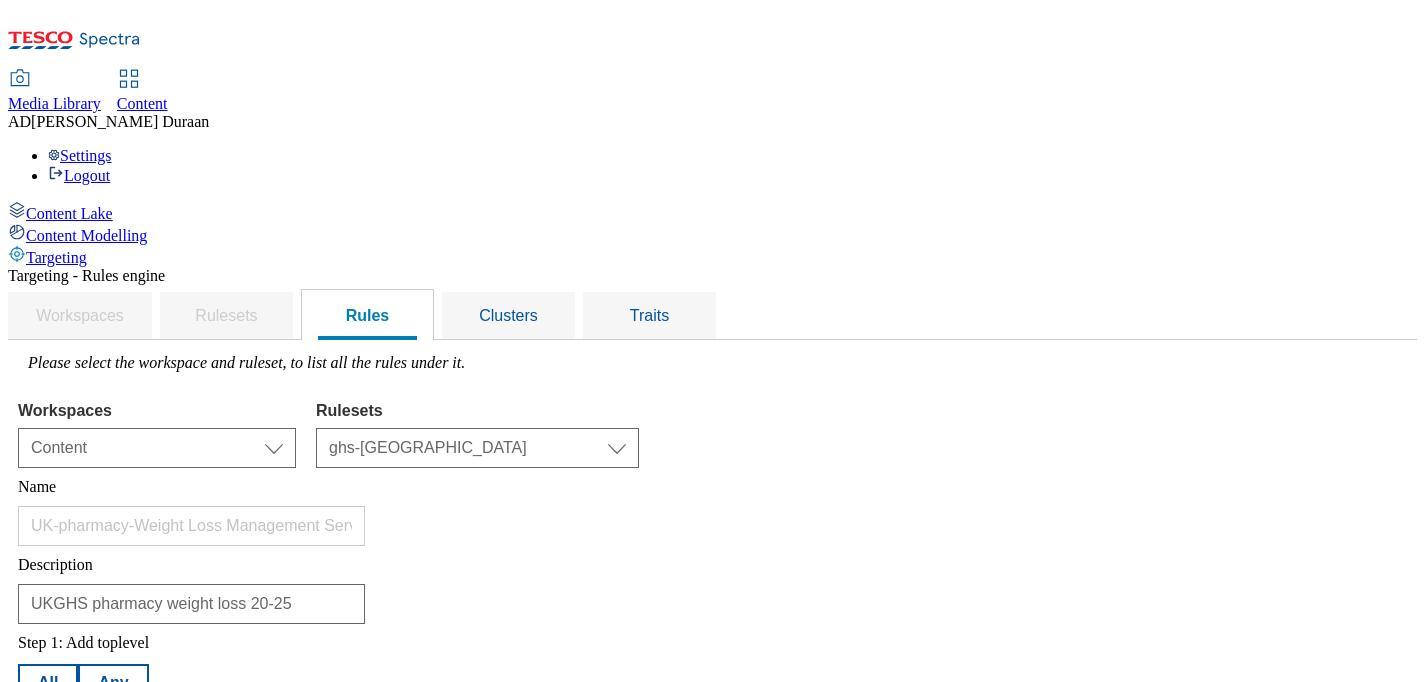 click on "Remove" at bounding box center [371, 771] 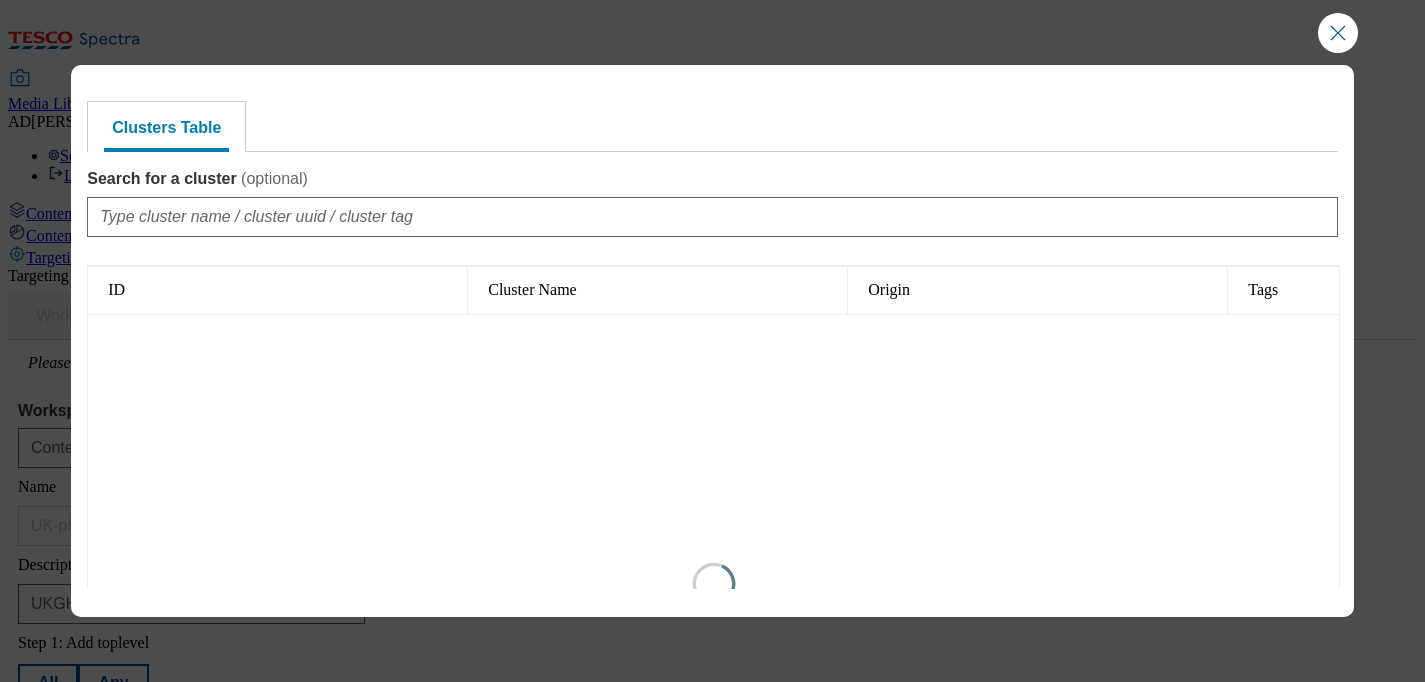 type on "1" 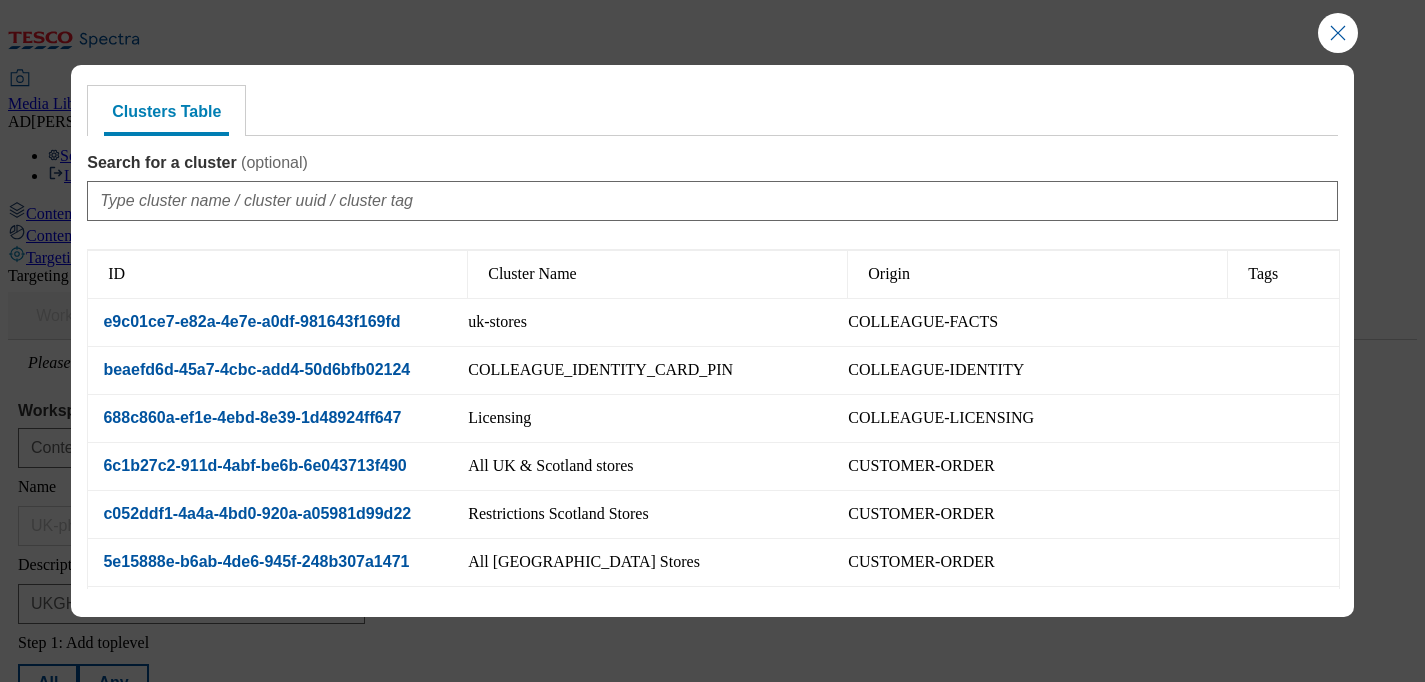 scroll, scrollTop: 0, scrollLeft: 0, axis: both 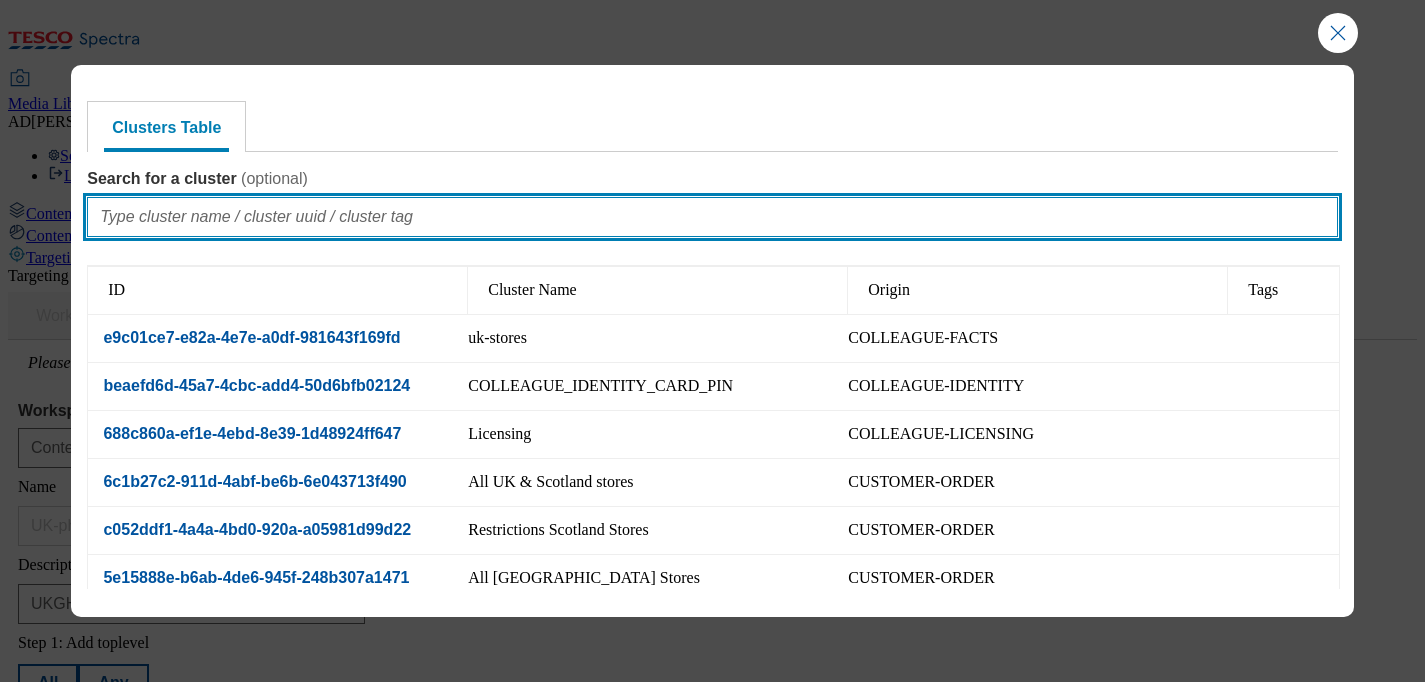 click on "Search for a cluster   ( optional )" at bounding box center [712, 217] 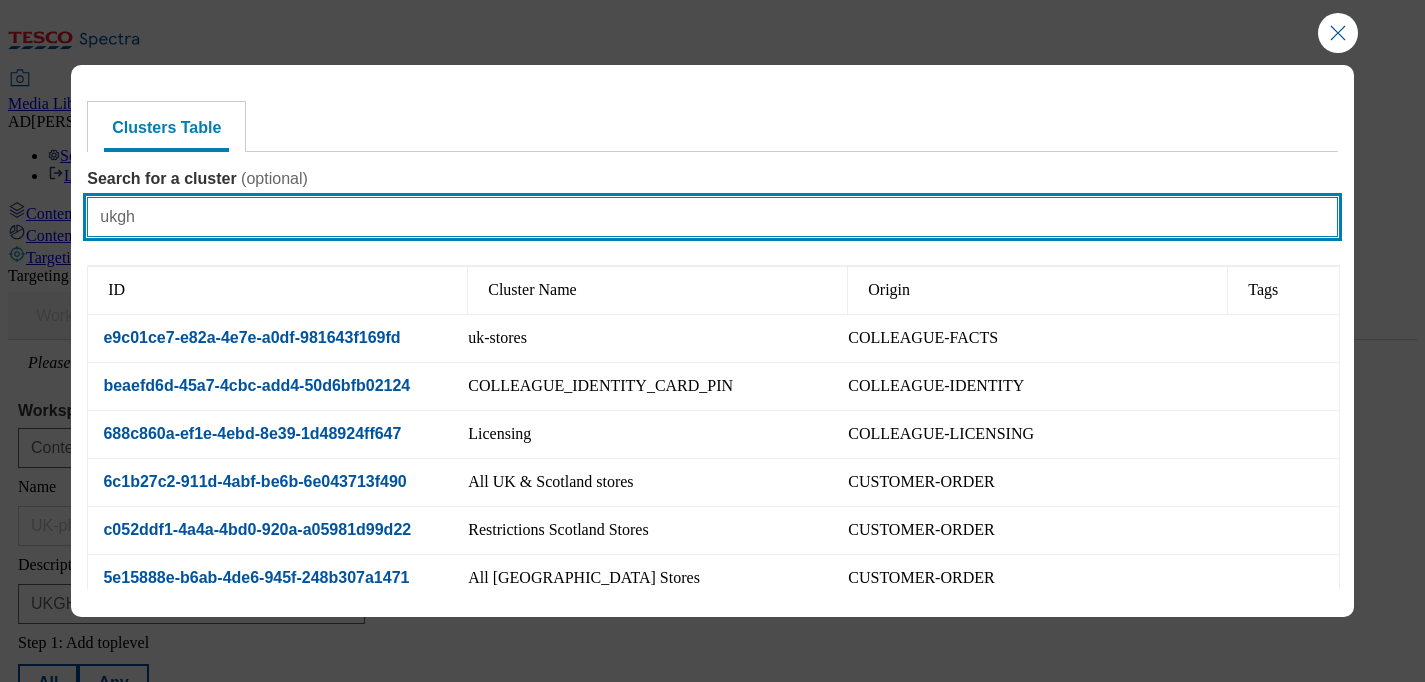 type on "ukghs" 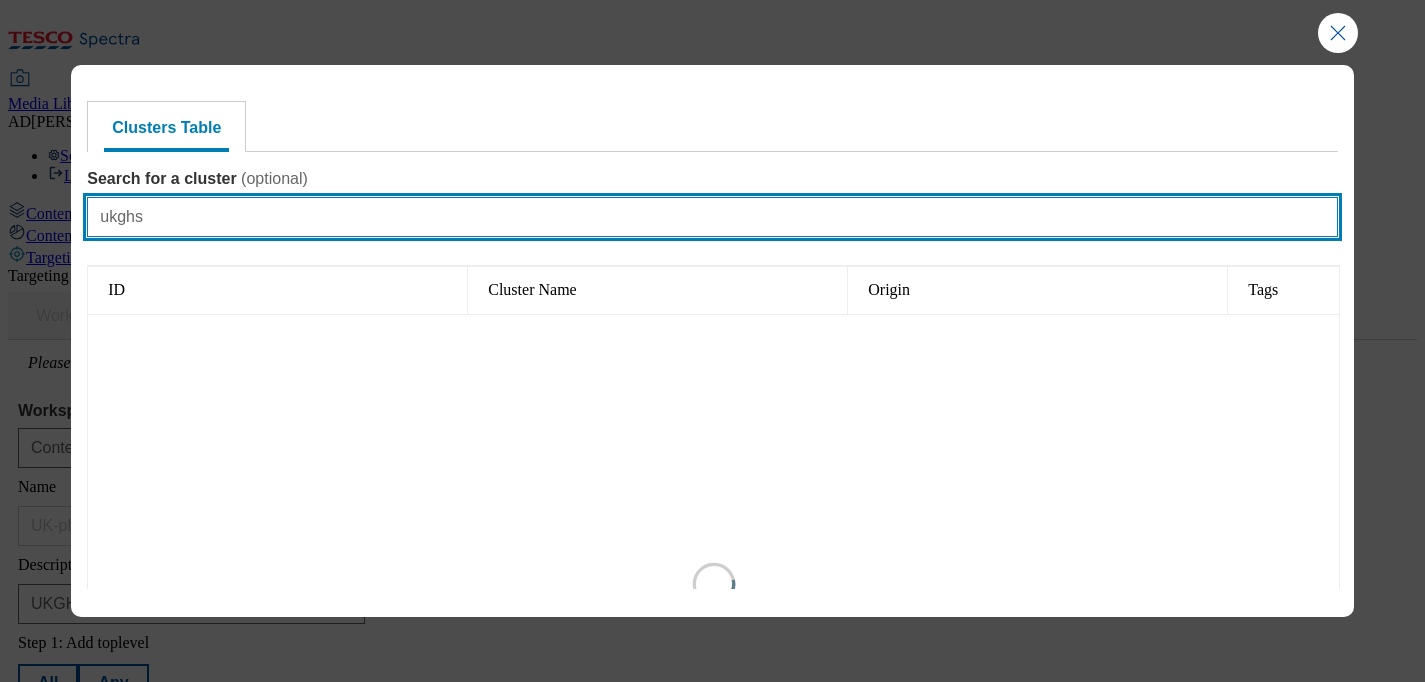 type on "1" 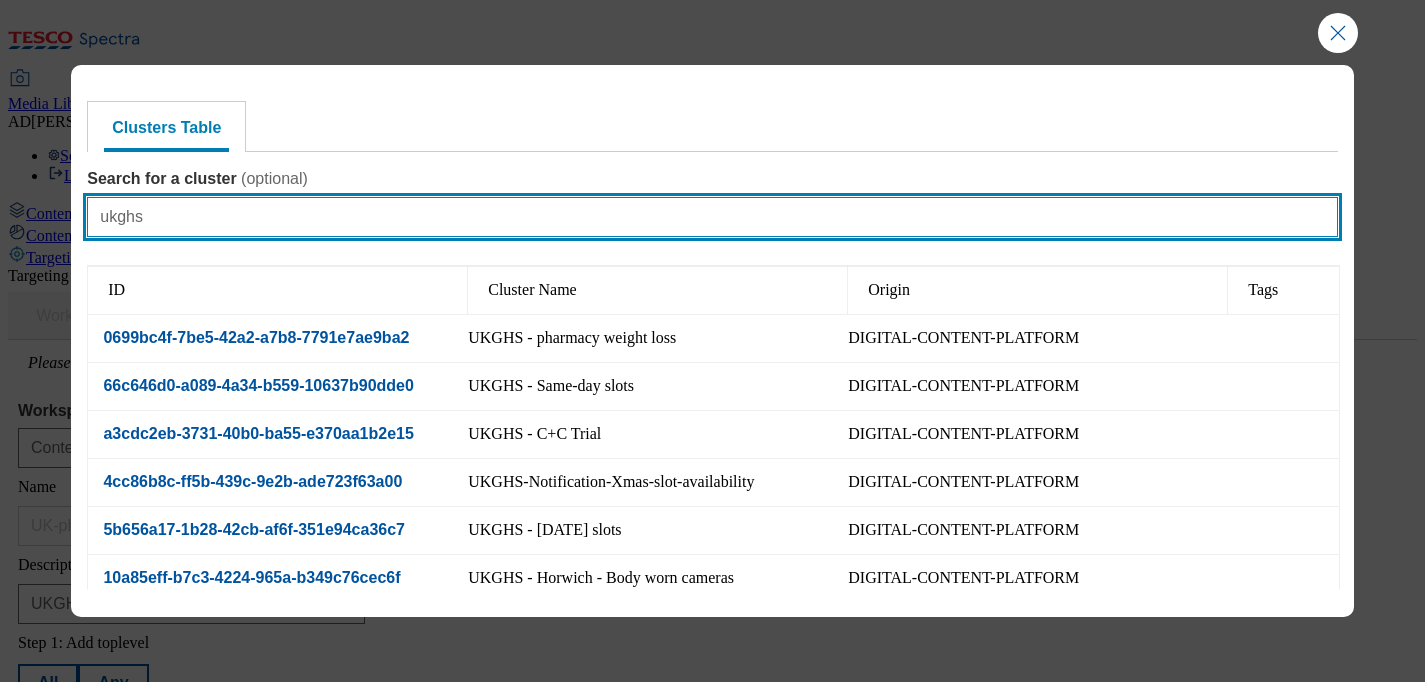 type on "ukghs" 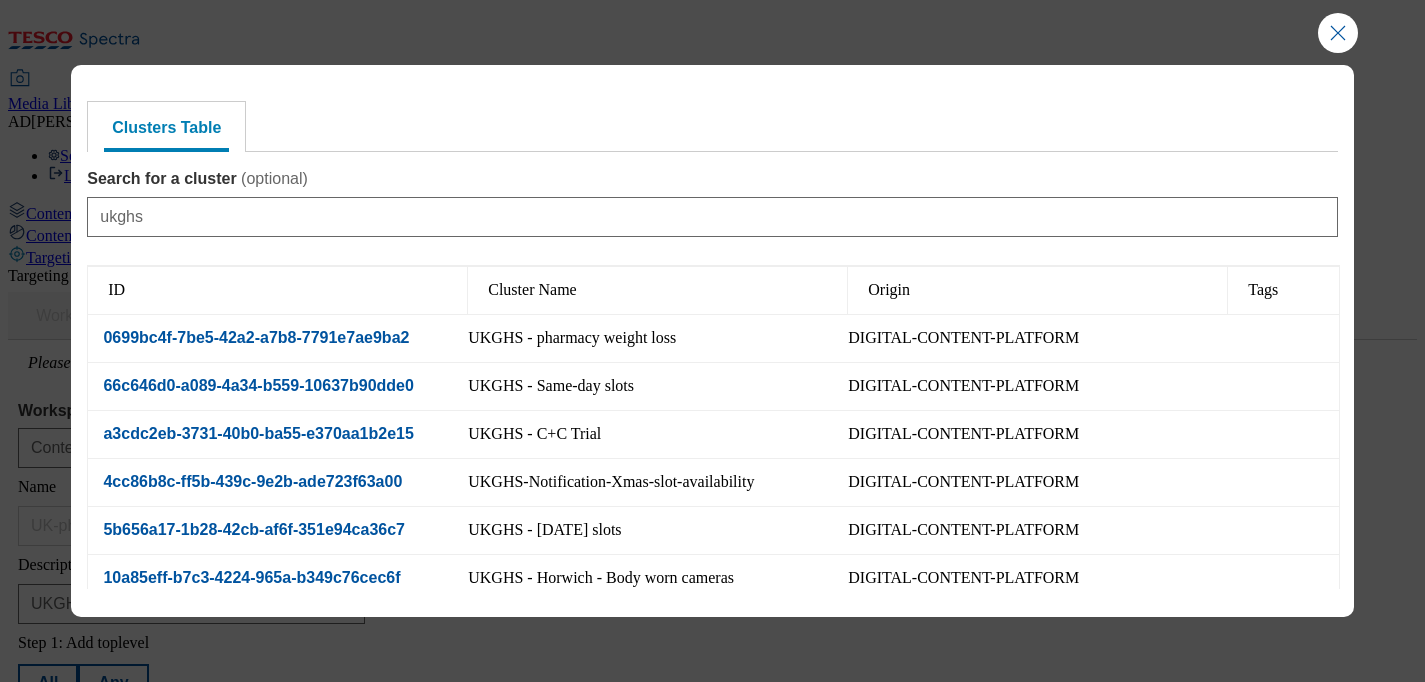 click on "UKGHS - pharmacy weight loss" at bounding box center (572, 338) 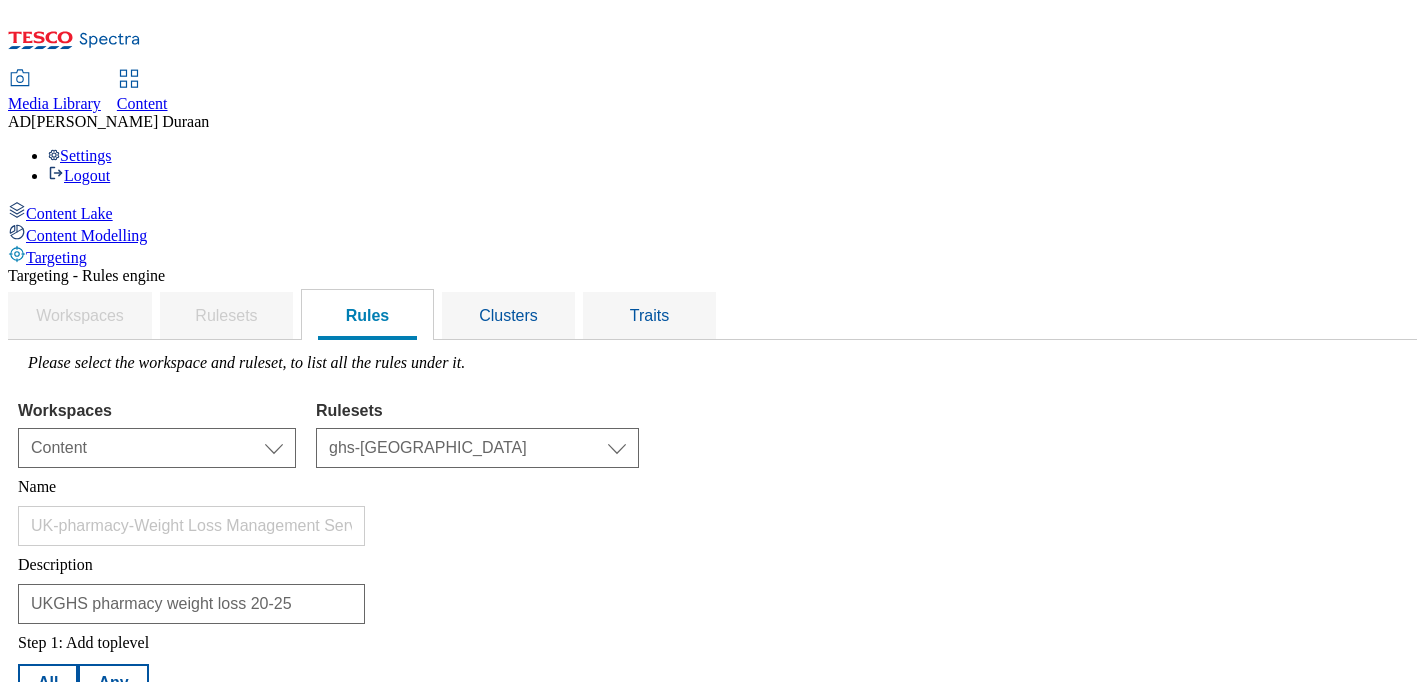 click on "Save trait" at bounding box center (84, 1115) 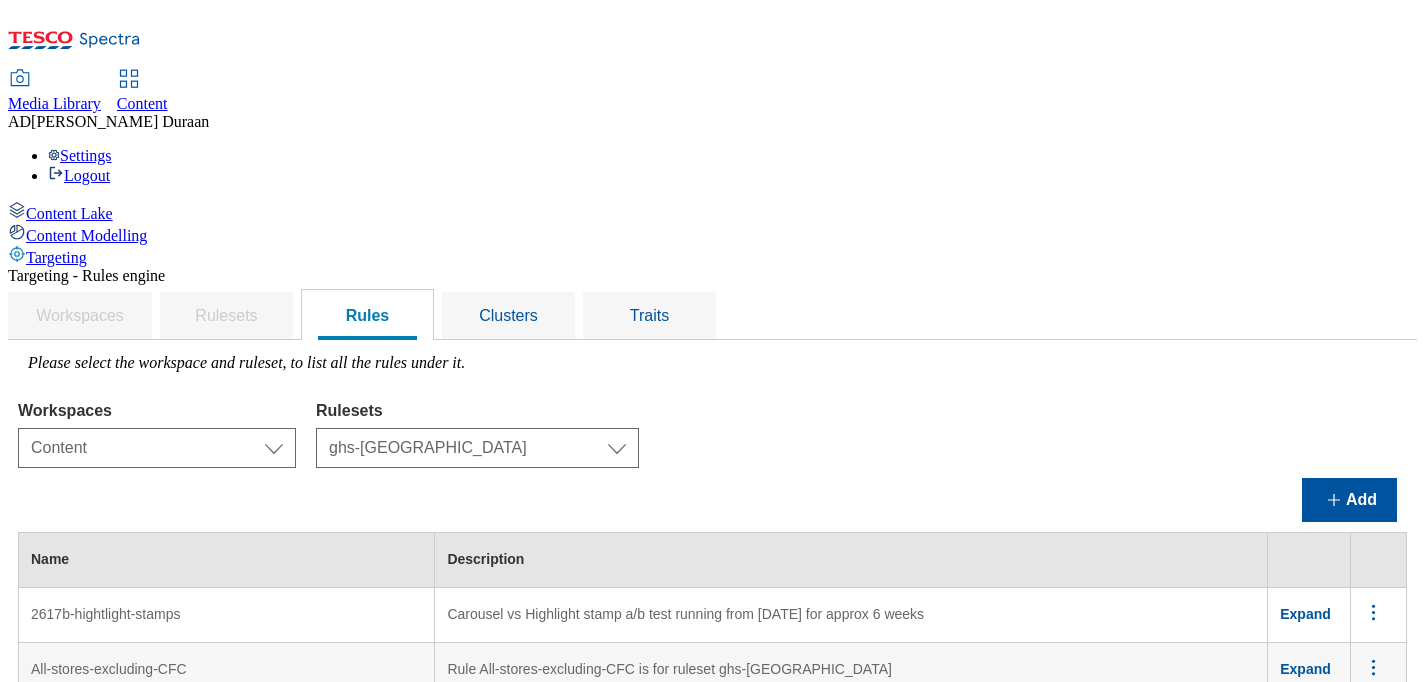scroll, scrollTop: 7163, scrollLeft: 0, axis: vertical 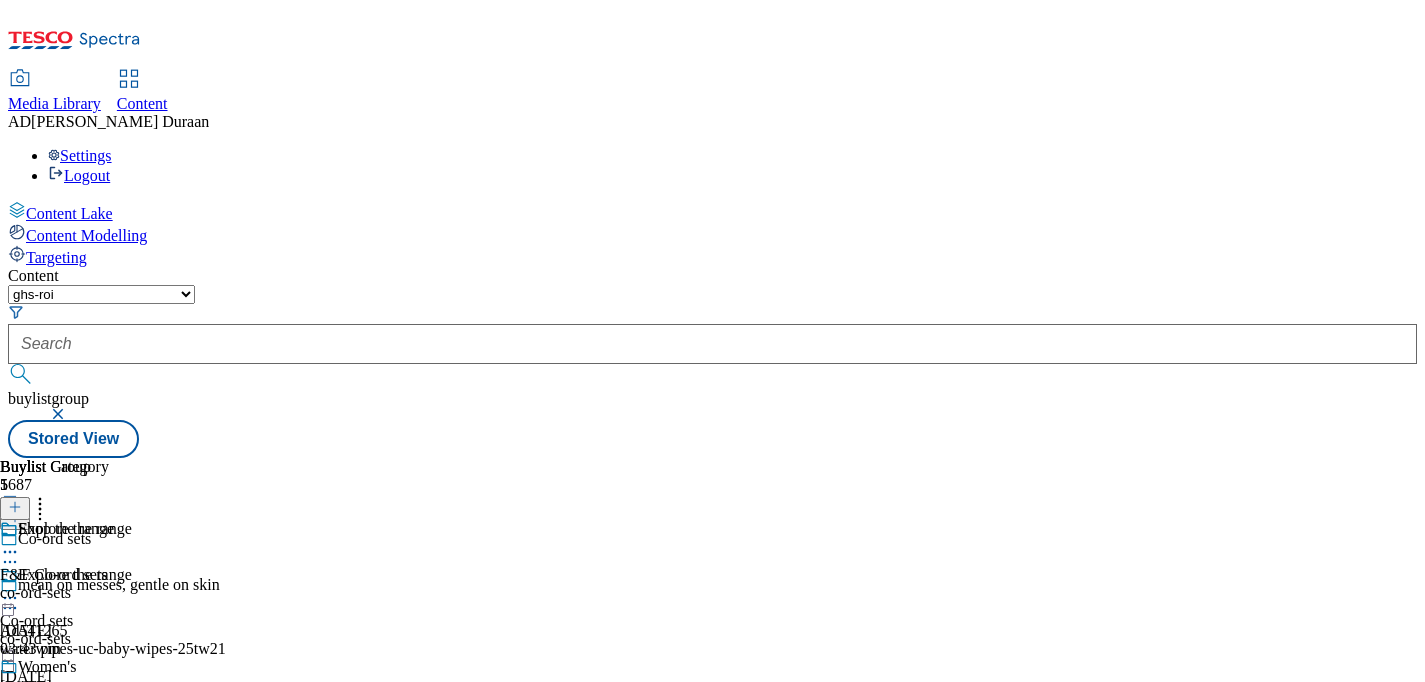 select on "ghs-[GEOGRAPHIC_DATA]" 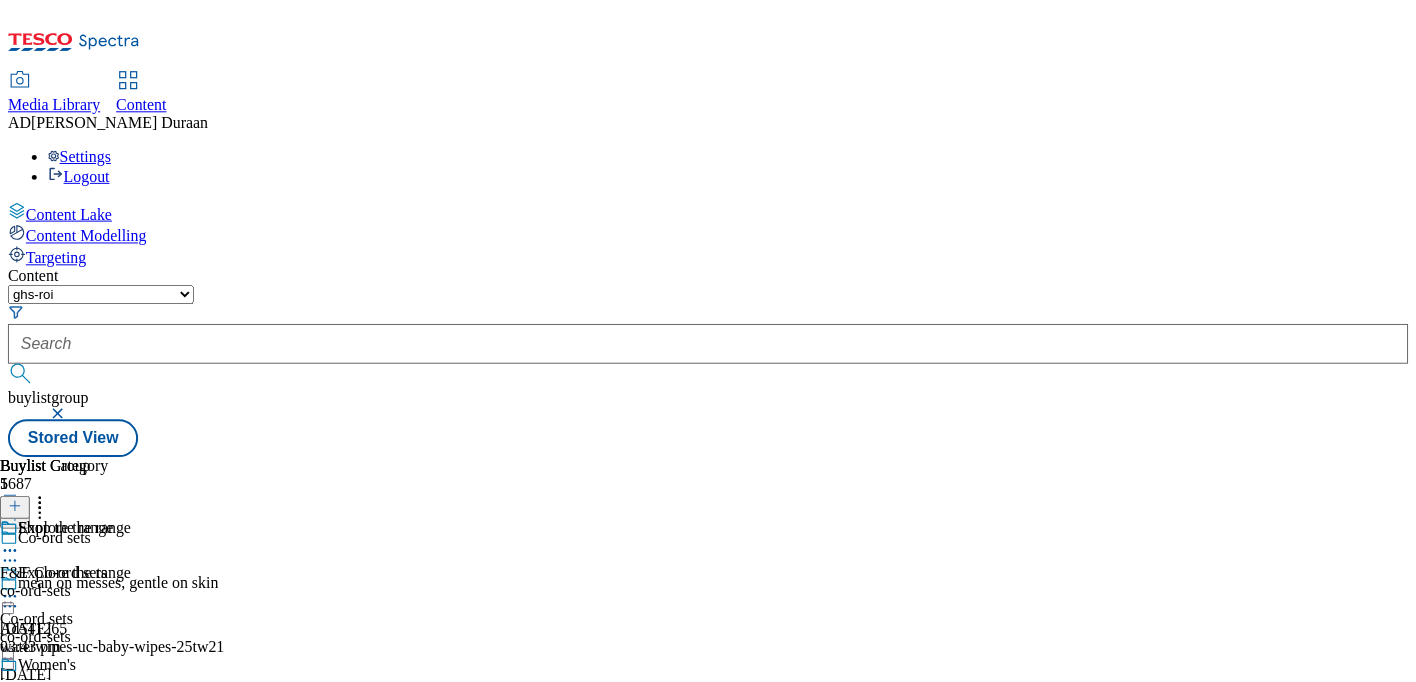 scroll, scrollTop: 0, scrollLeft: 0, axis: both 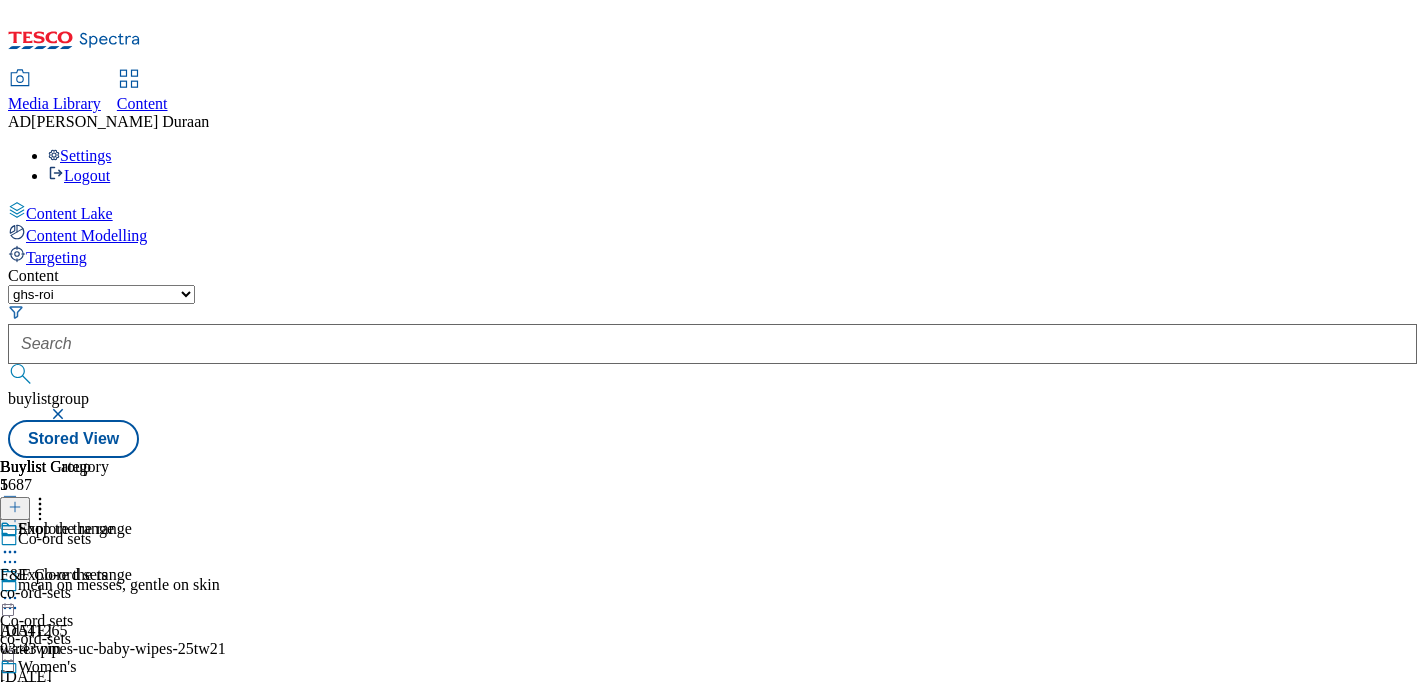 click on "Media Library" at bounding box center (54, 103) 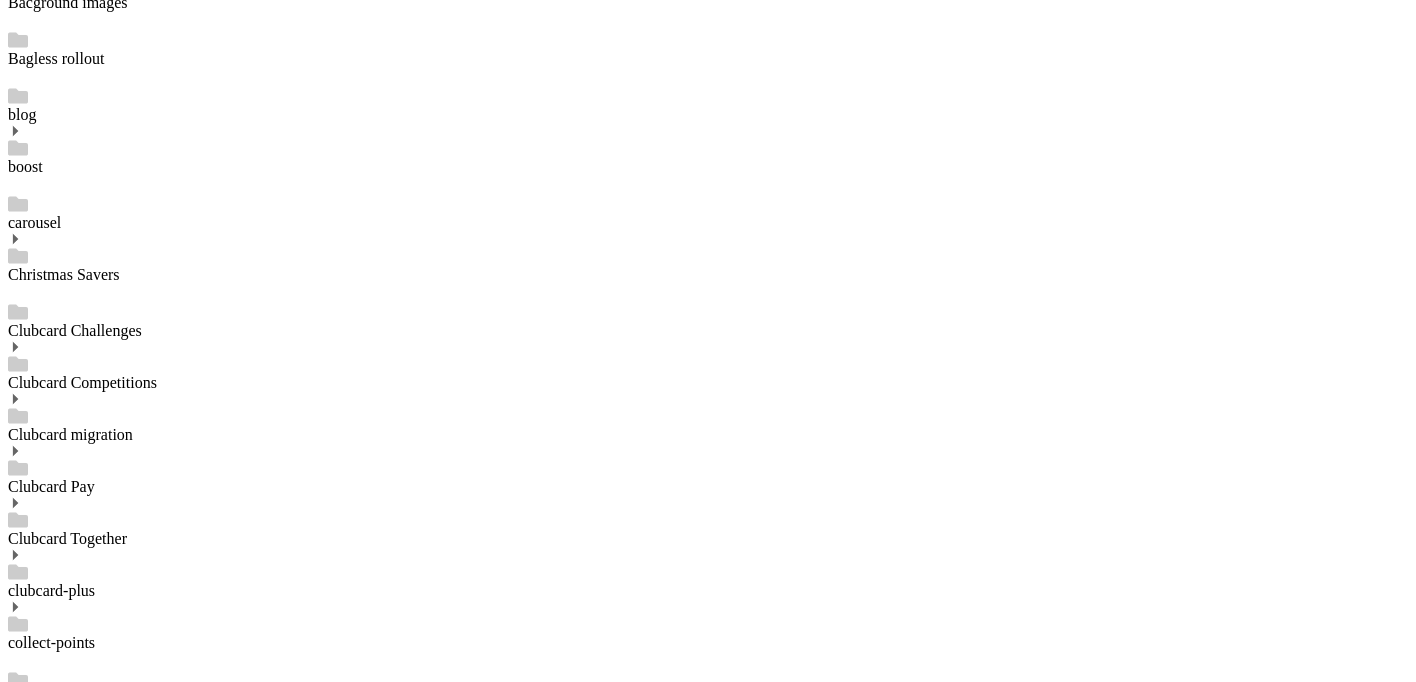 scroll, scrollTop: 788, scrollLeft: 0, axis: vertical 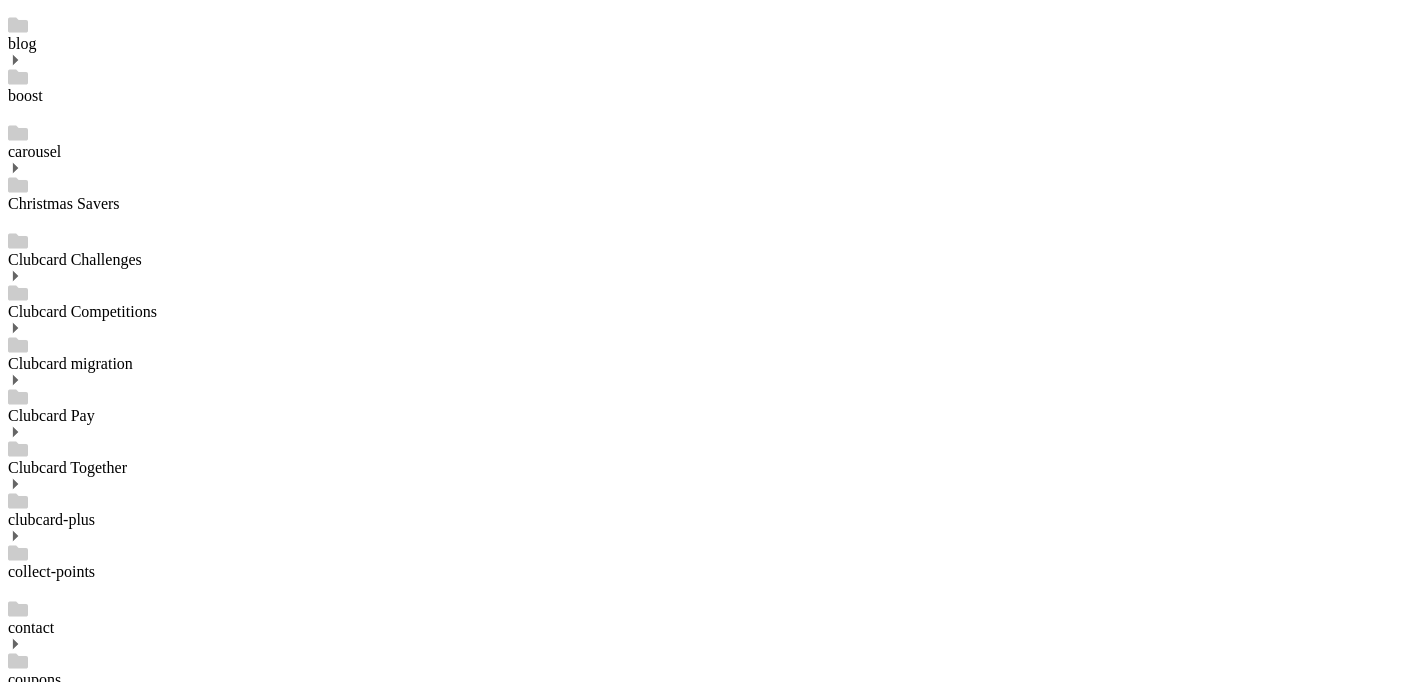 click on "Clubcard Marketing Dotcom [GEOGRAPHIC_DATA] GHS Marketing [GEOGRAPHIC_DATA] GHS Product UK GHS ROI iGHS Marketing CE MCA CZ MCA HU MCA ROI MCA SK MCA UK Realfood Tesco Mobile Tesco Now" at bounding box center [136, -578] 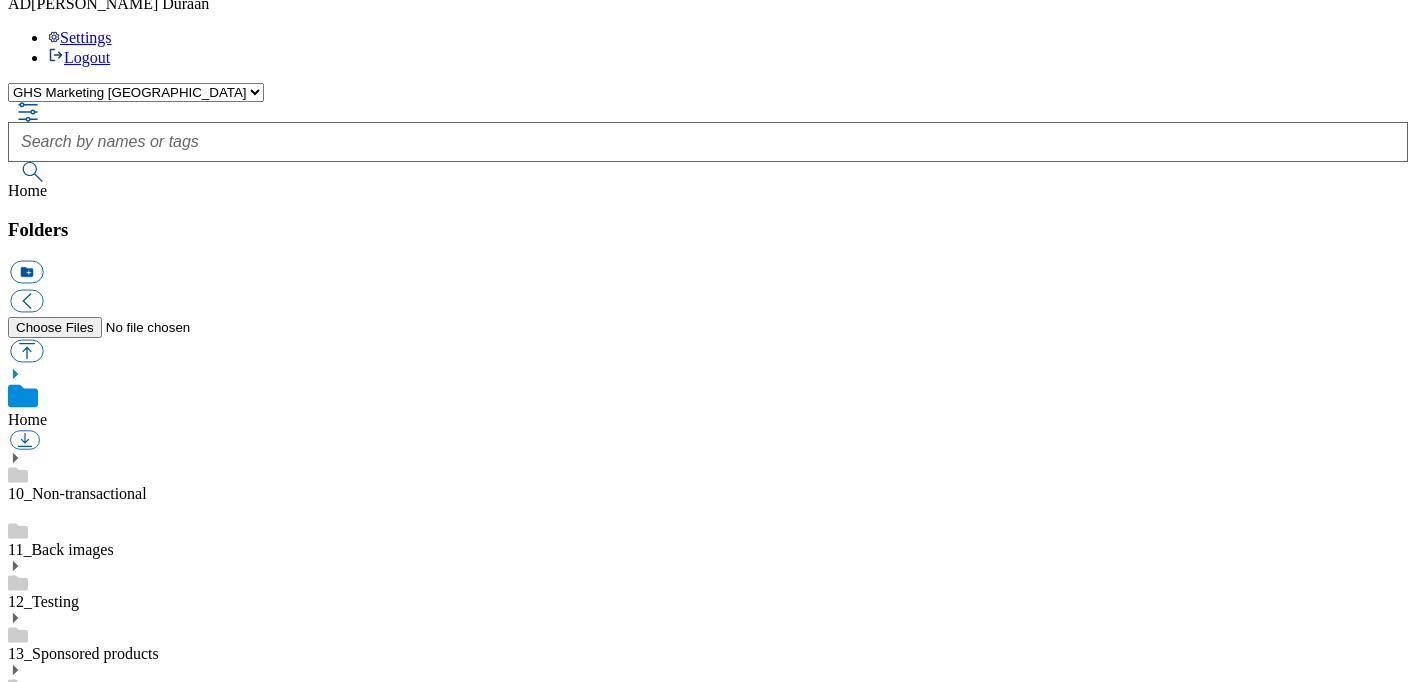 scroll, scrollTop: 0, scrollLeft: 0, axis: both 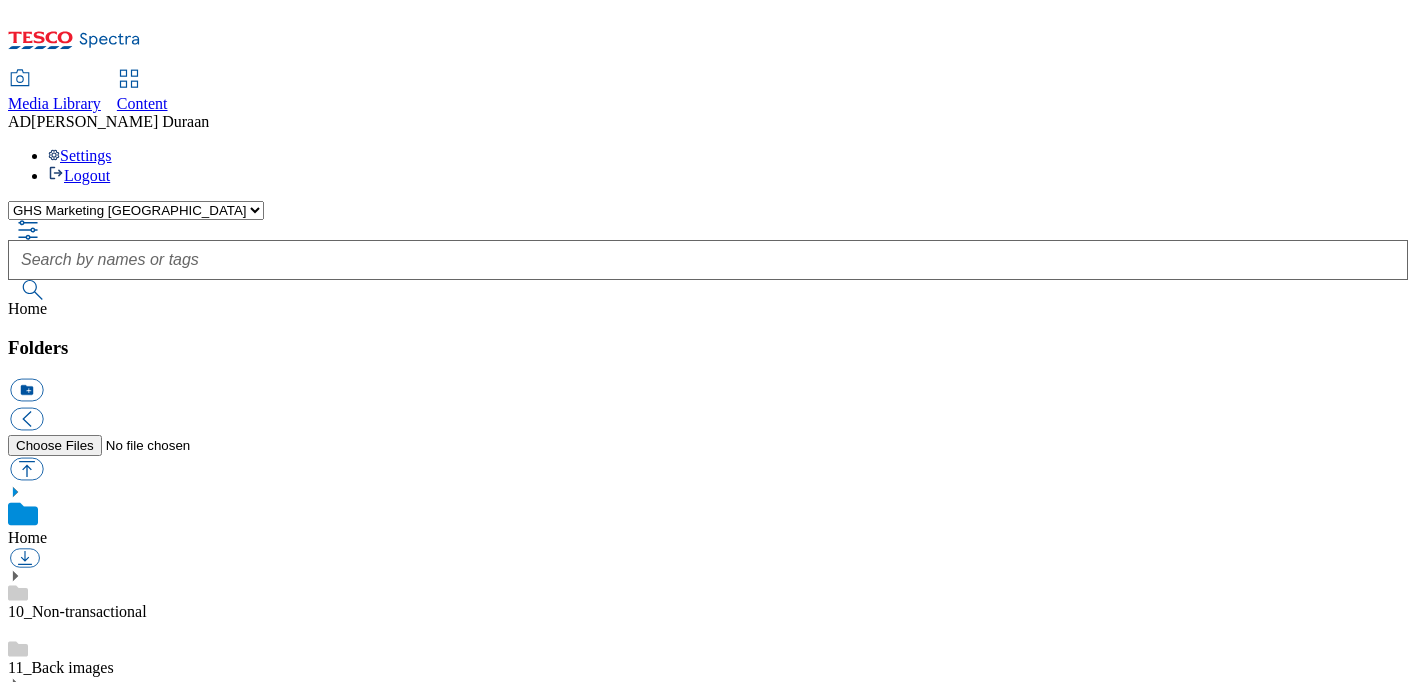 click 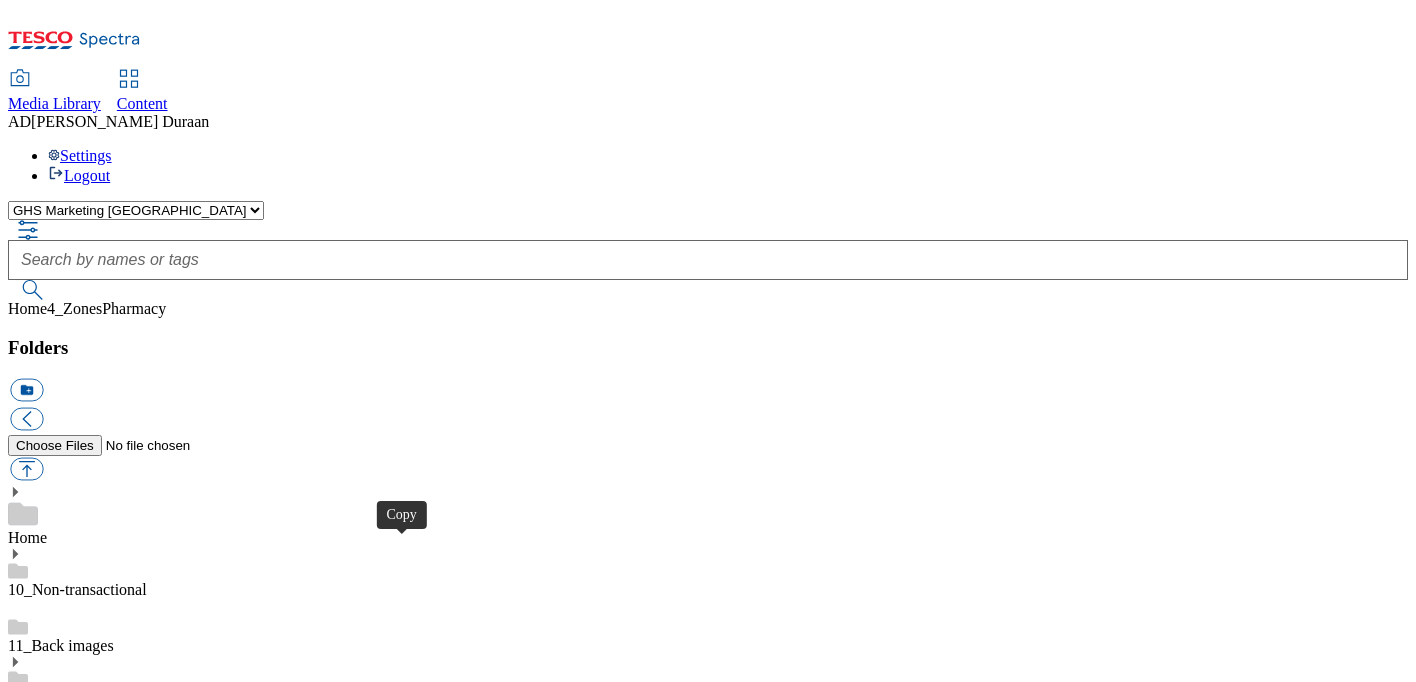 click at bounding box center (26, 8983) 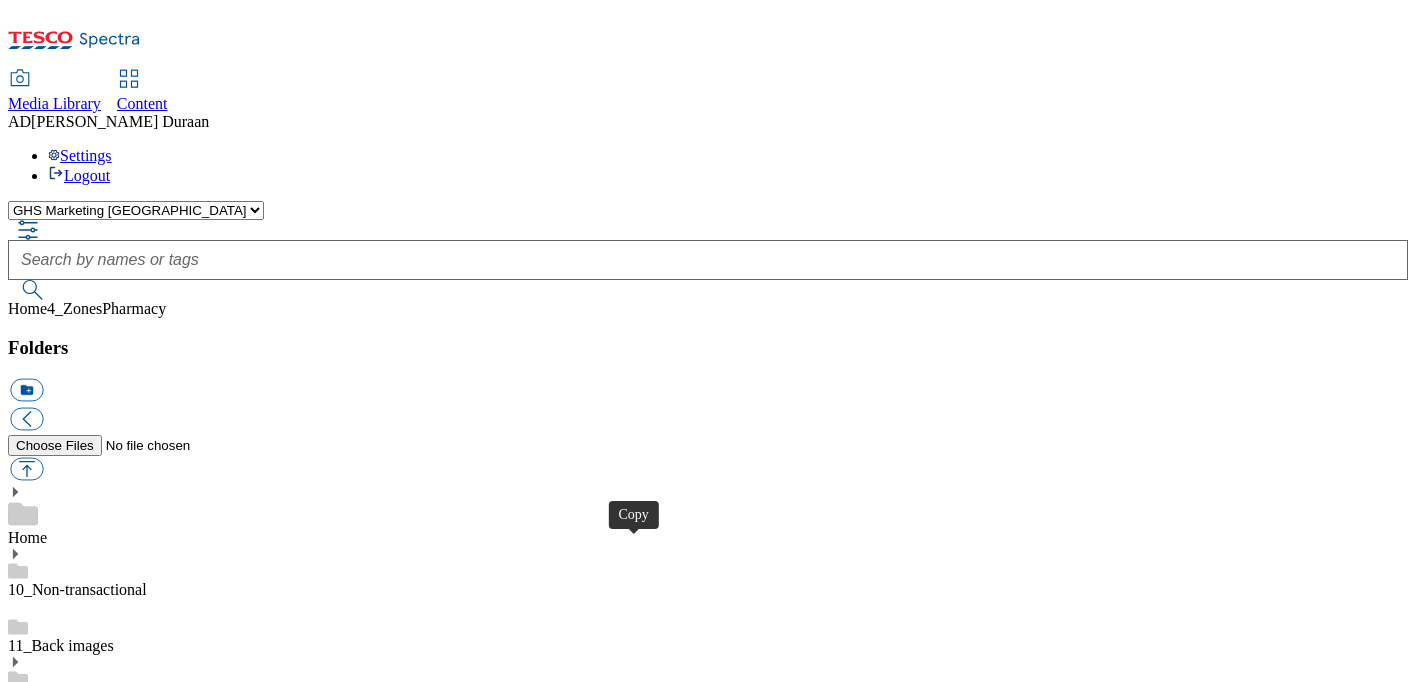 click at bounding box center (26, 9515) 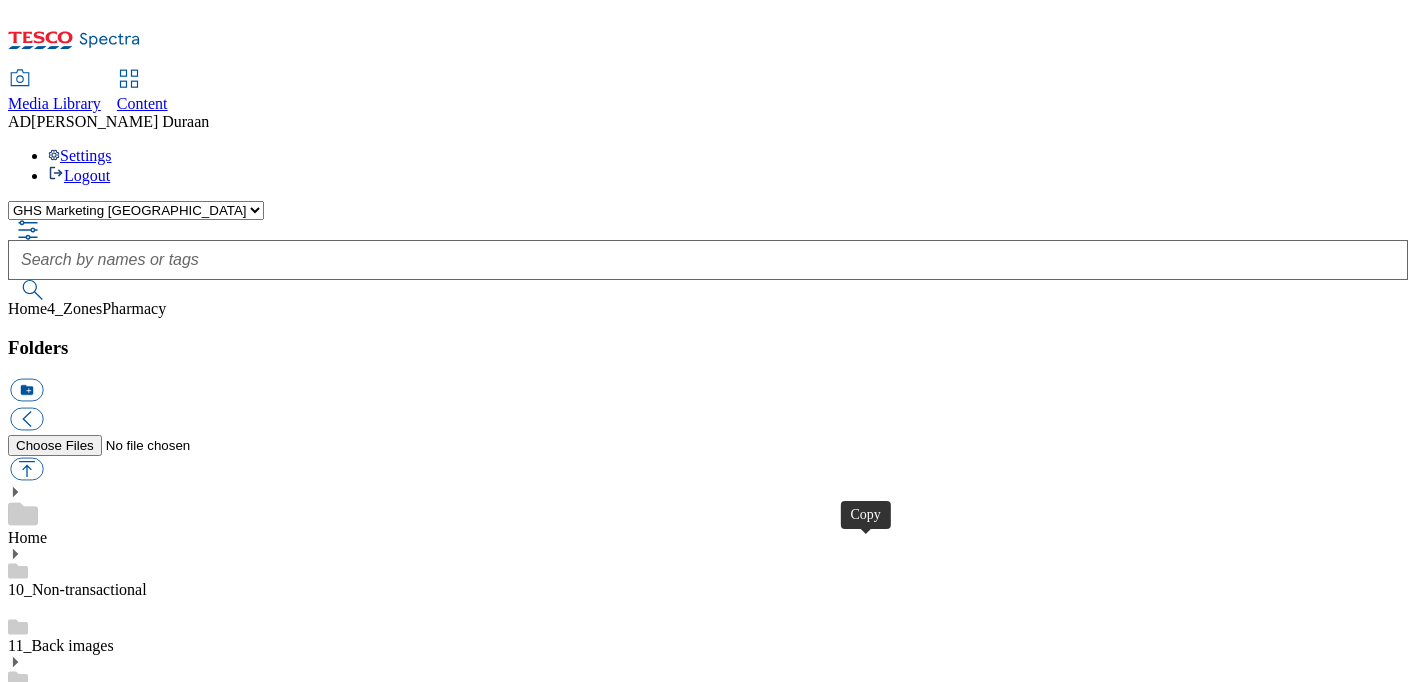 click at bounding box center [26, 10047] 